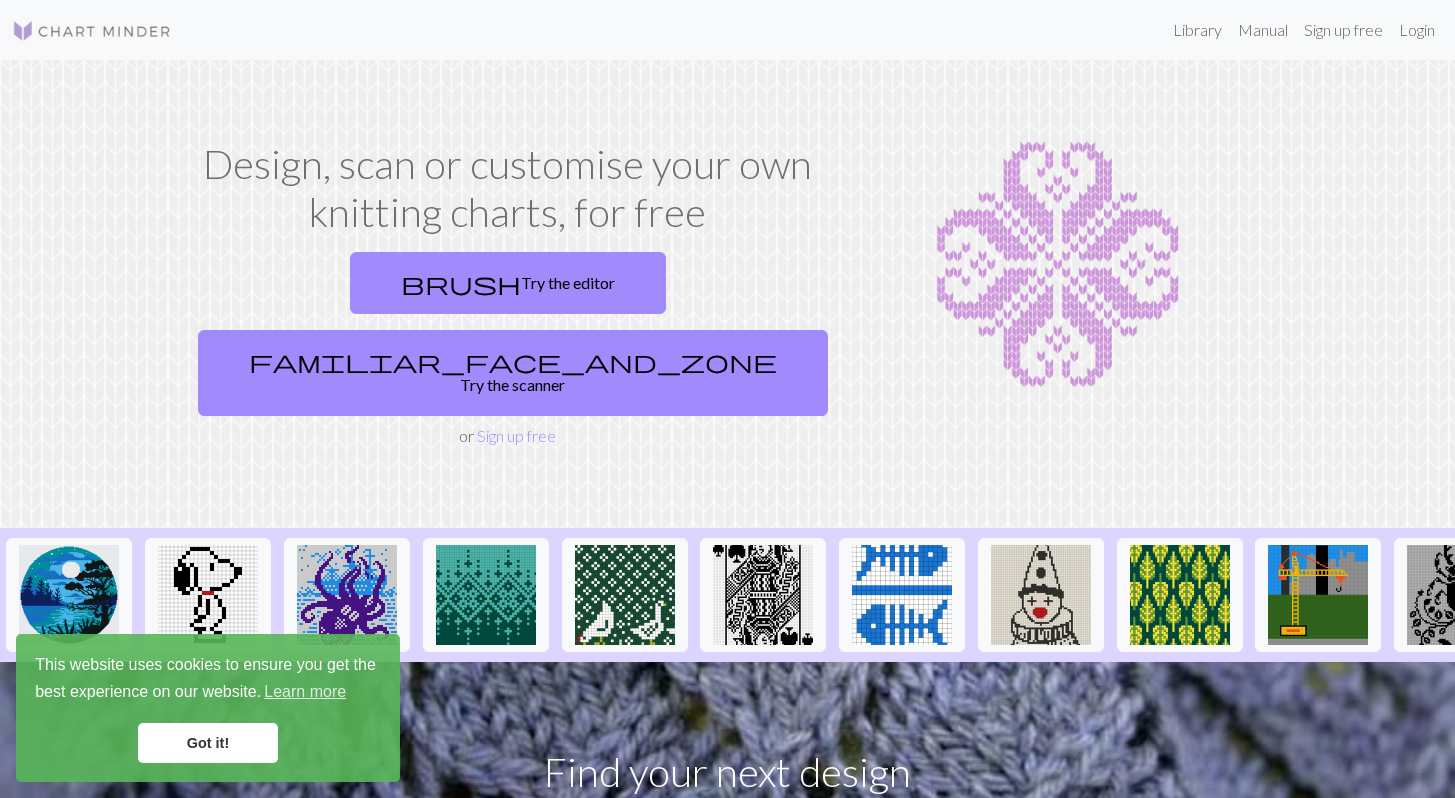 scroll, scrollTop: 0, scrollLeft: 0, axis: both 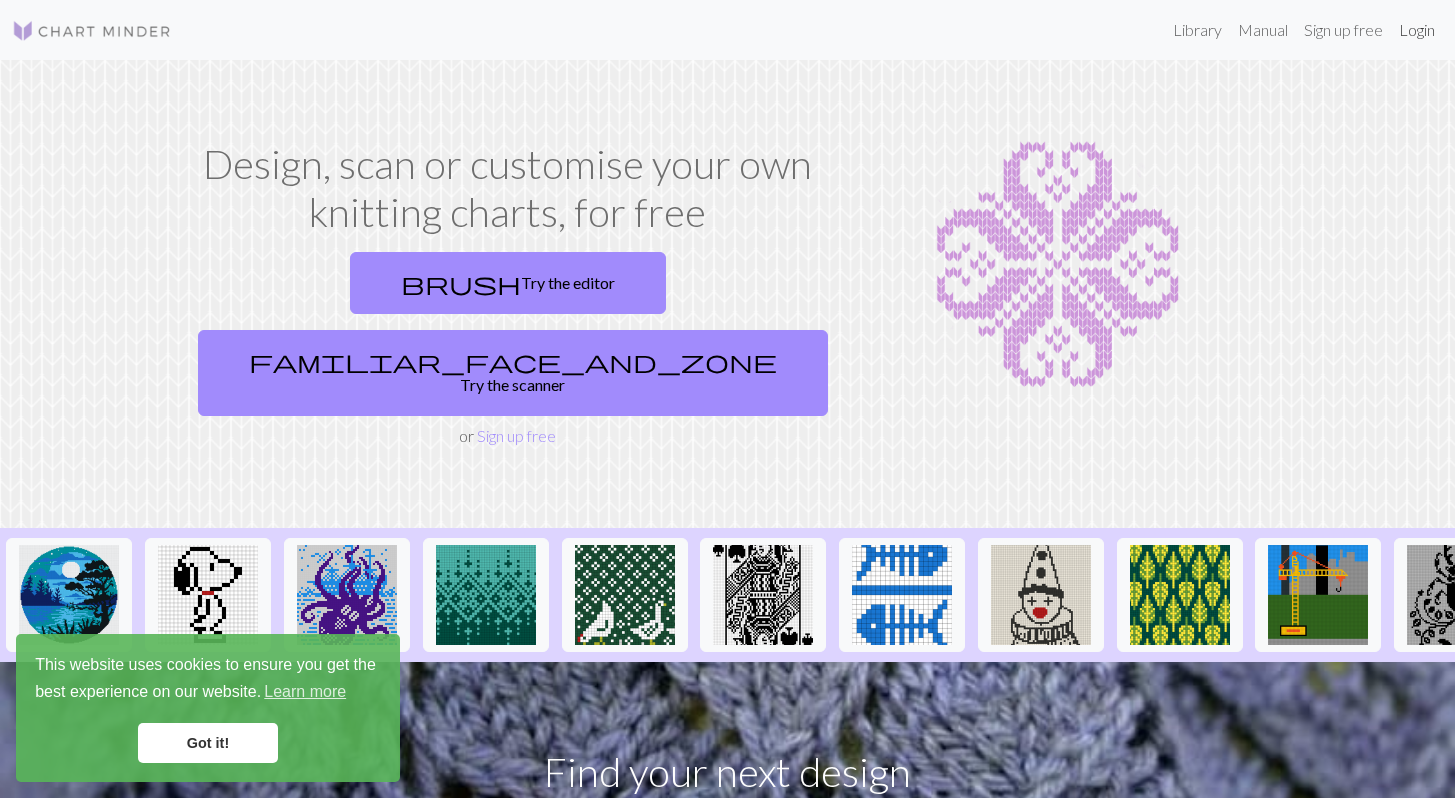 click on "Login" at bounding box center [1417, 30] 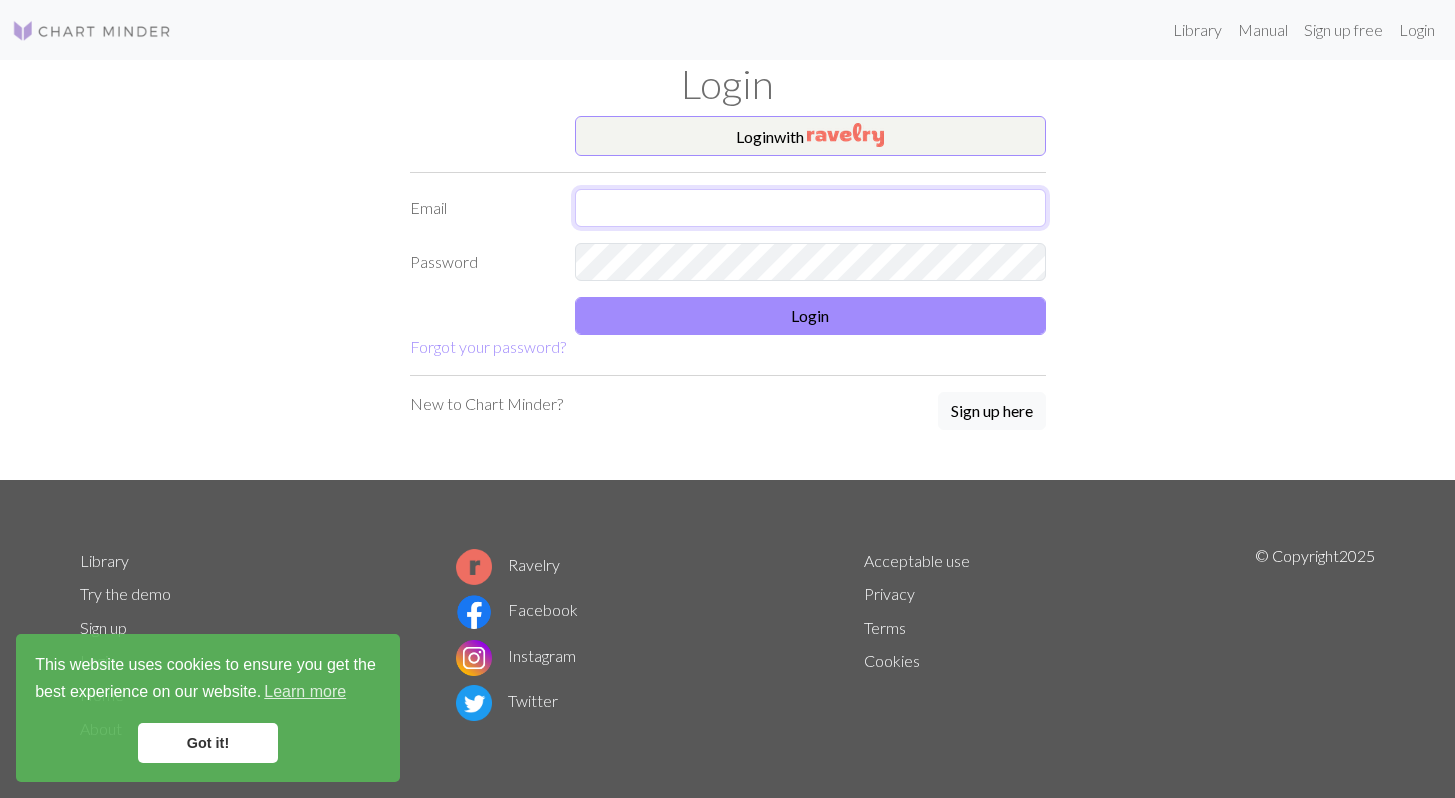 type on "[USERNAME]@[DOMAIN]" 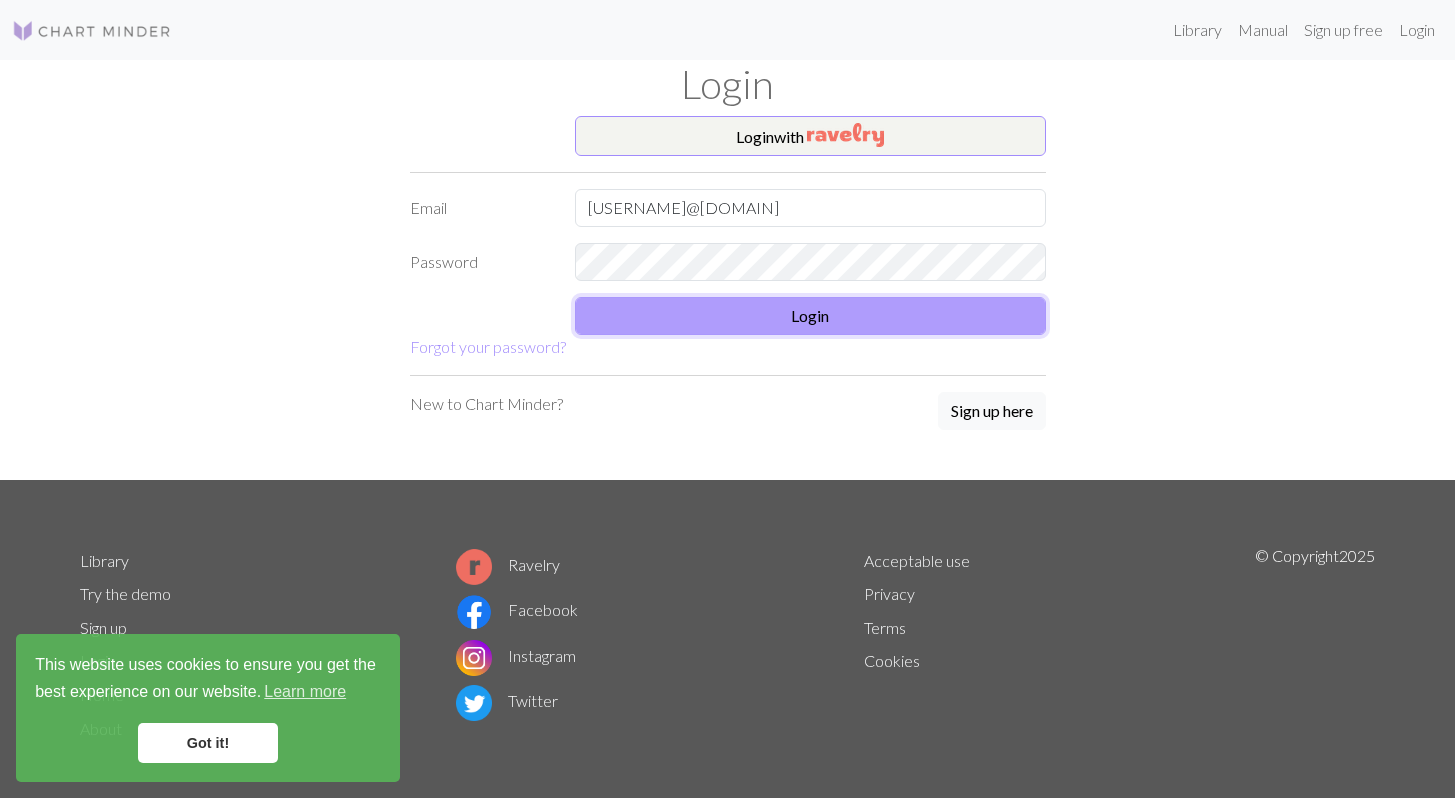 click on "Login" at bounding box center (810, 316) 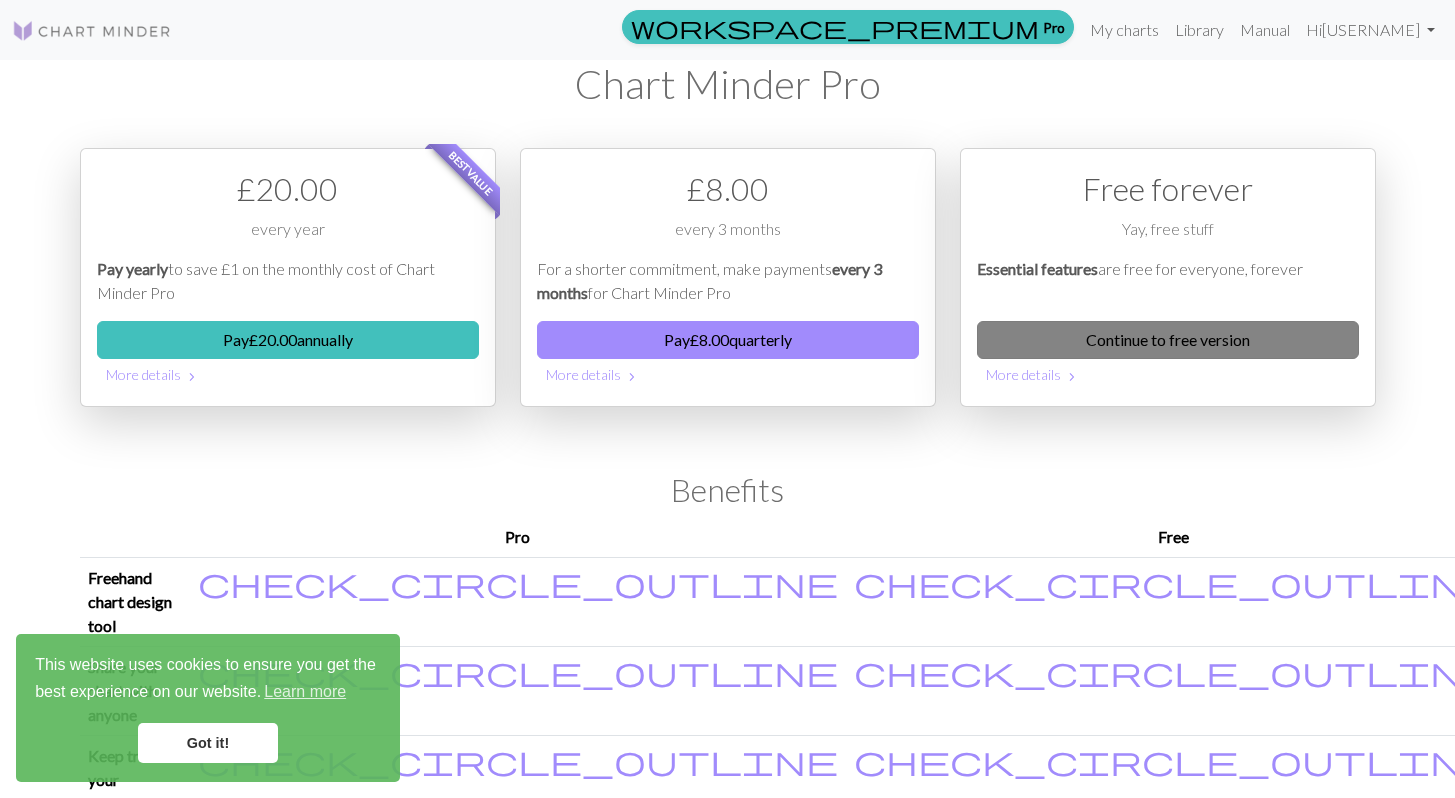 click on "Continue to free version" at bounding box center (1168, 340) 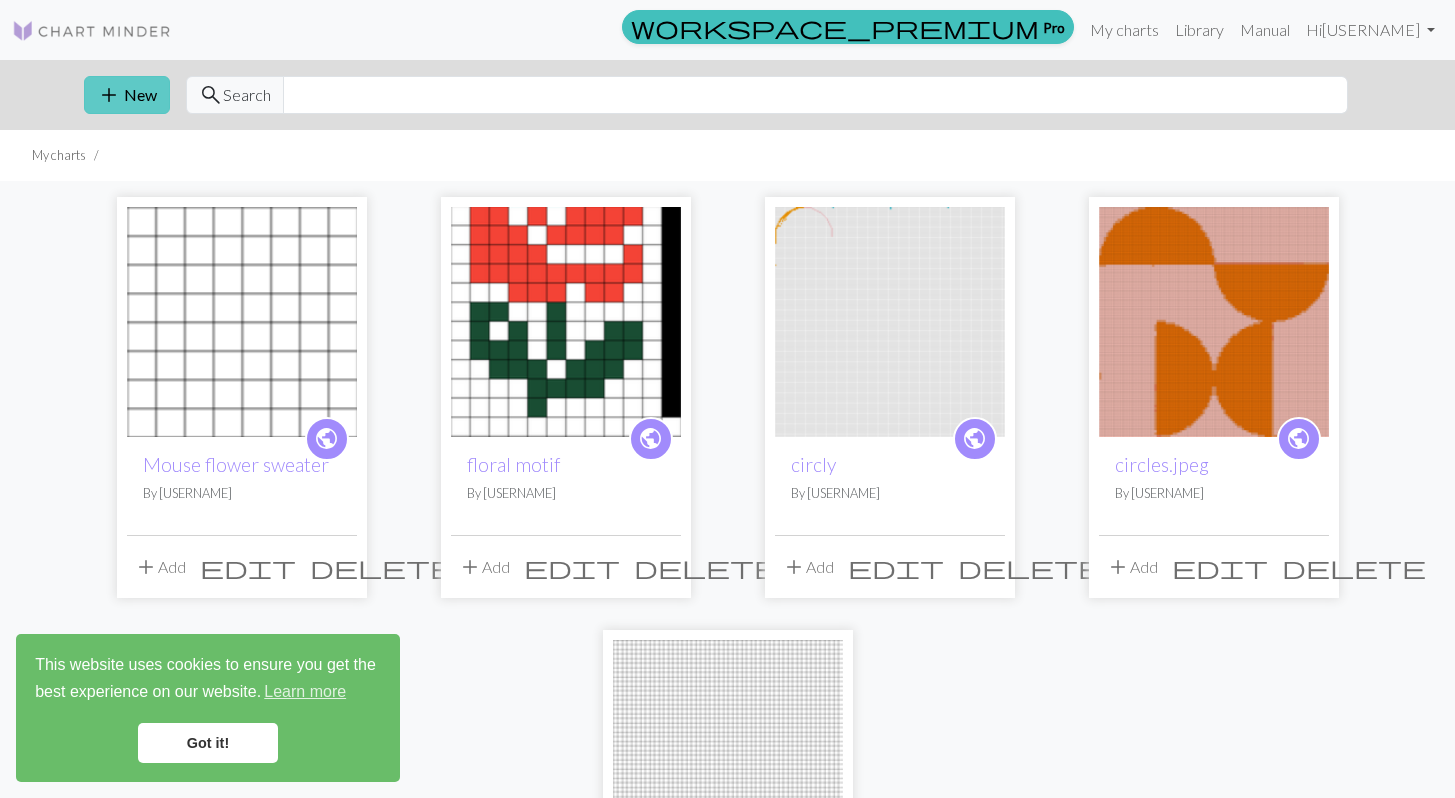 click on "add   New" at bounding box center [127, 95] 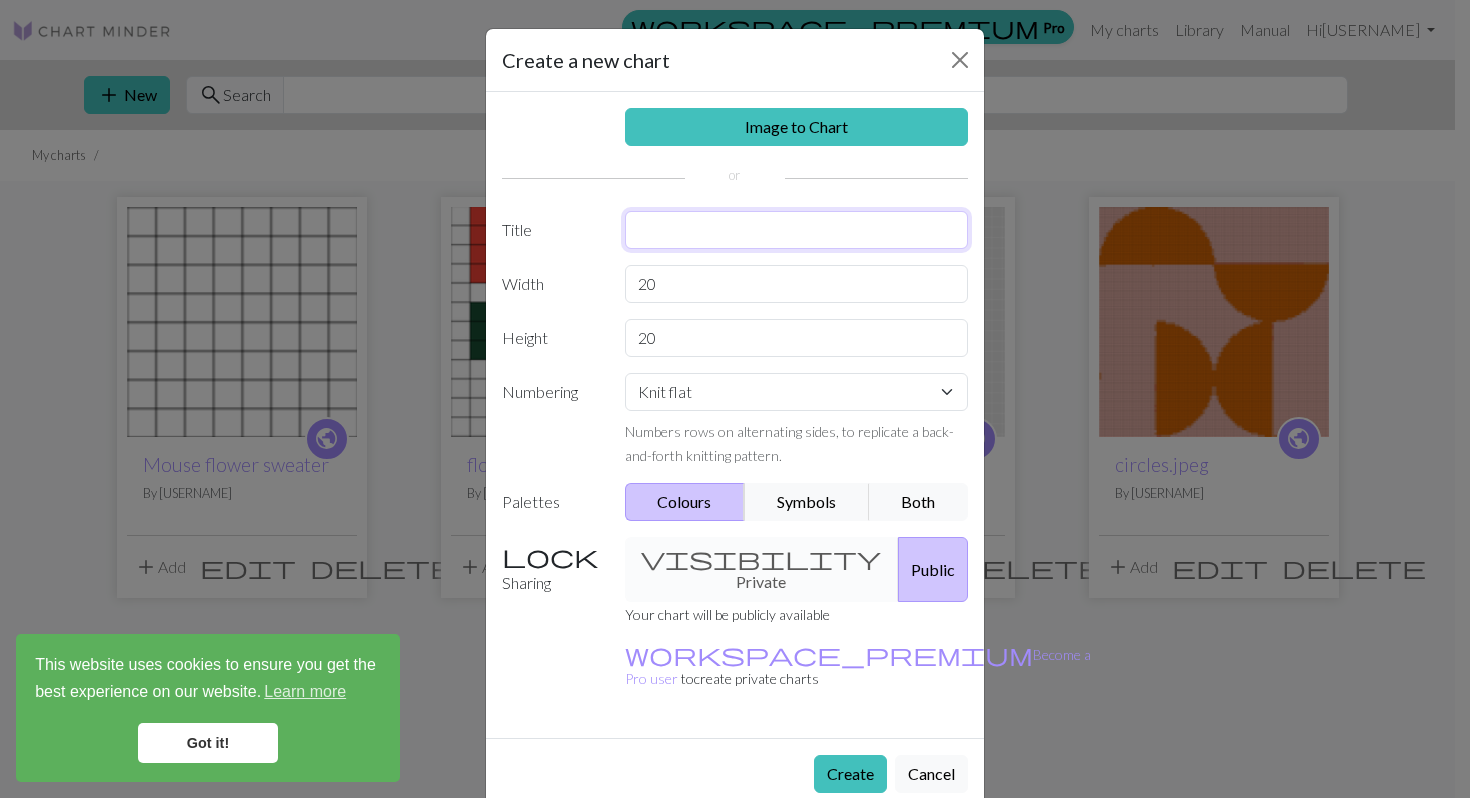 click at bounding box center (797, 230) 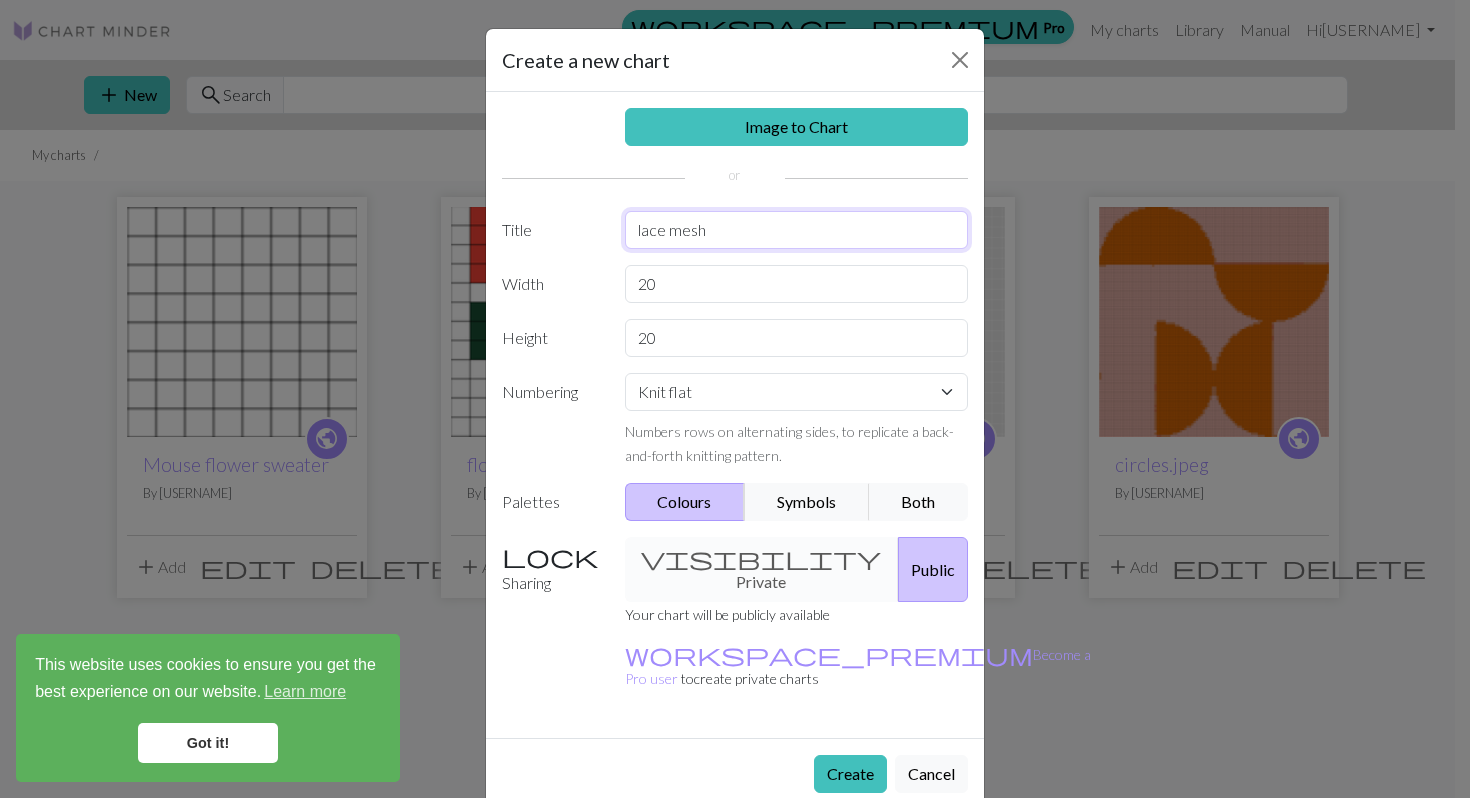 type on "lace mesh" 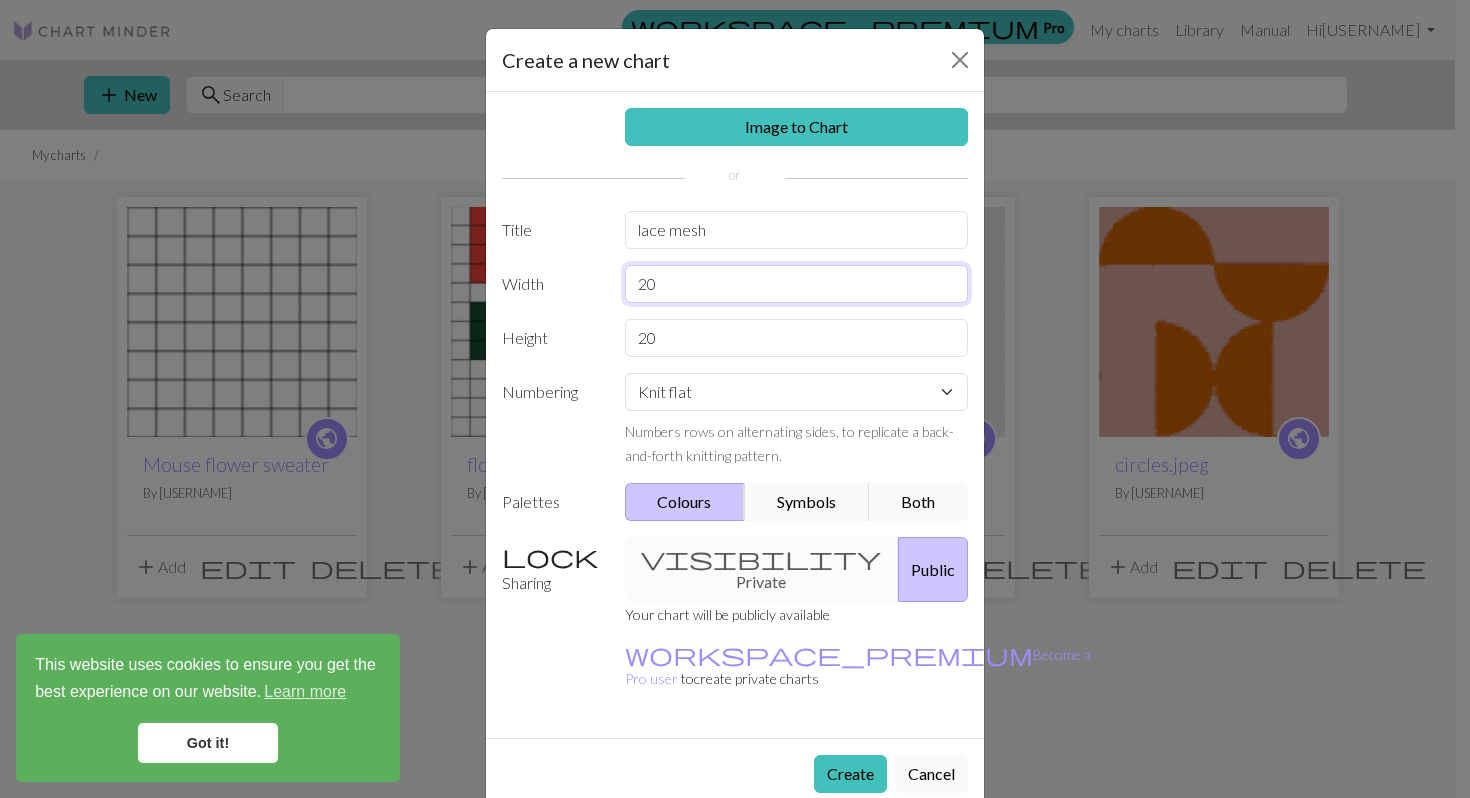 click on "20" at bounding box center [797, 284] 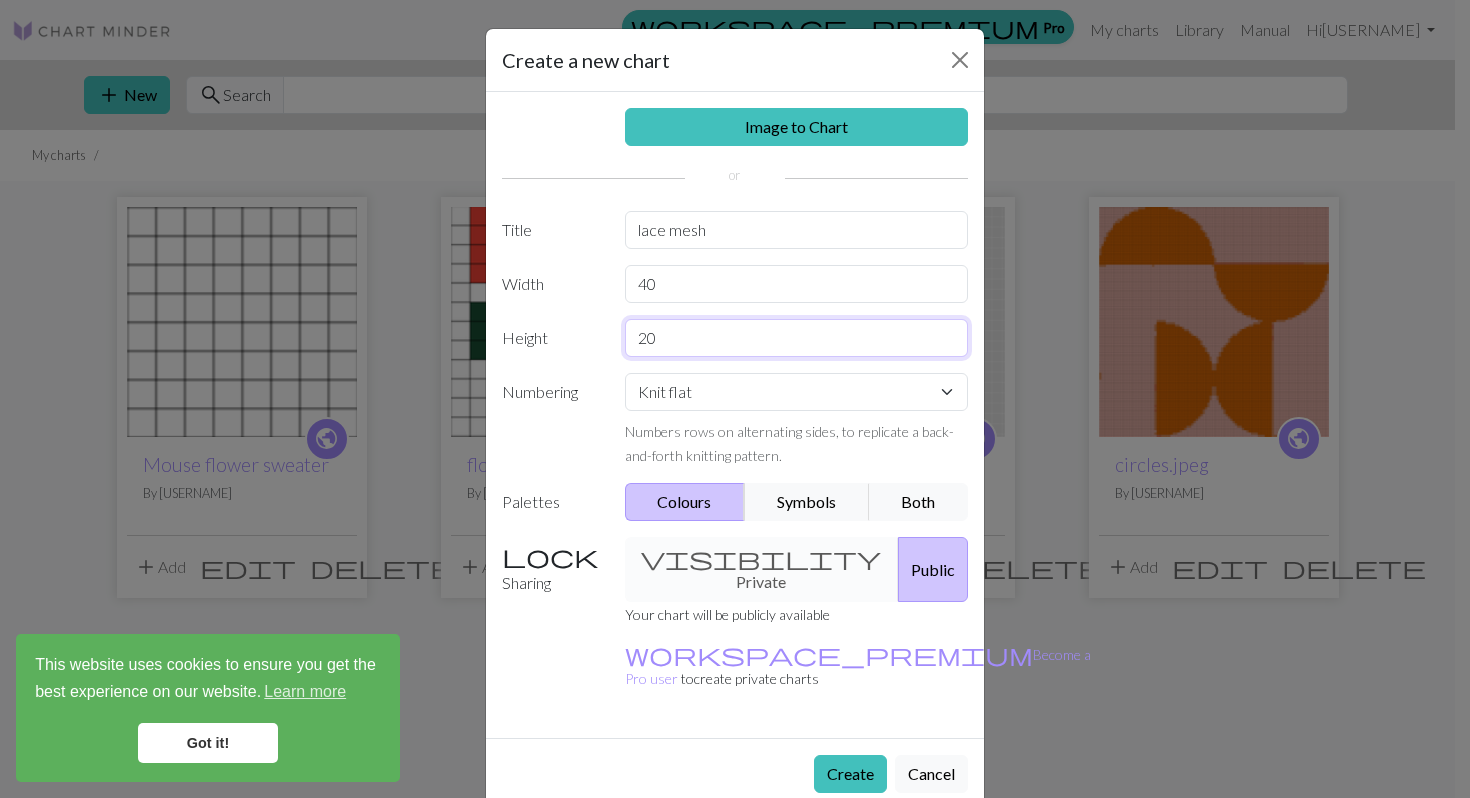 click on "20" at bounding box center [797, 338] 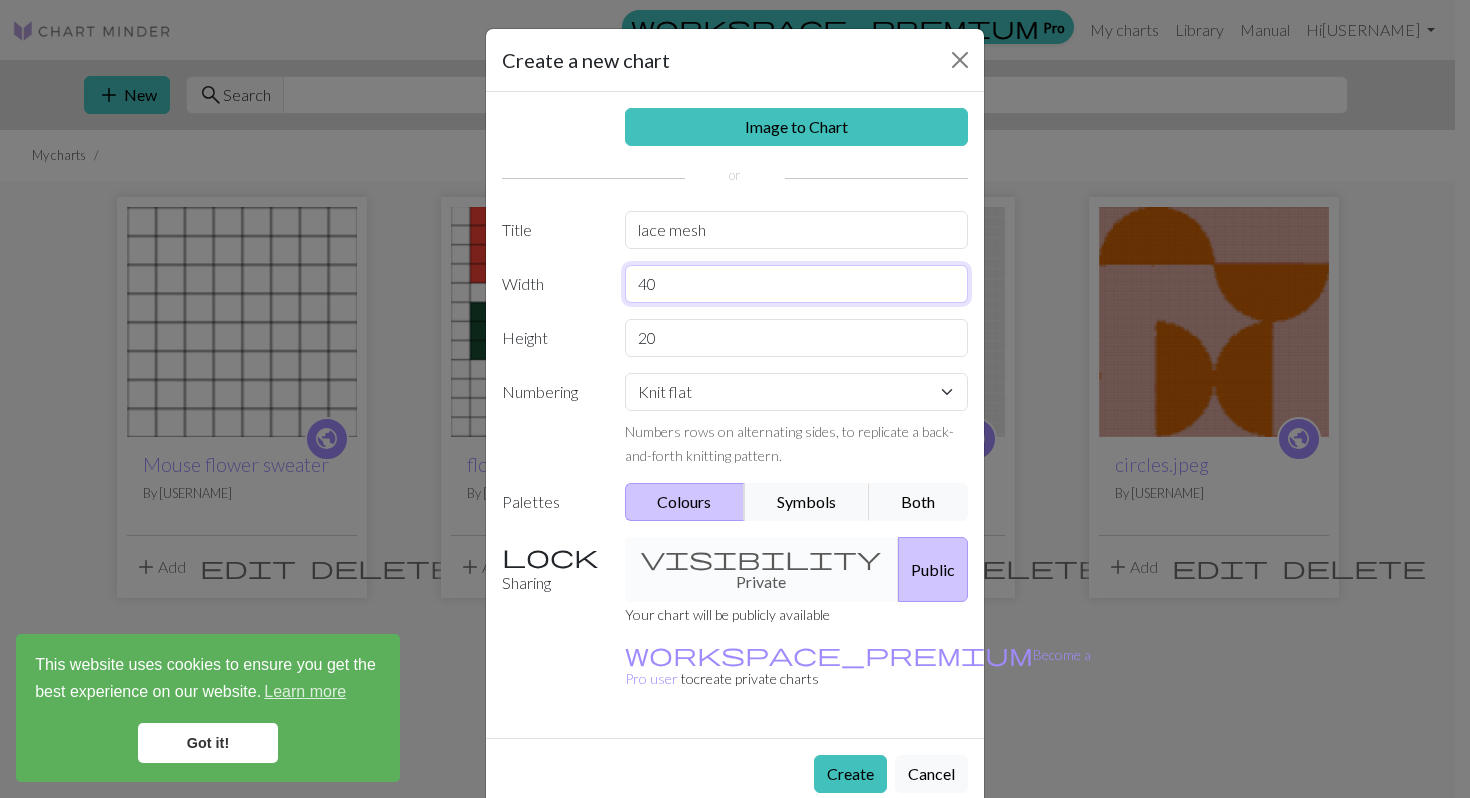 click on "40" at bounding box center (797, 284) 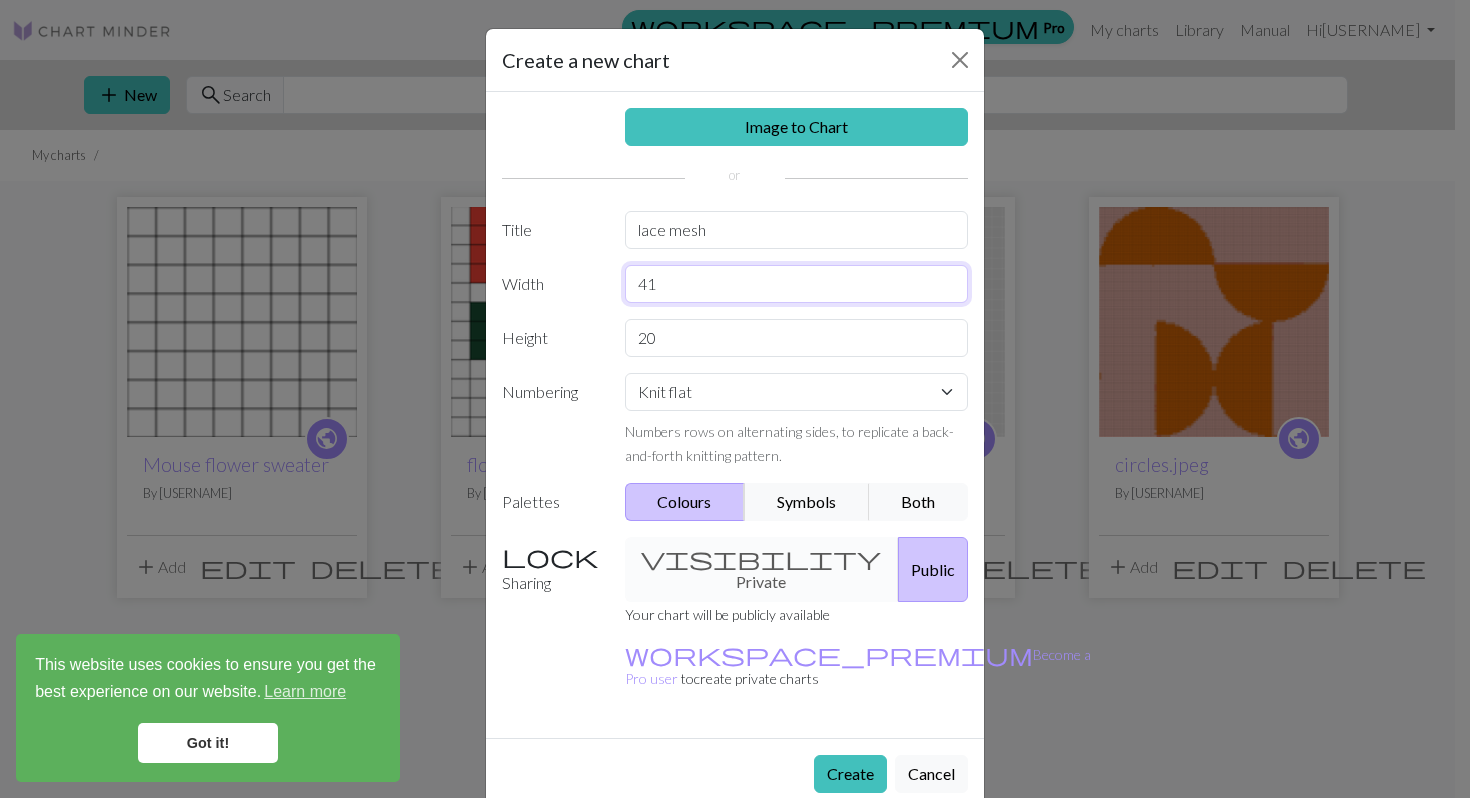 type on "41" 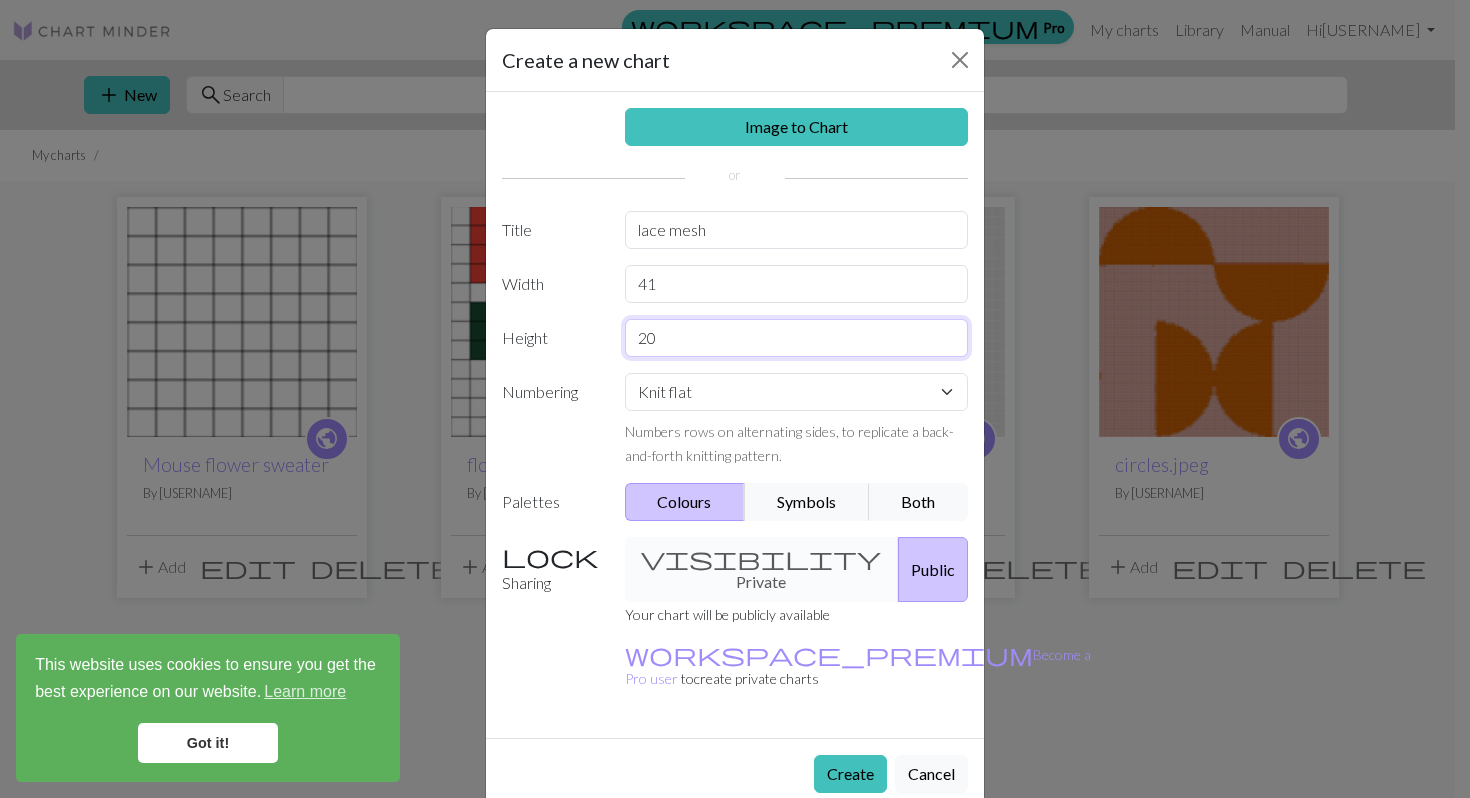 click on "20" at bounding box center (797, 338) 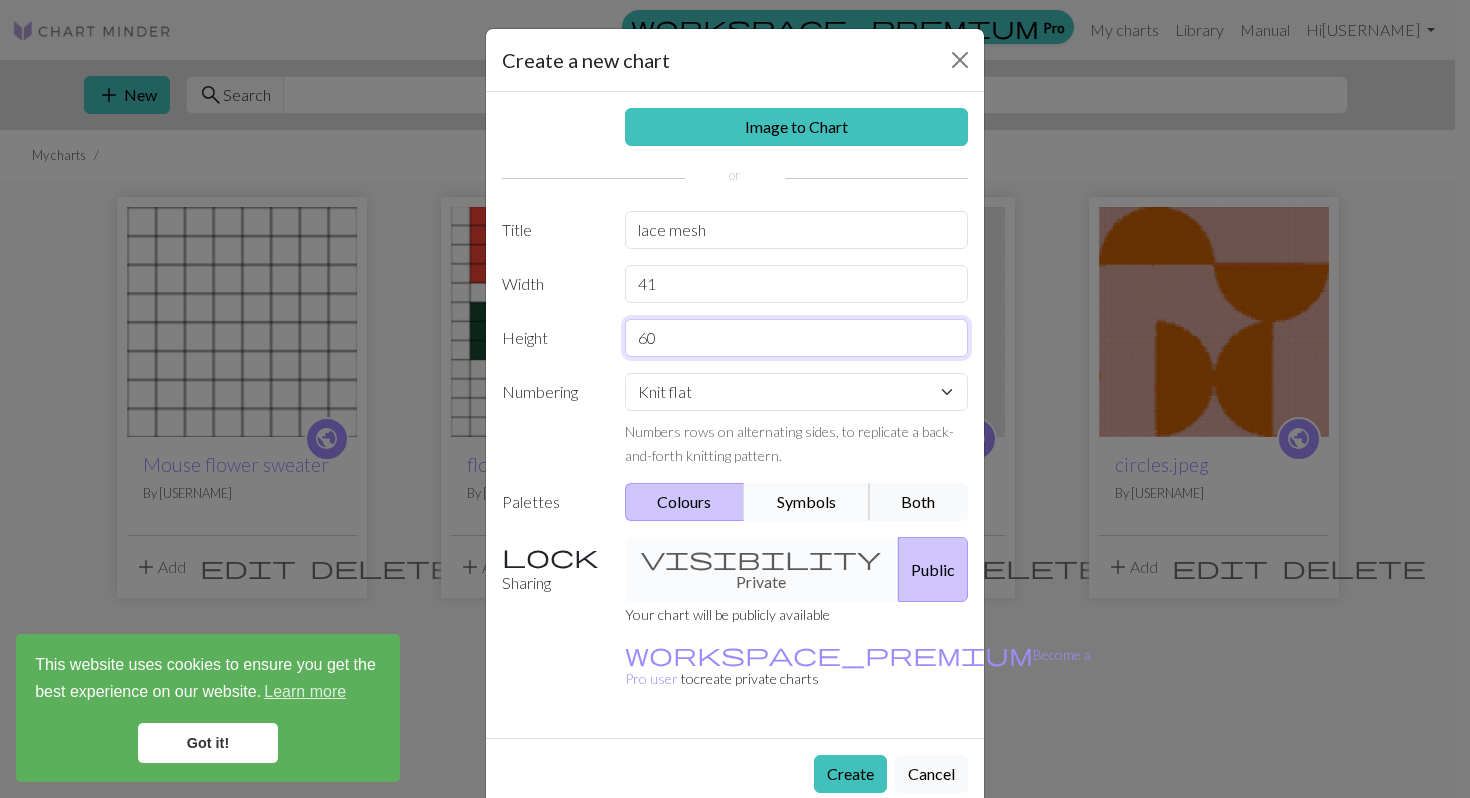 type on "60" 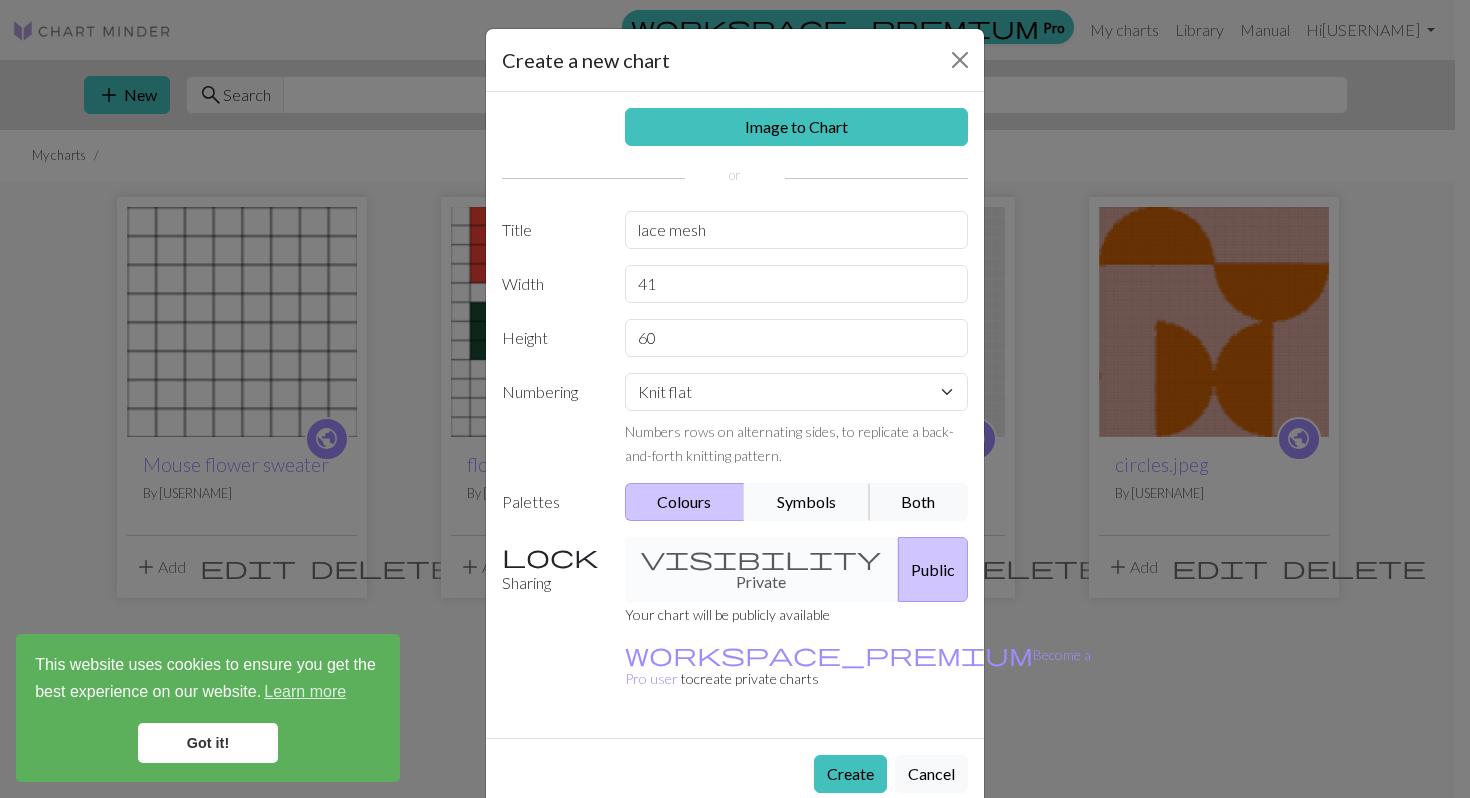 click on "Symbols" at bounding box center [807, 502] 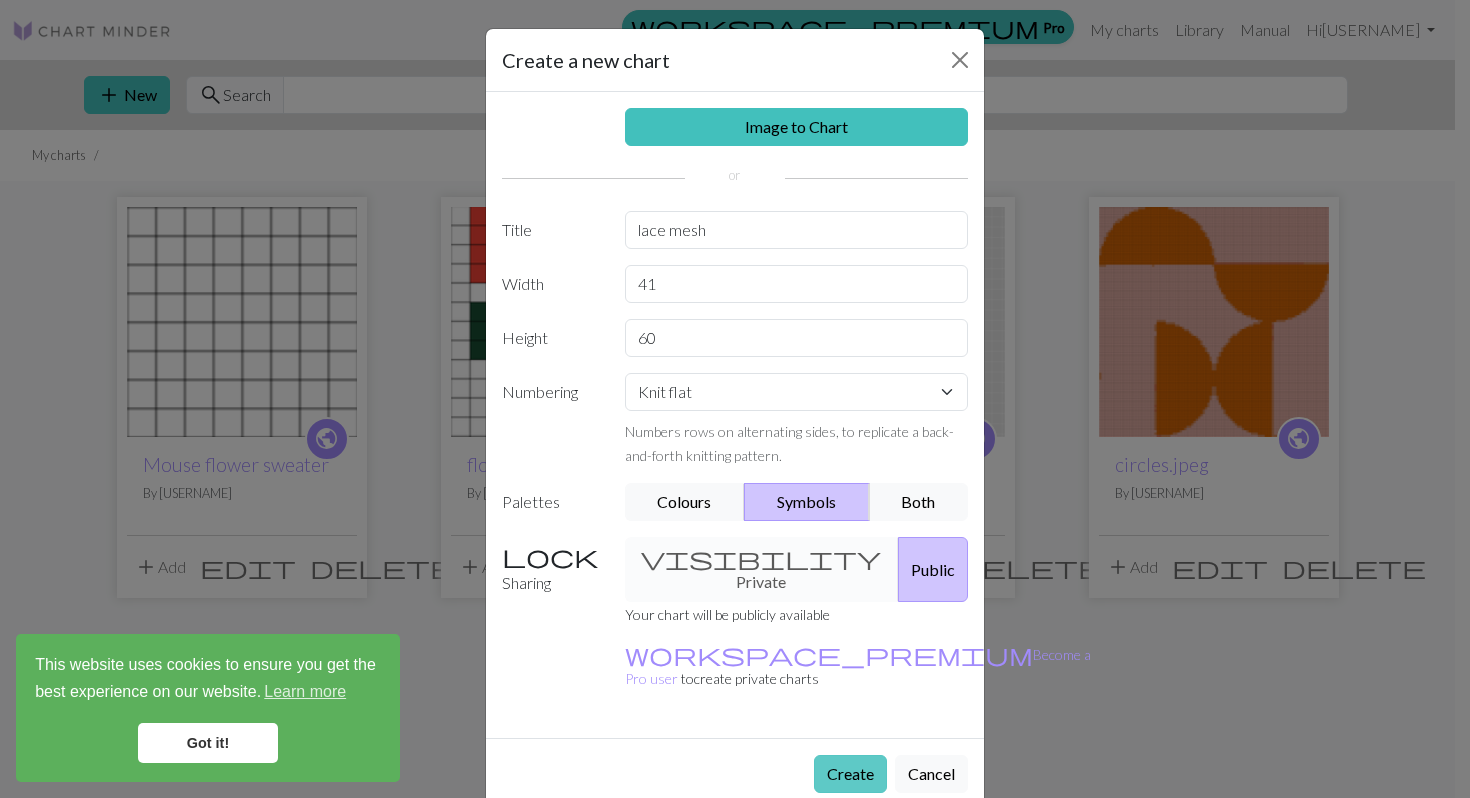 click on "Create" at bounding box center (850, 774) 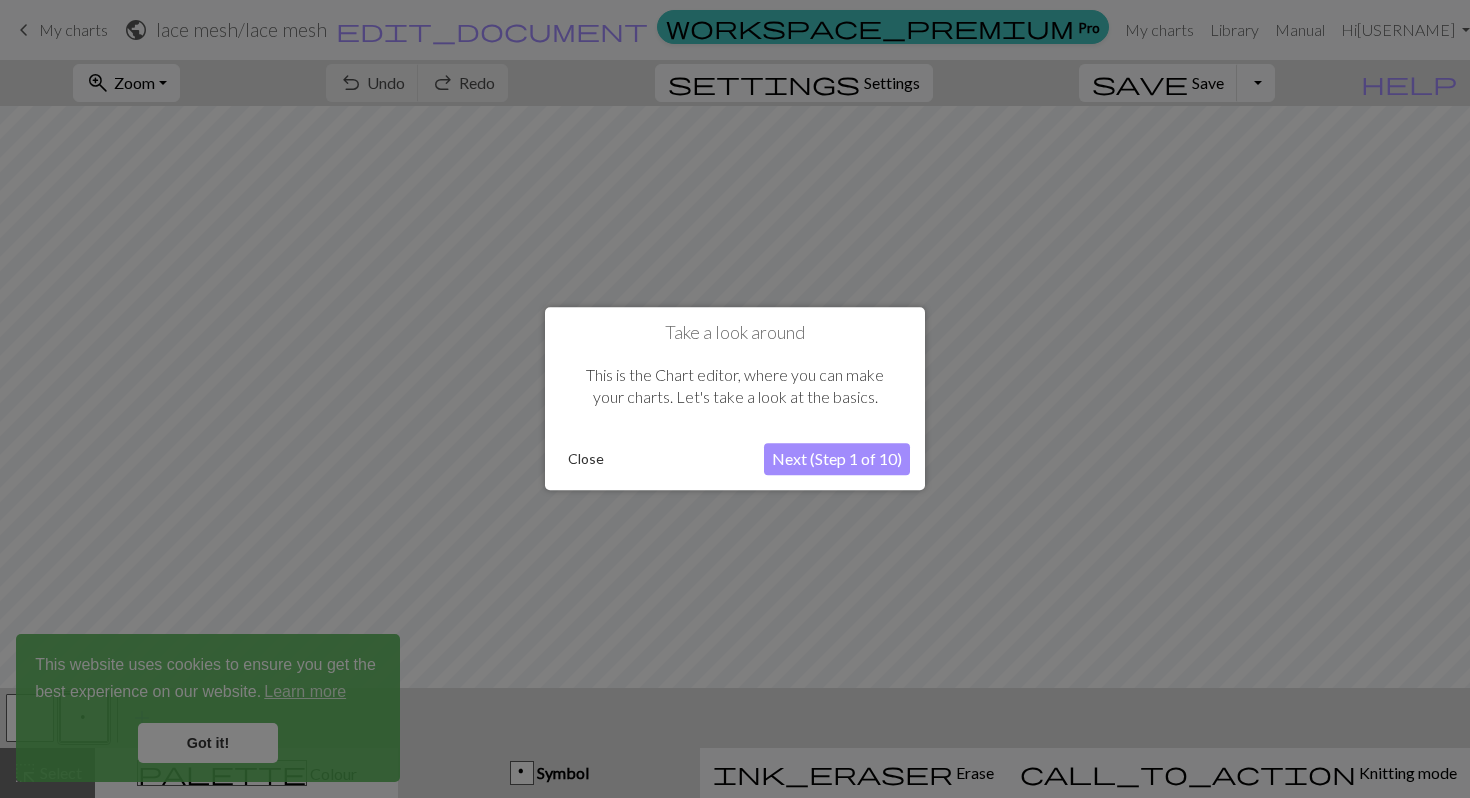 click on "Close" at bounding box center [586, 460] 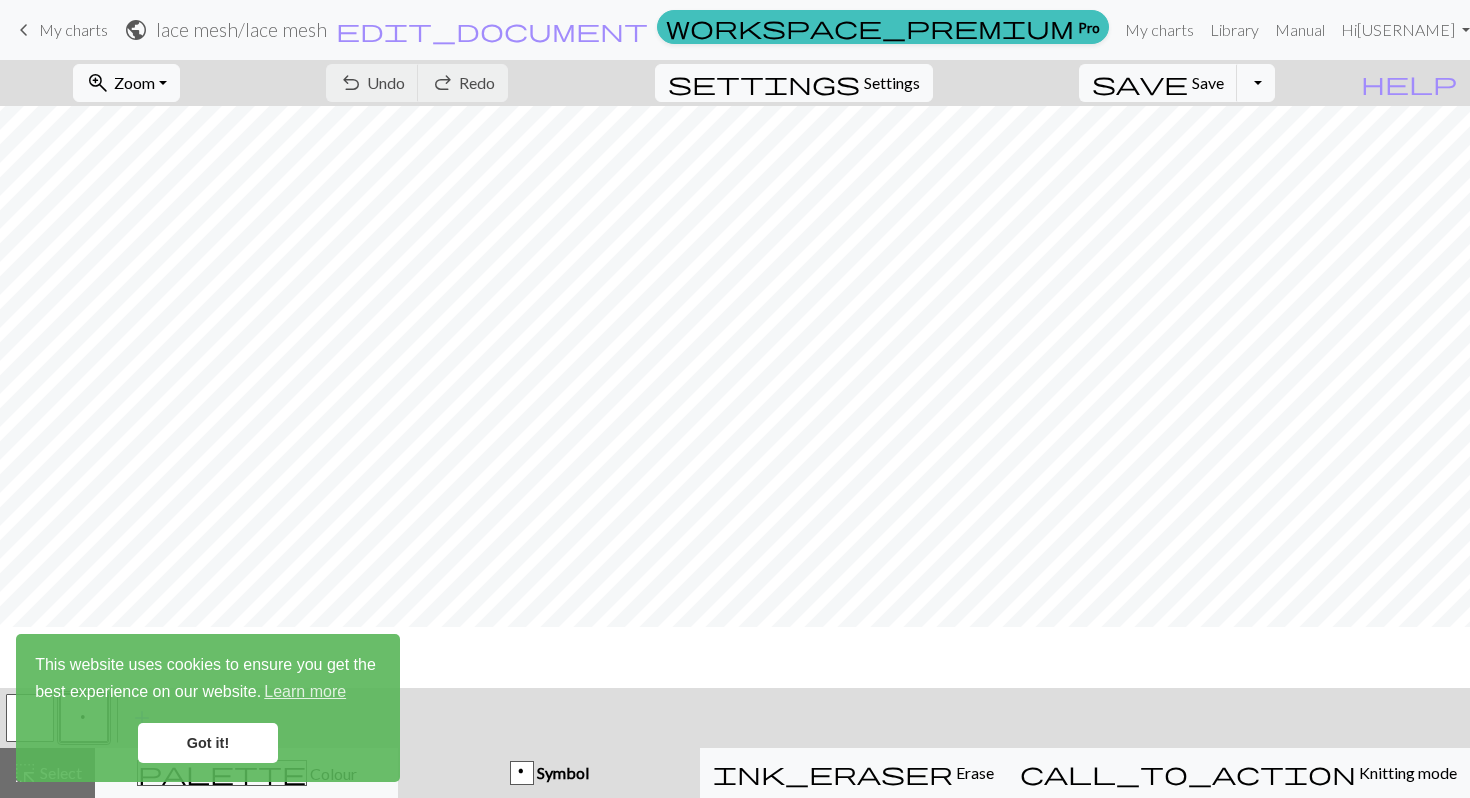 scroll, scrollTop: 89, scrollLeft: 0, axis: vertical 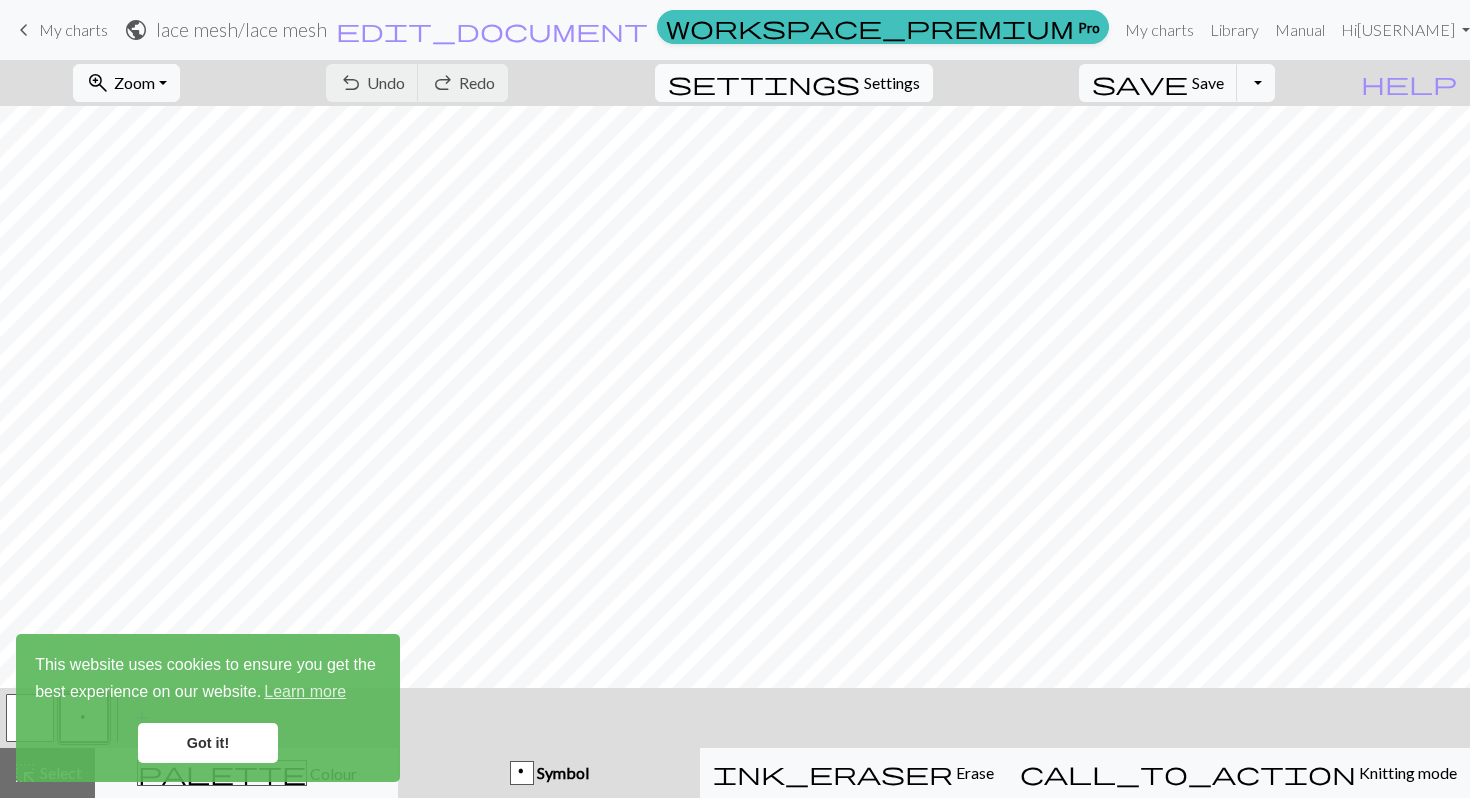 click on "Settings" at bounding box center (892, 83) 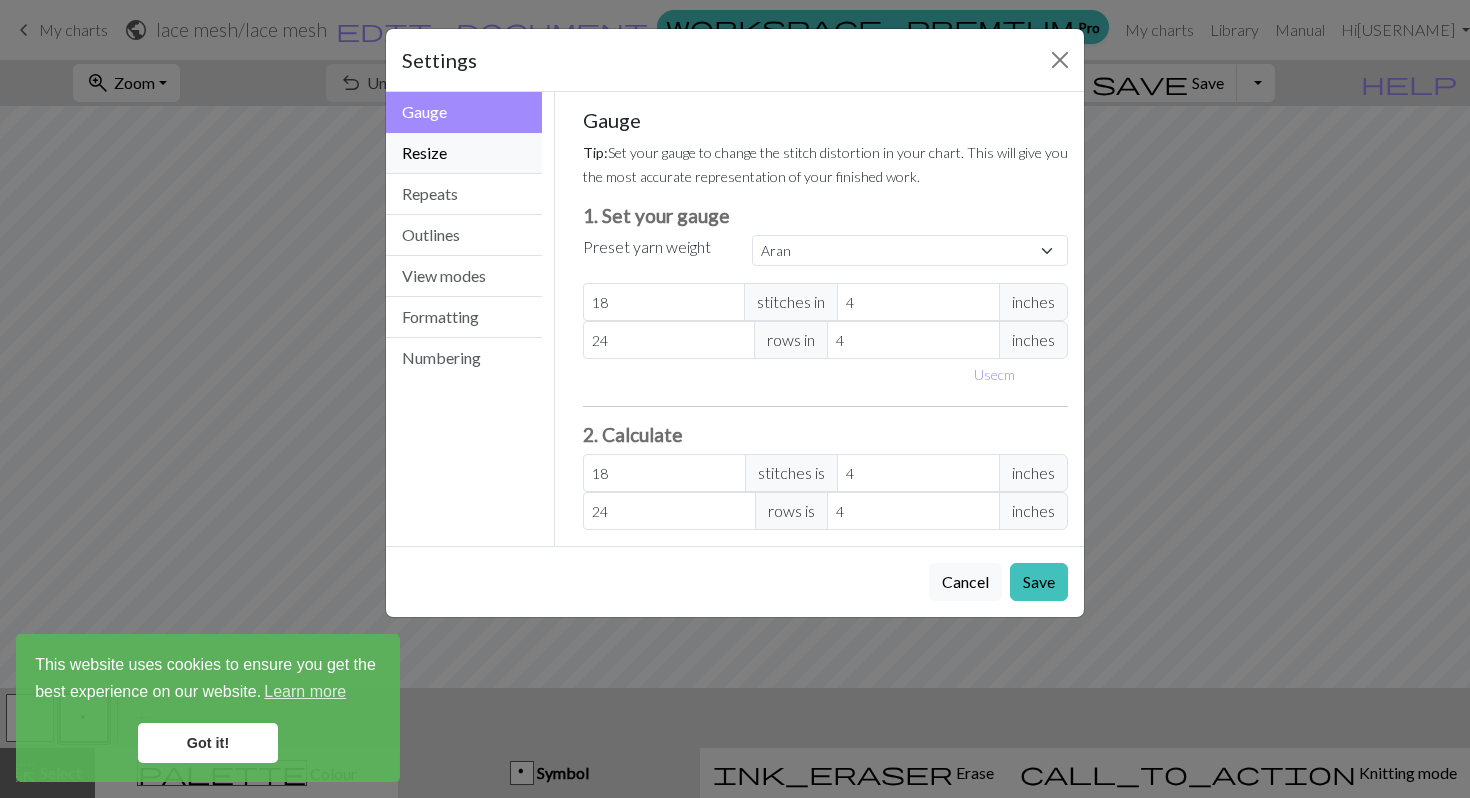 click on "Resize" at bounding box center [464, 153] 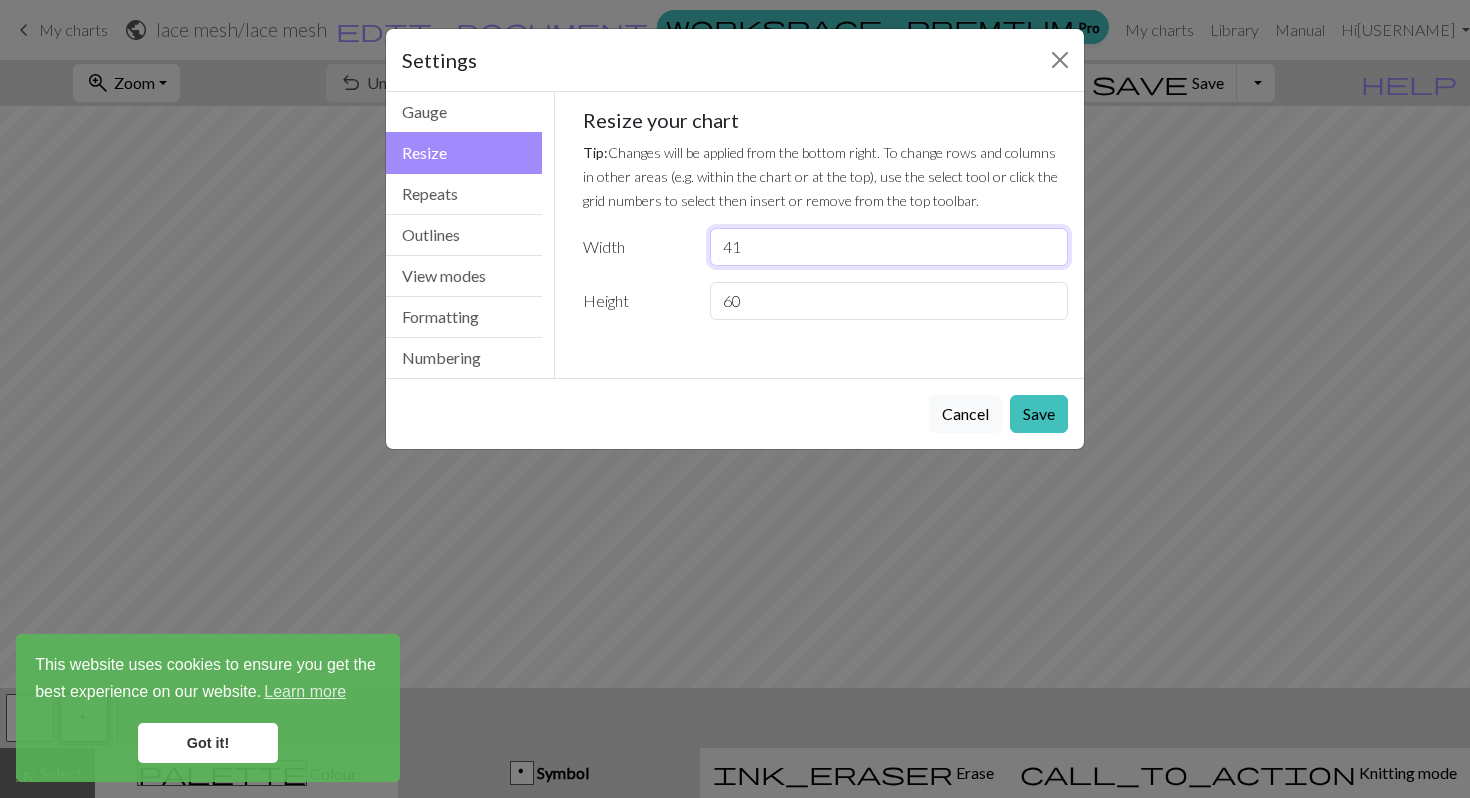click on "41" at bounding box center [889, 247] 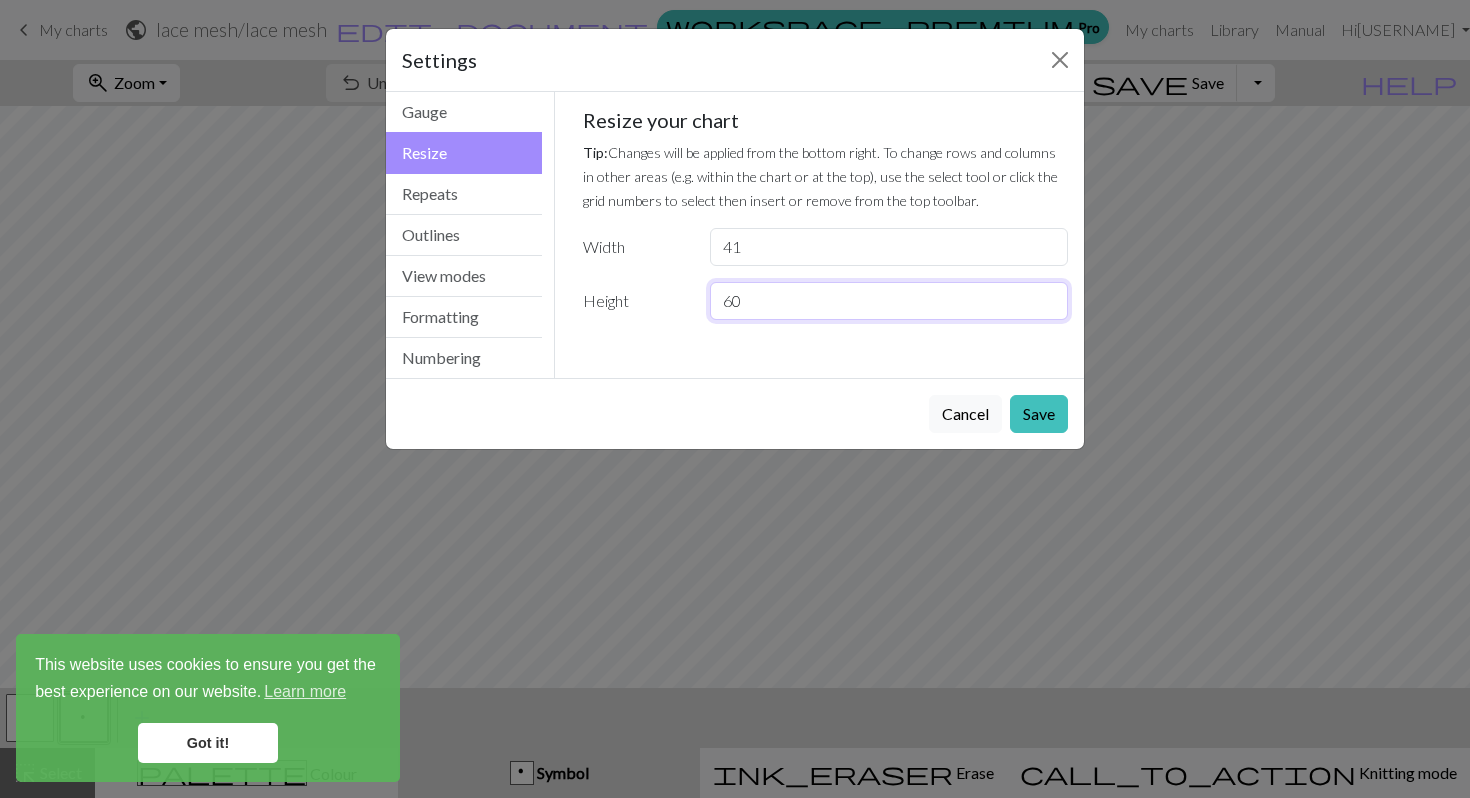 click on "60" at bounding box center [889, 301] 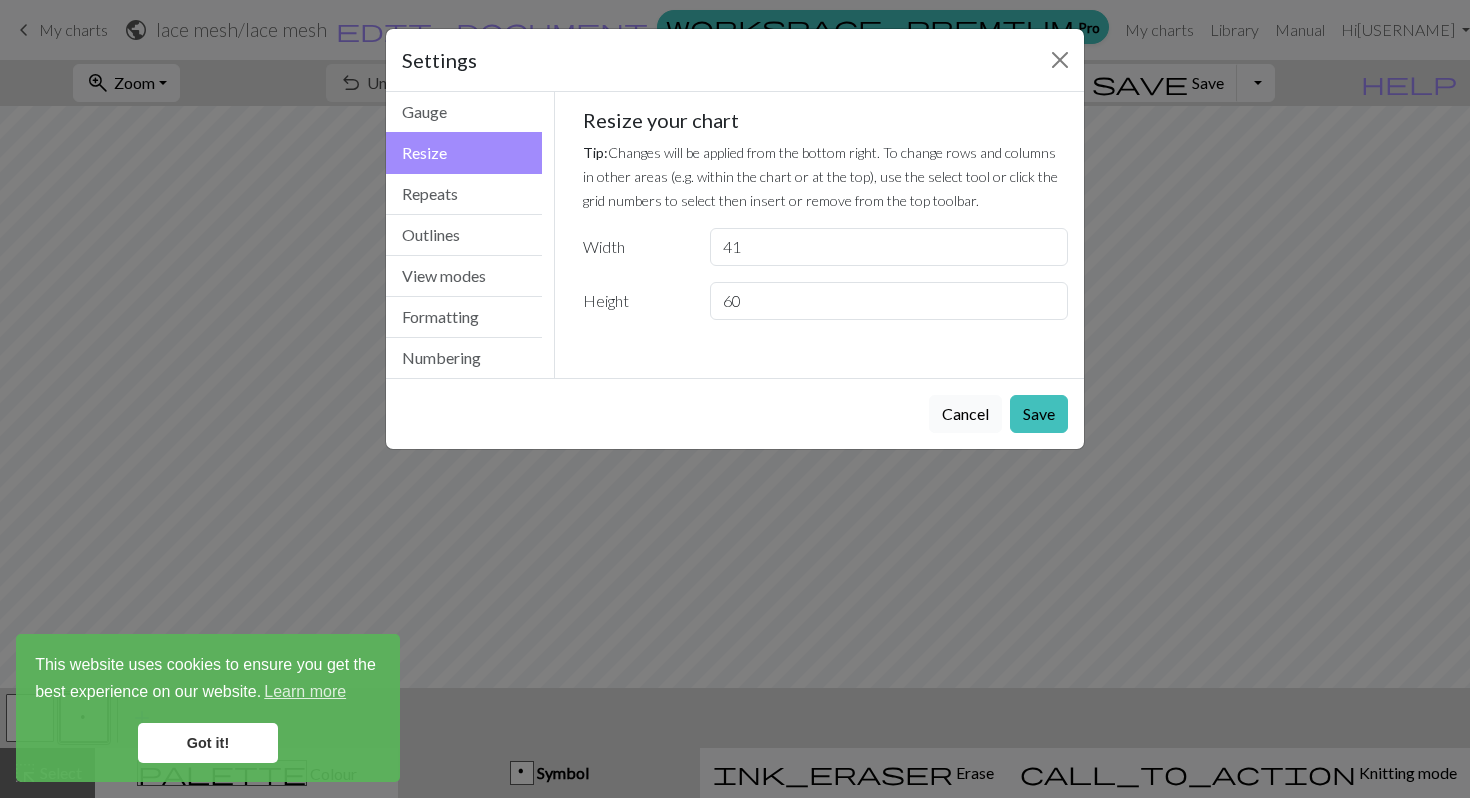click on "Cancel" at bounding box center (965, 414) 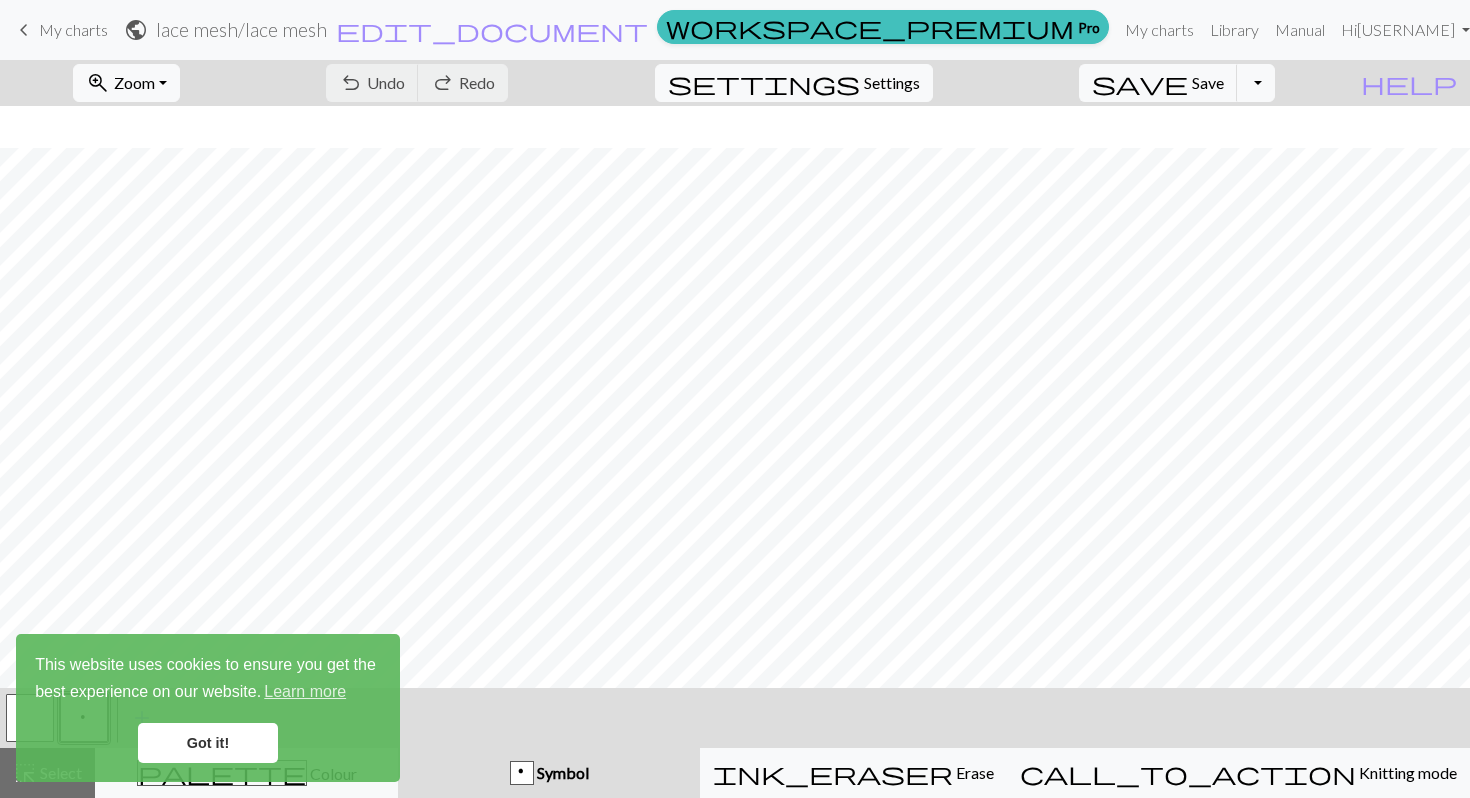 scroll, scrollTop: 337, scrollLeft: 0, axis: vertical 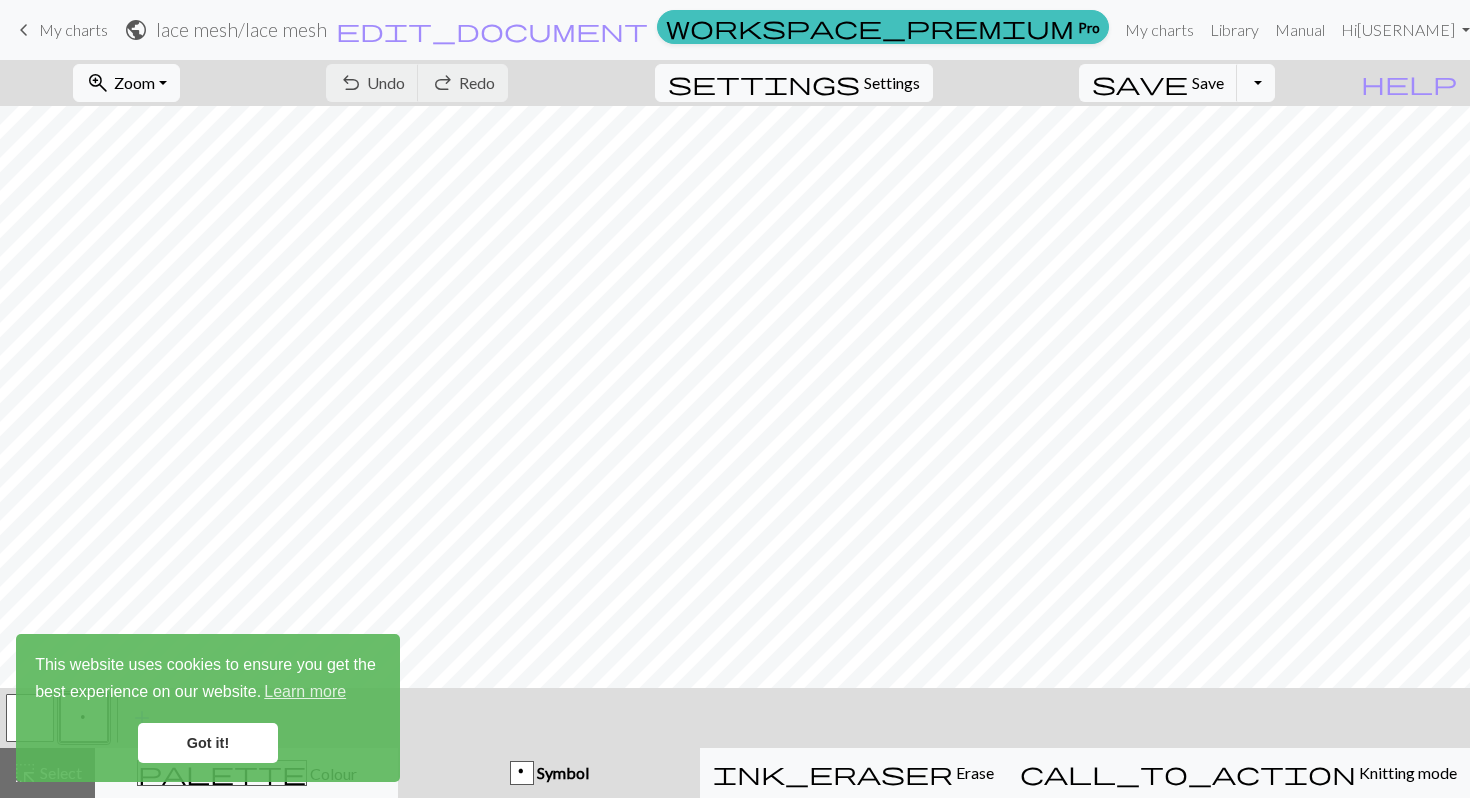 click on "Got it!" at bounding box center (208, 743) 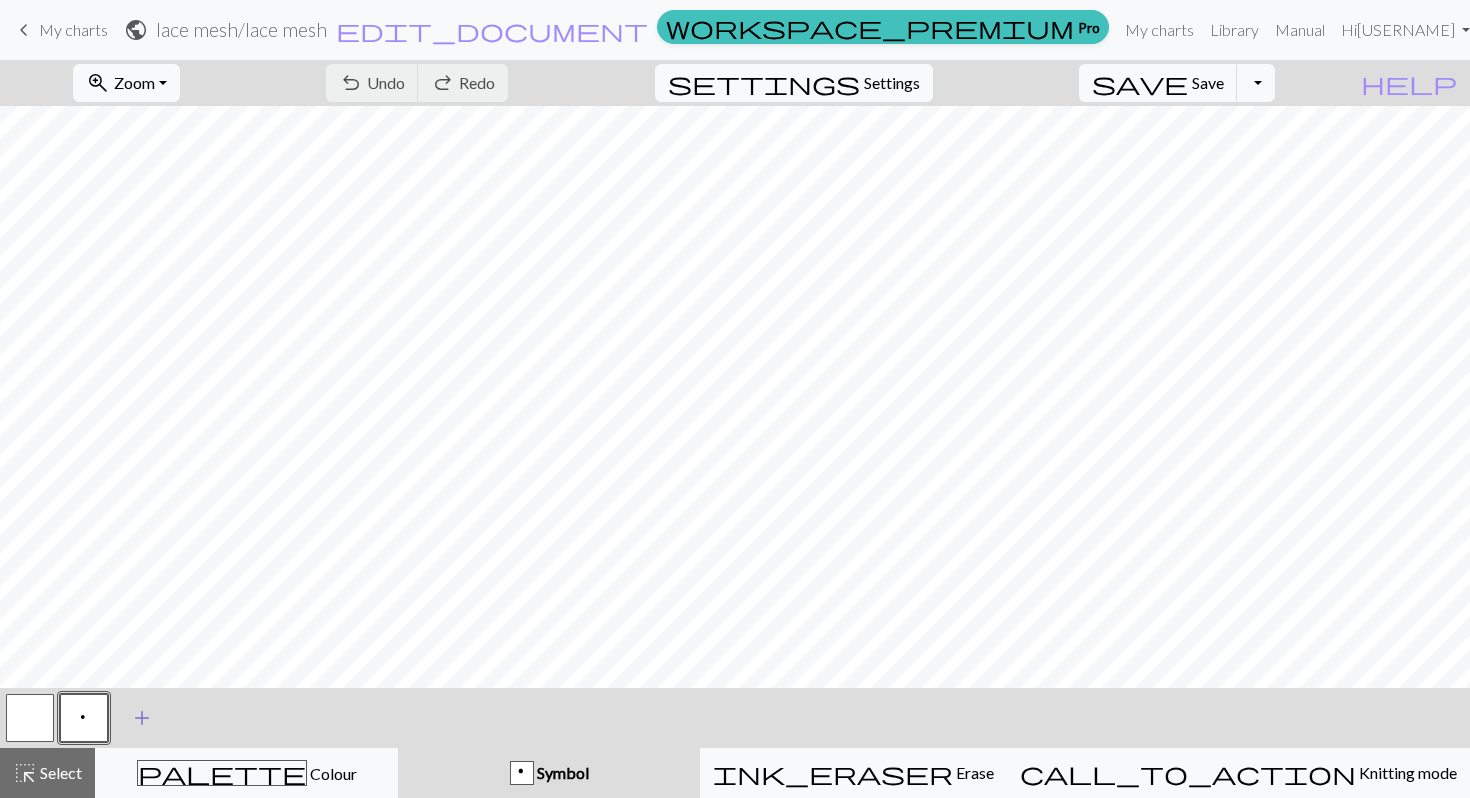 click on "add" at bounding box center (142, 718) 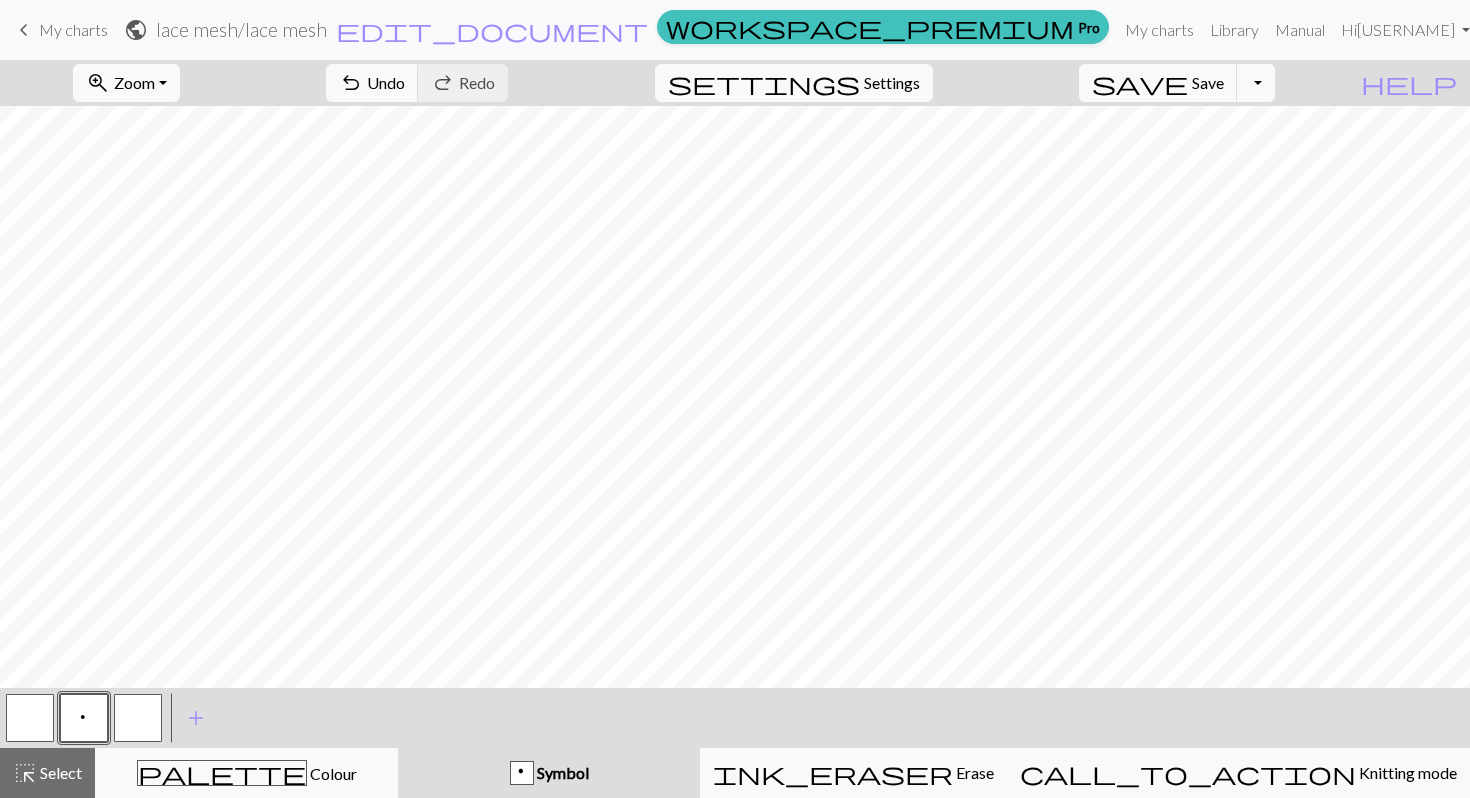 click at bounding box center (138, 718) 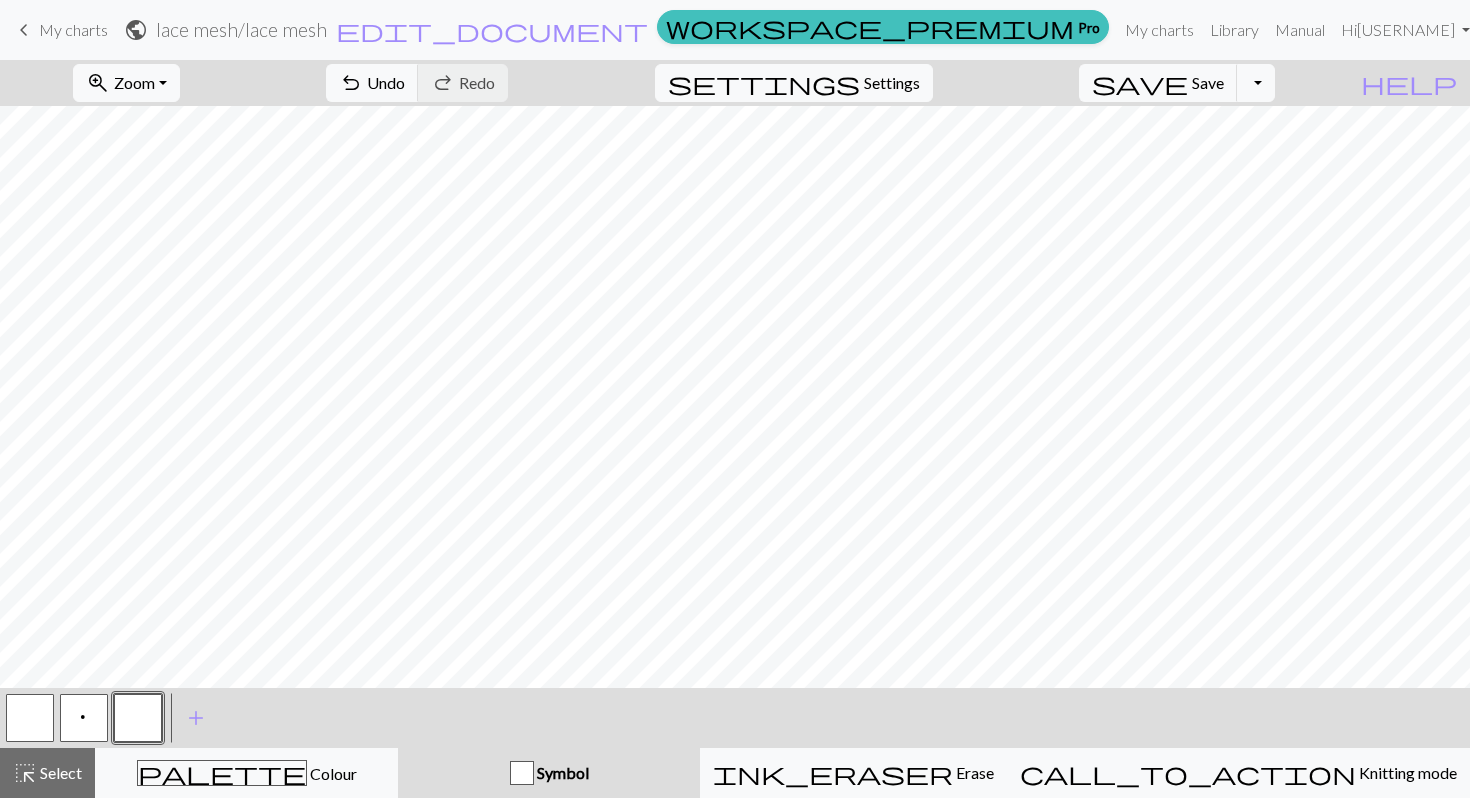 click at bounding box center (138, 718) 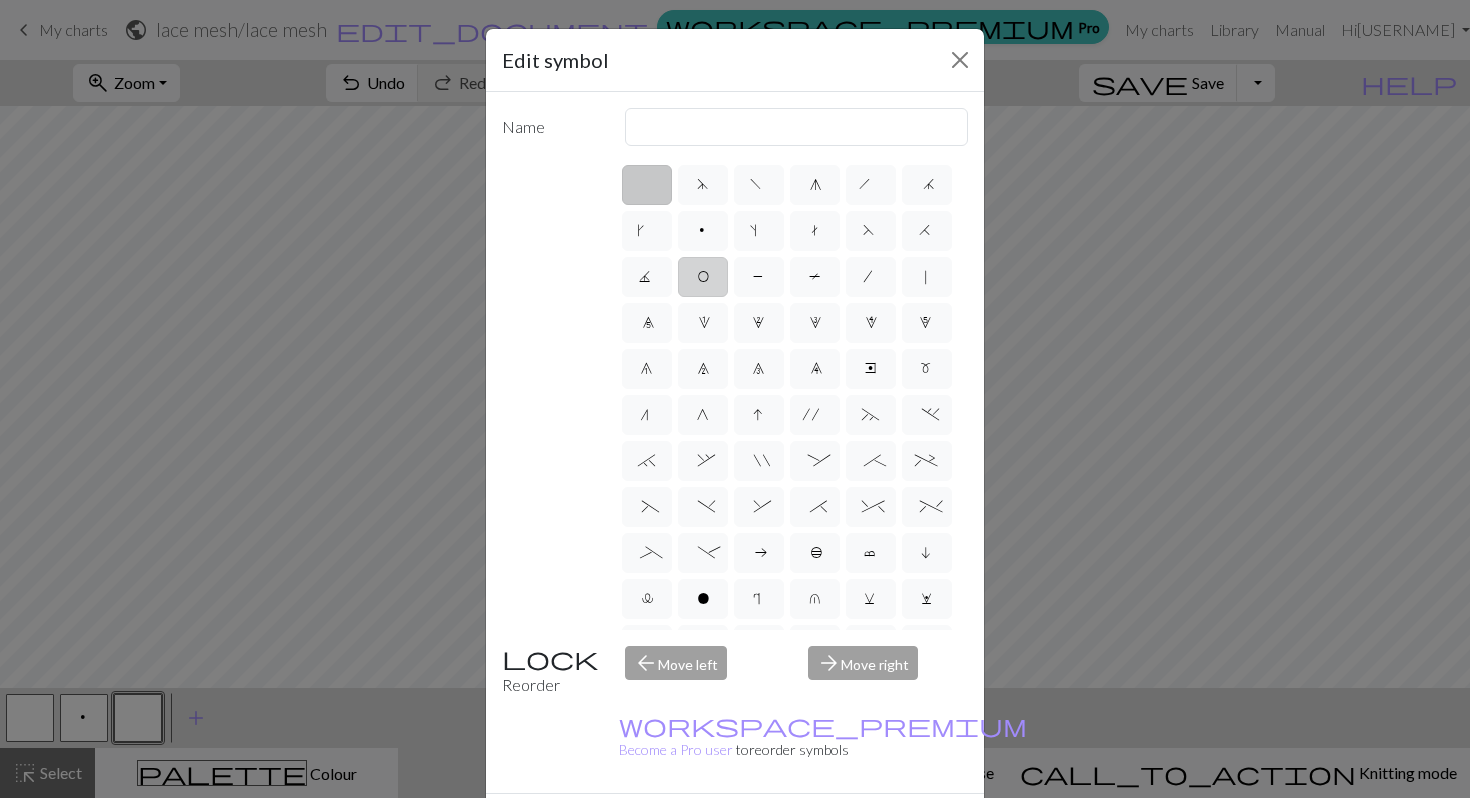 click on "O" at bounding box center (703, 279) 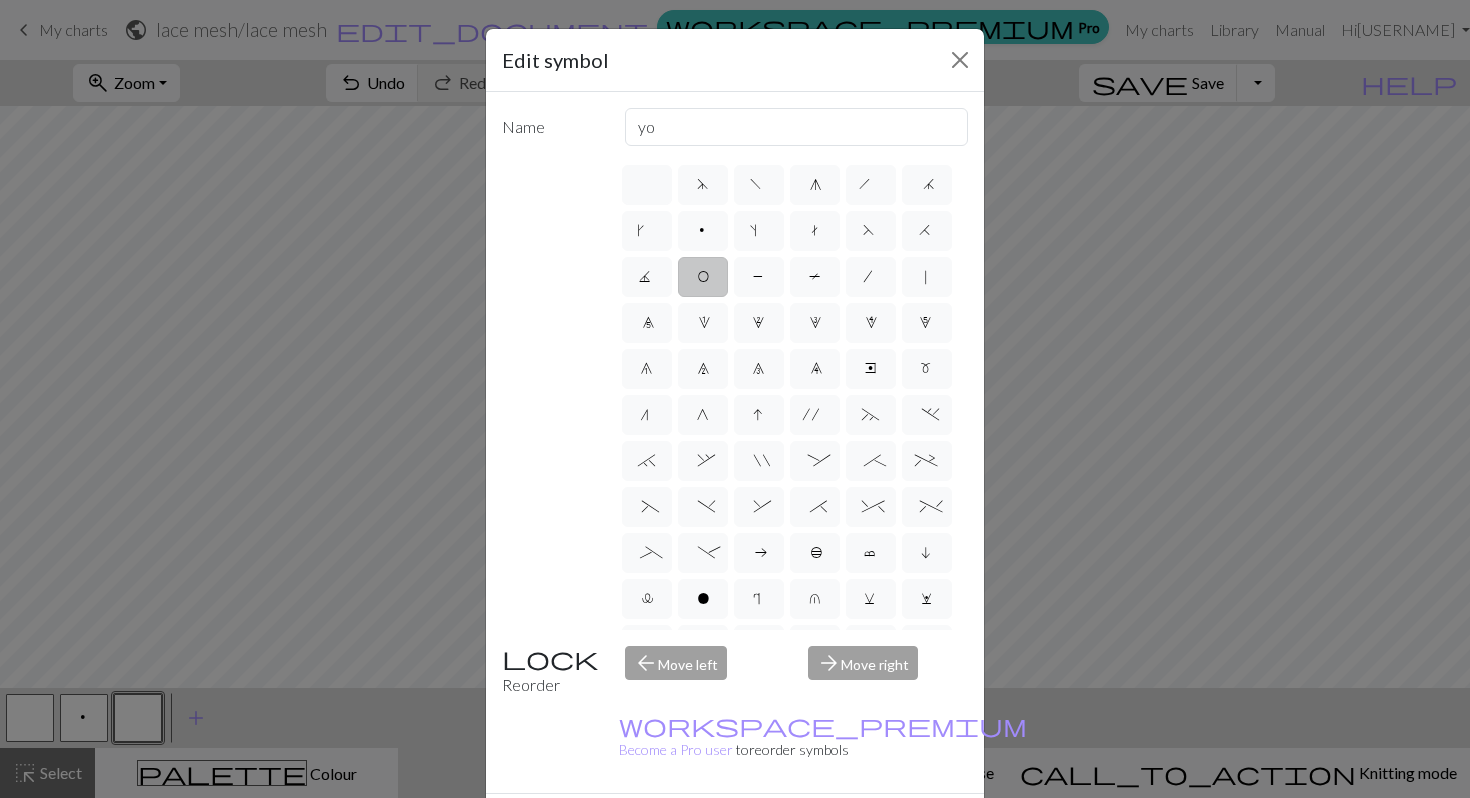 click on "Done" at bounding box center (855, 829) 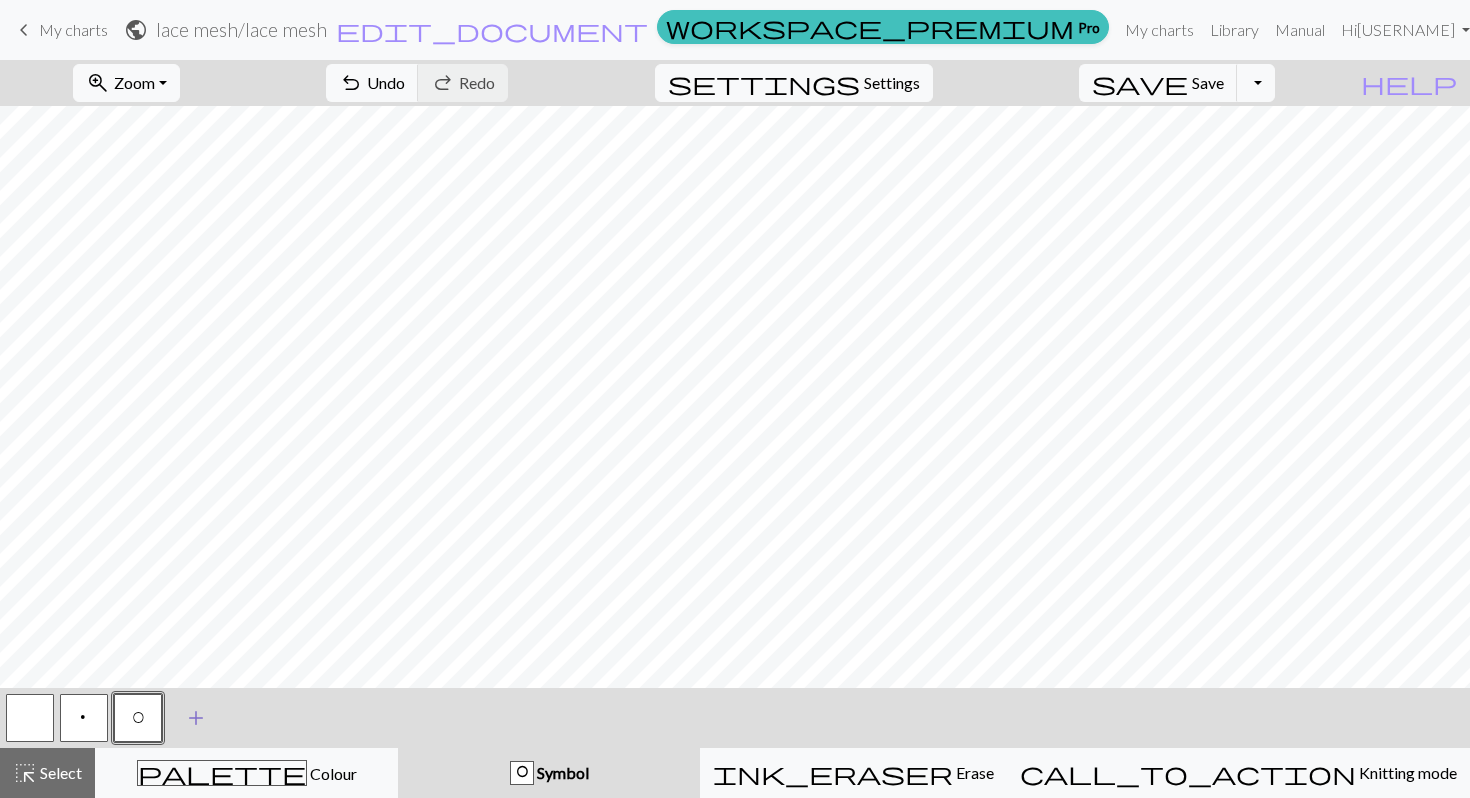 click on "add" at bounding box center (196, 718) 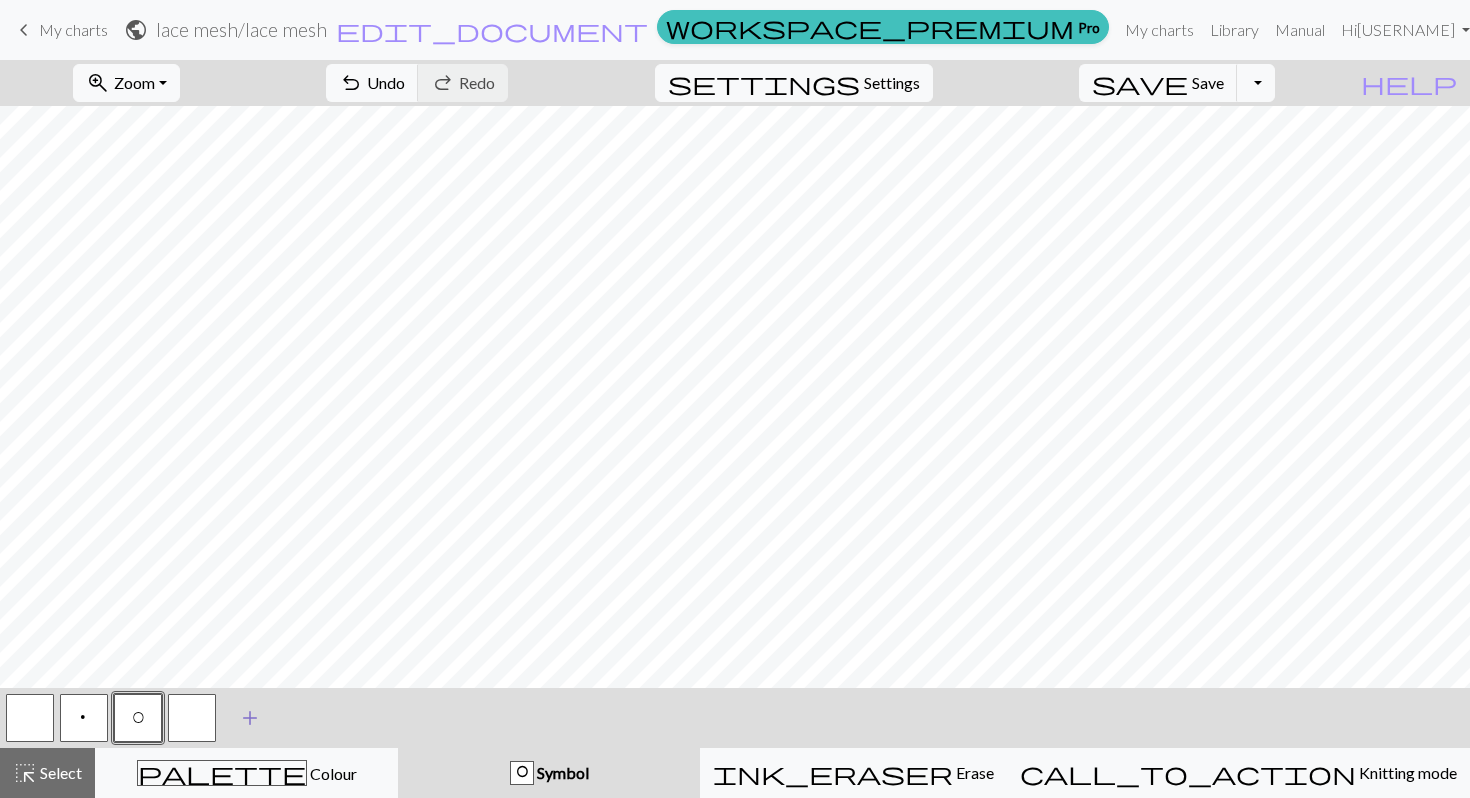 click at bounding box center [192, 718] 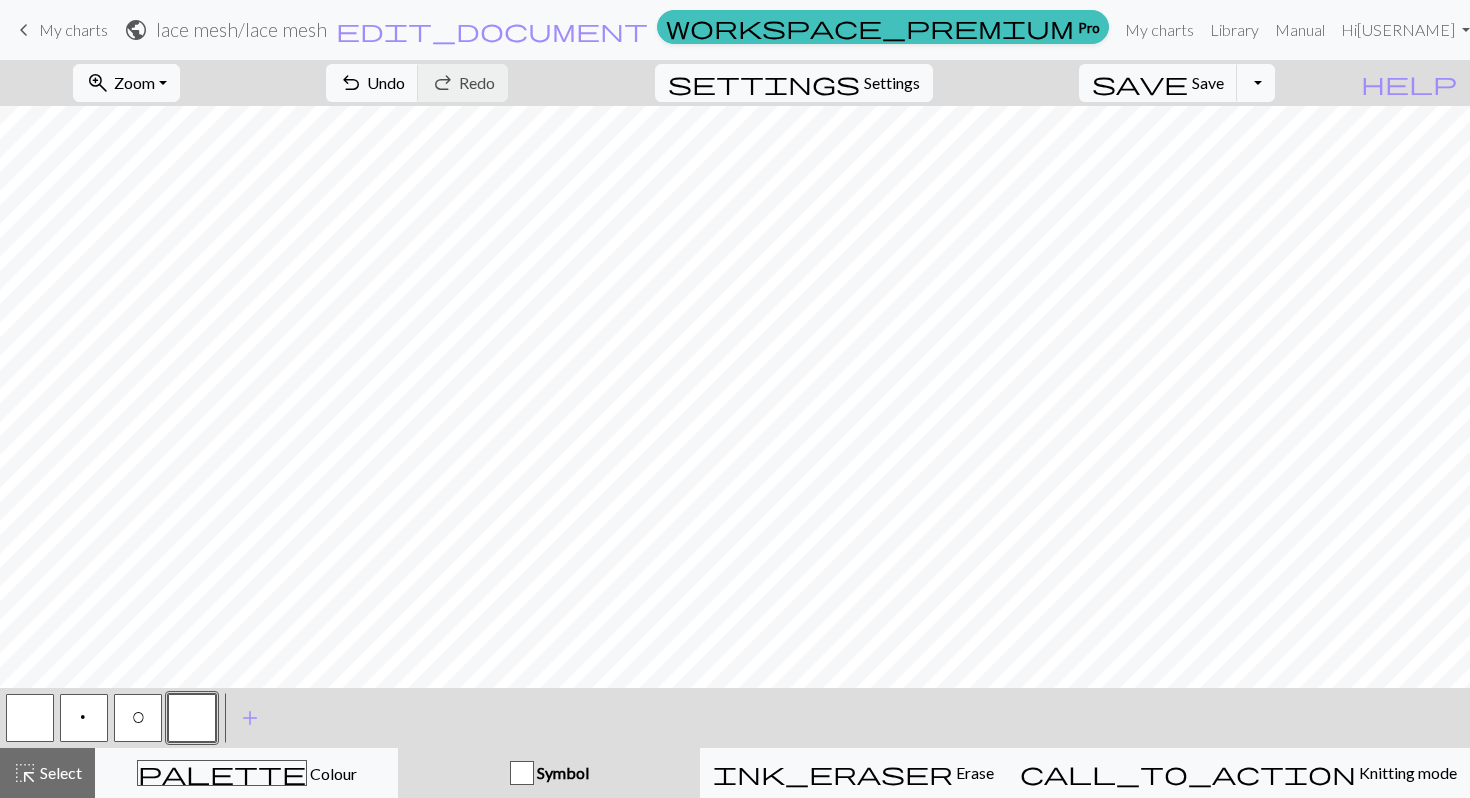 click at bounding box center [192, 718] 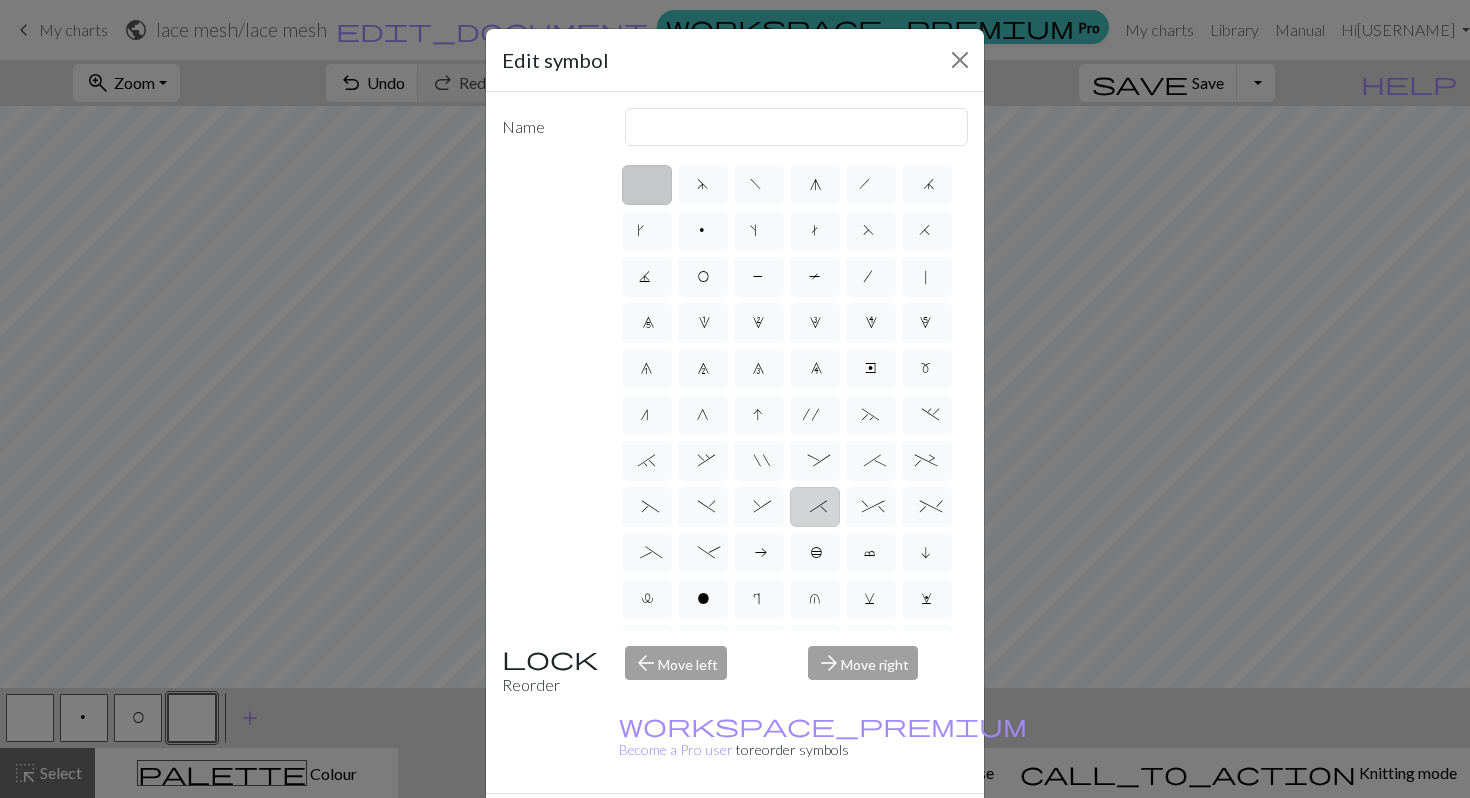 click on "*" at bounding box center [815, 507] 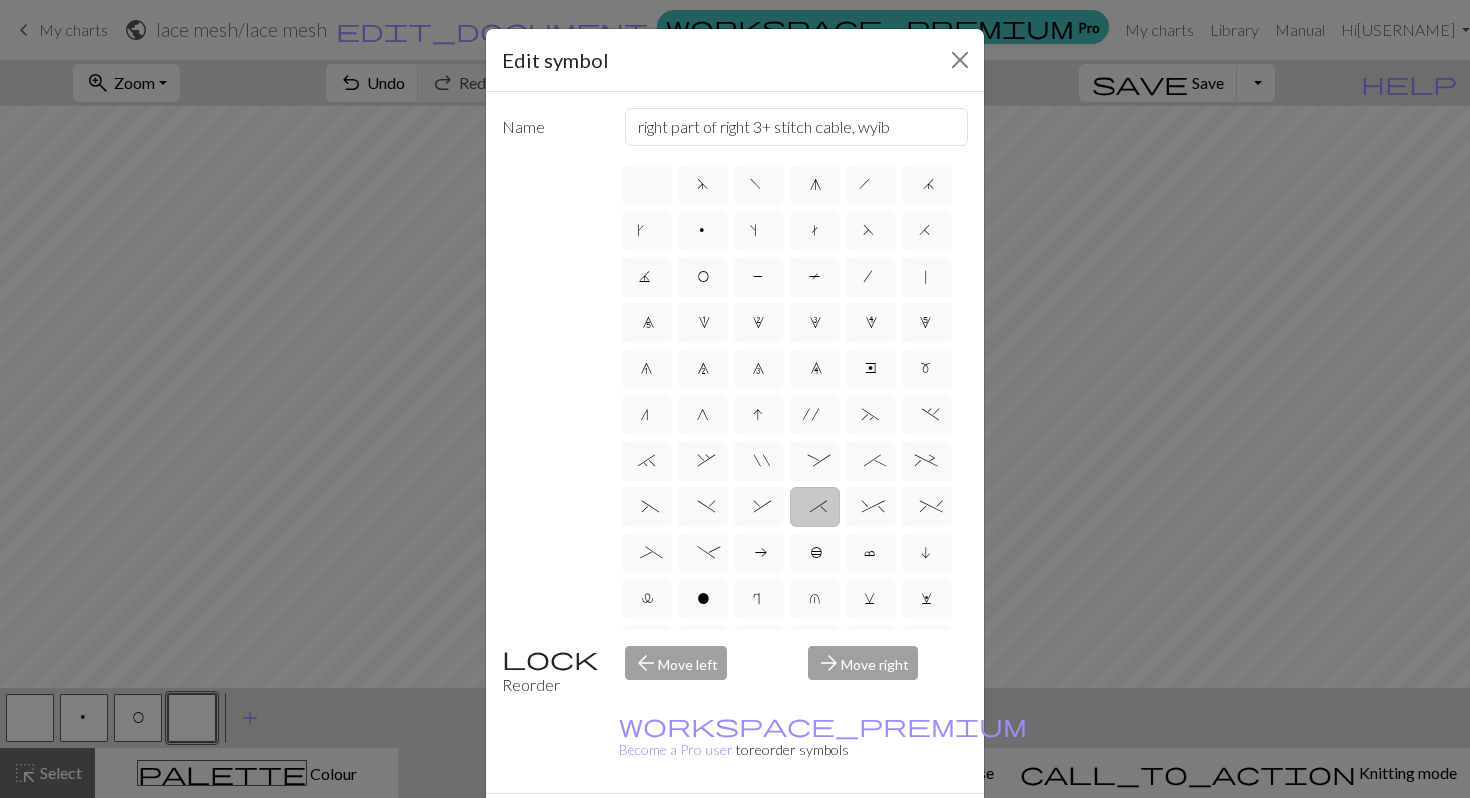 click on "Done" at bounding box center [855, 829] 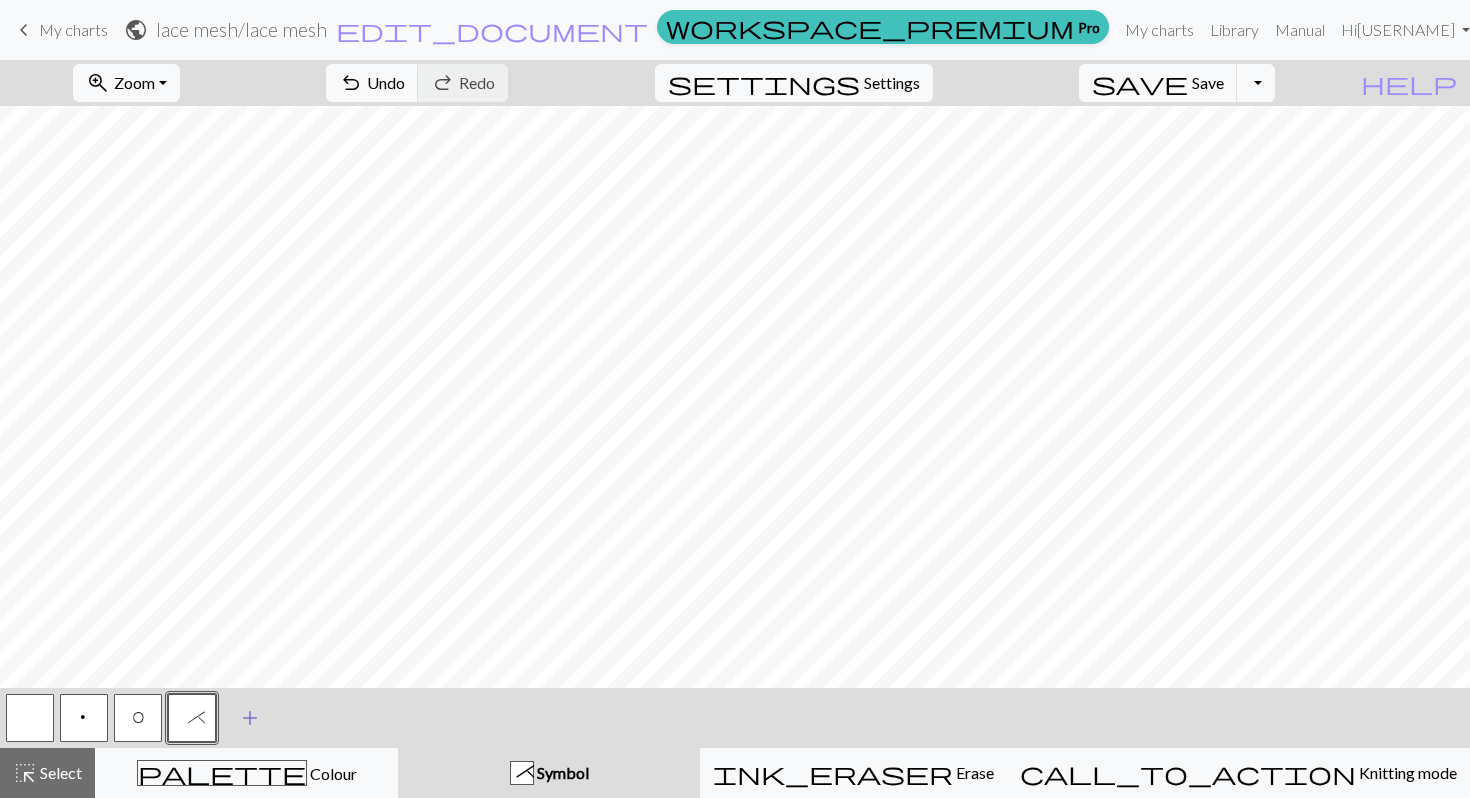 click on "add" at bounding box center [250, 718] 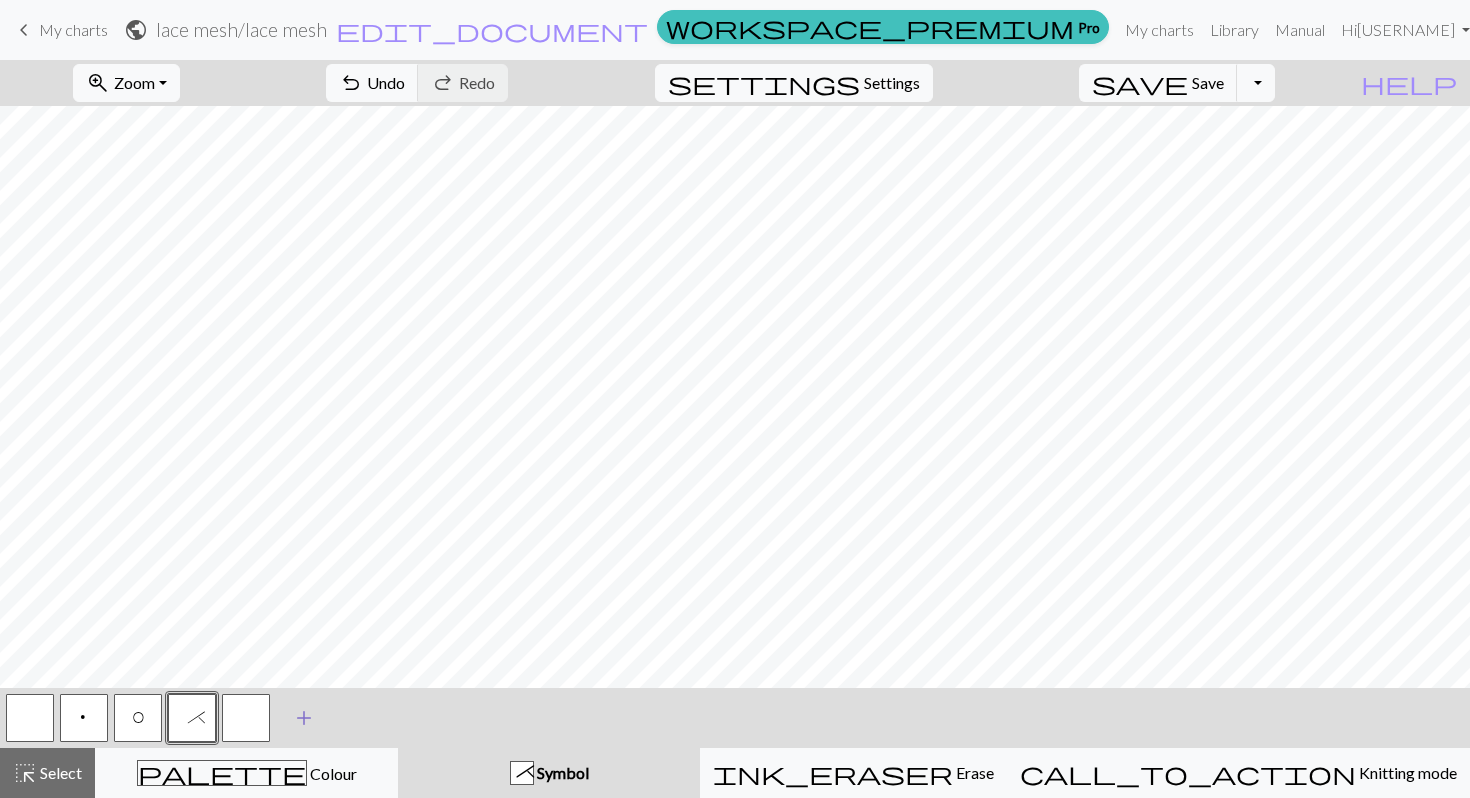 click on "add Add a  symbol" at bounding box center (304, 718) 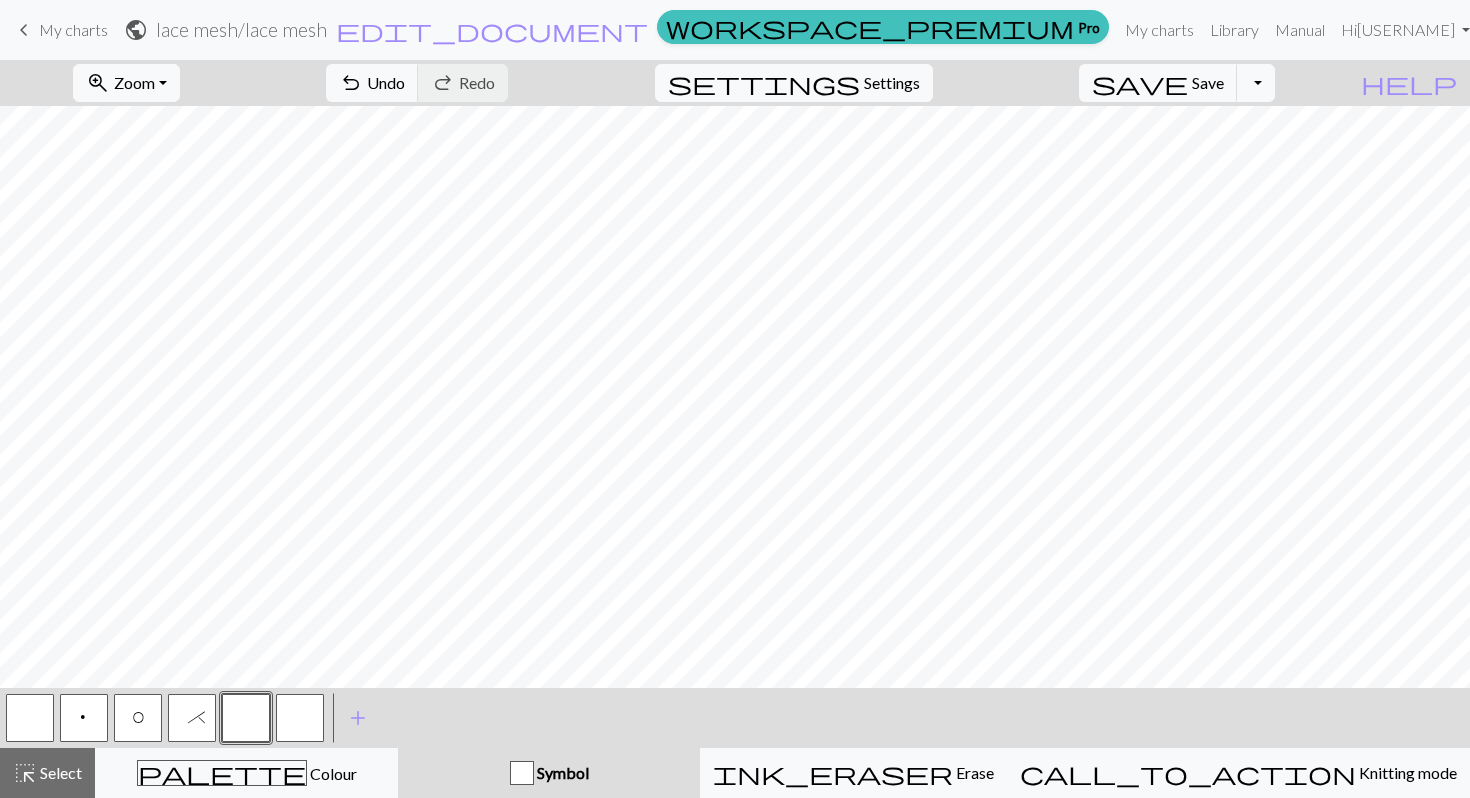 click at bounding box center (246, 718) 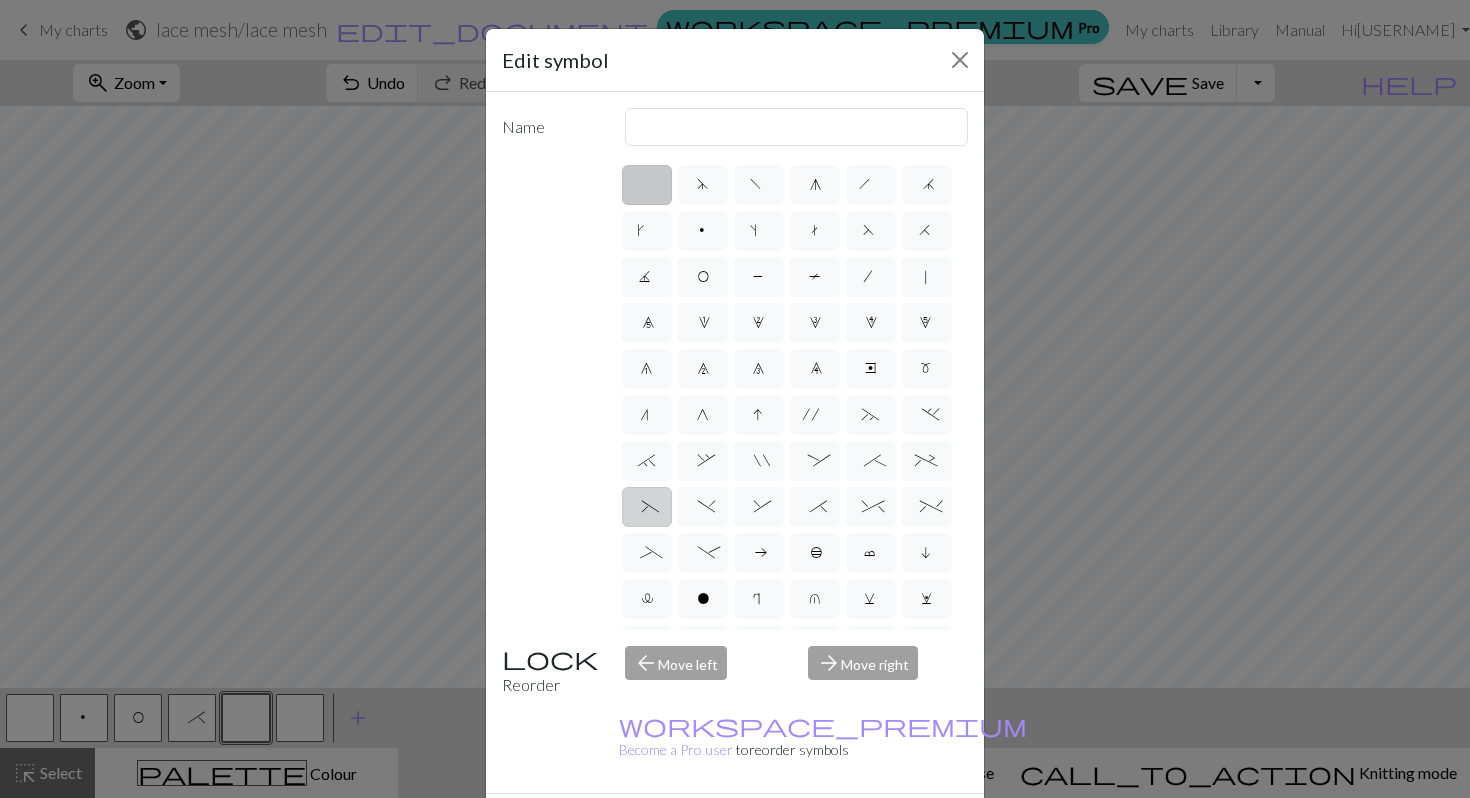 click on "(" at bounding box center [647, 507] 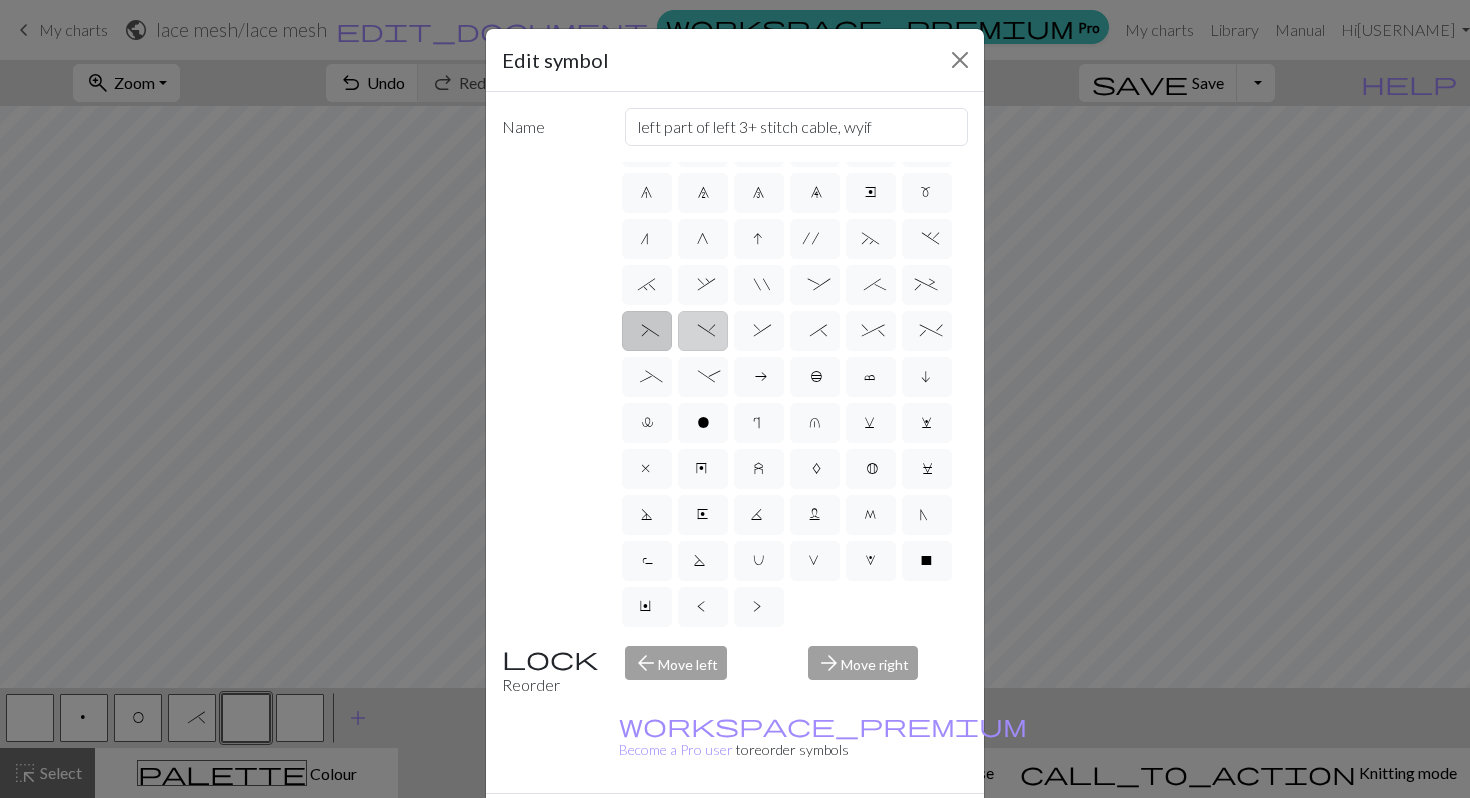 scroll, scrollTop: 314, scrollLeft: 0, axis: vertical 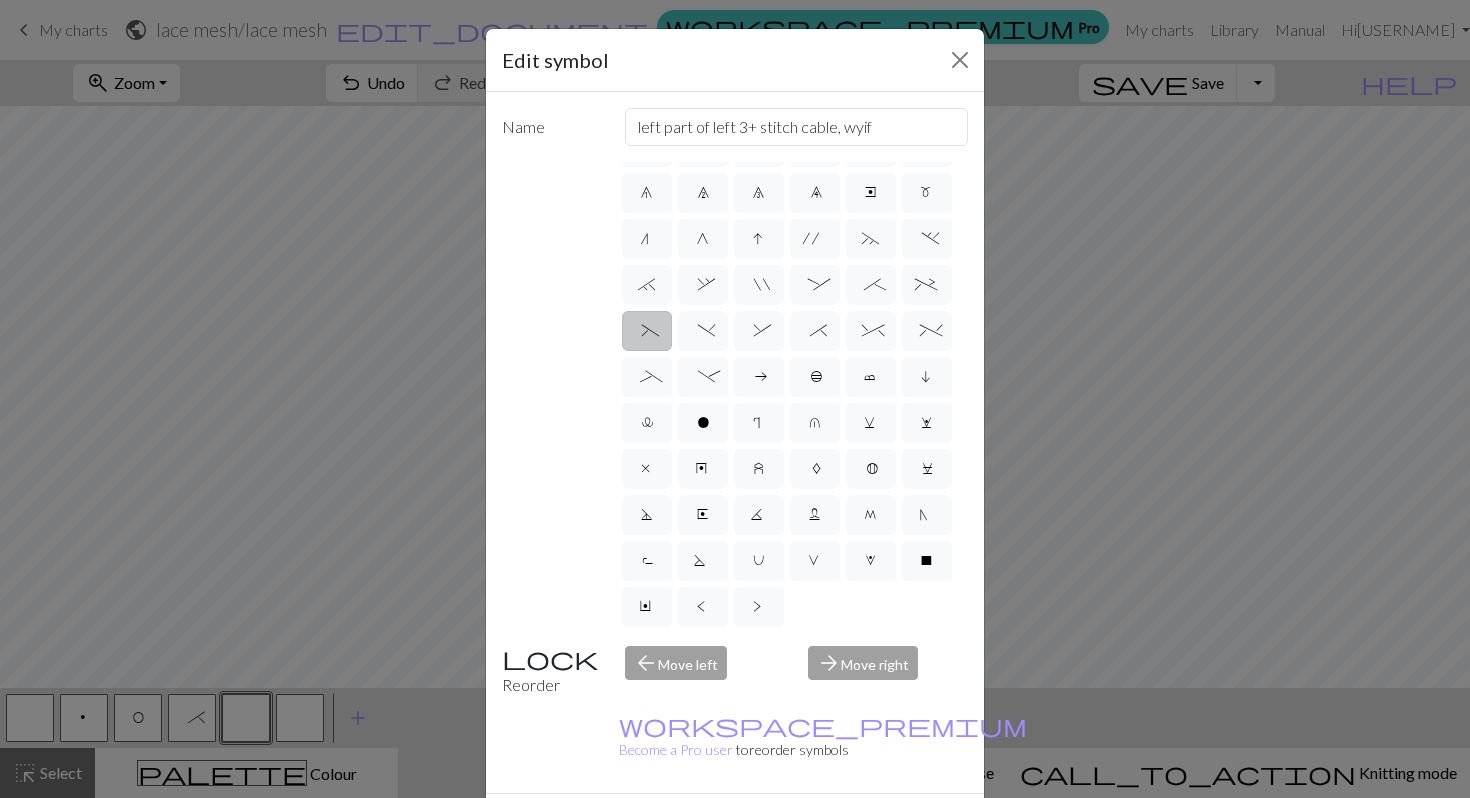 click on "Done" at bounding box center [855, 829] 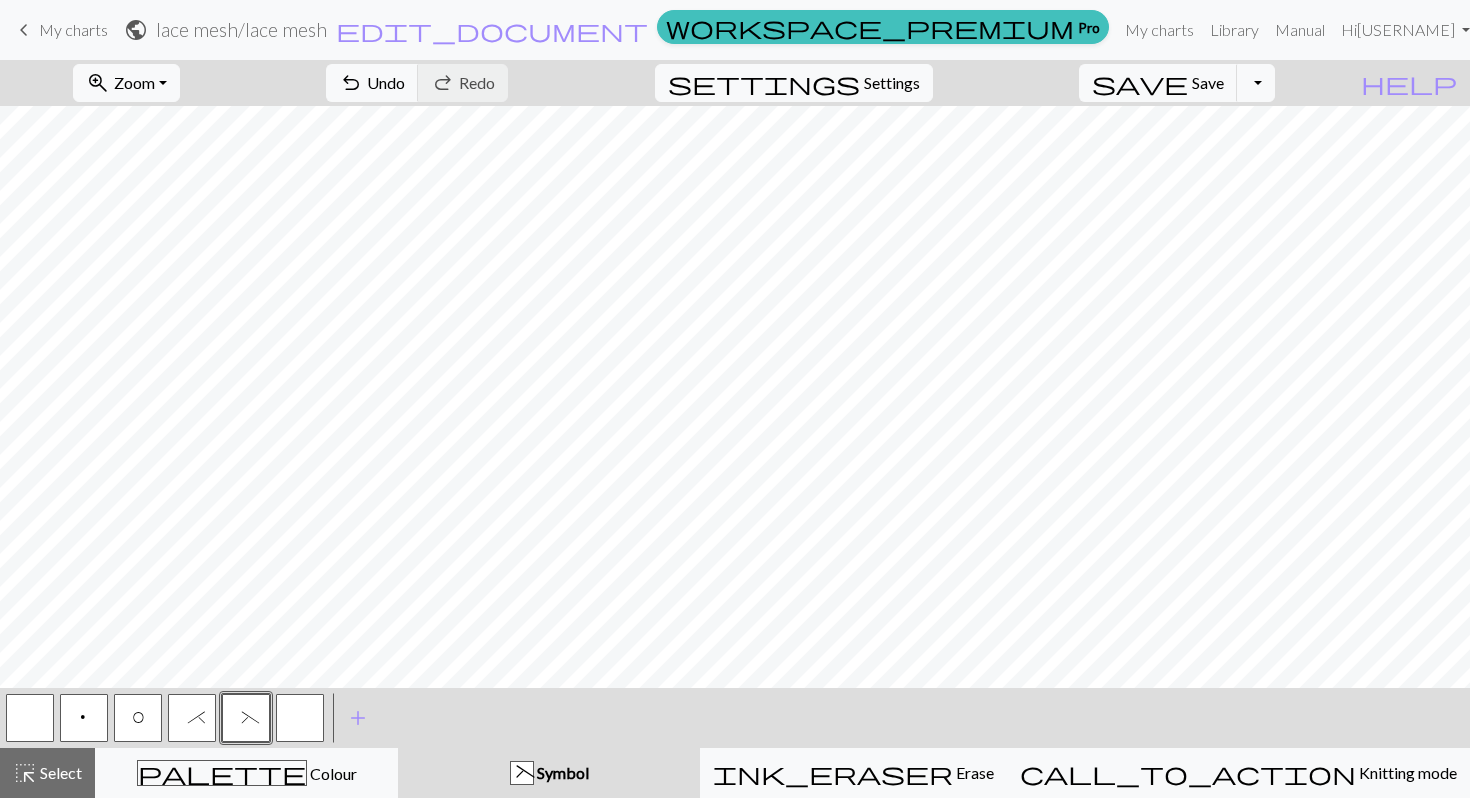 click at bounding box center (300, 718) 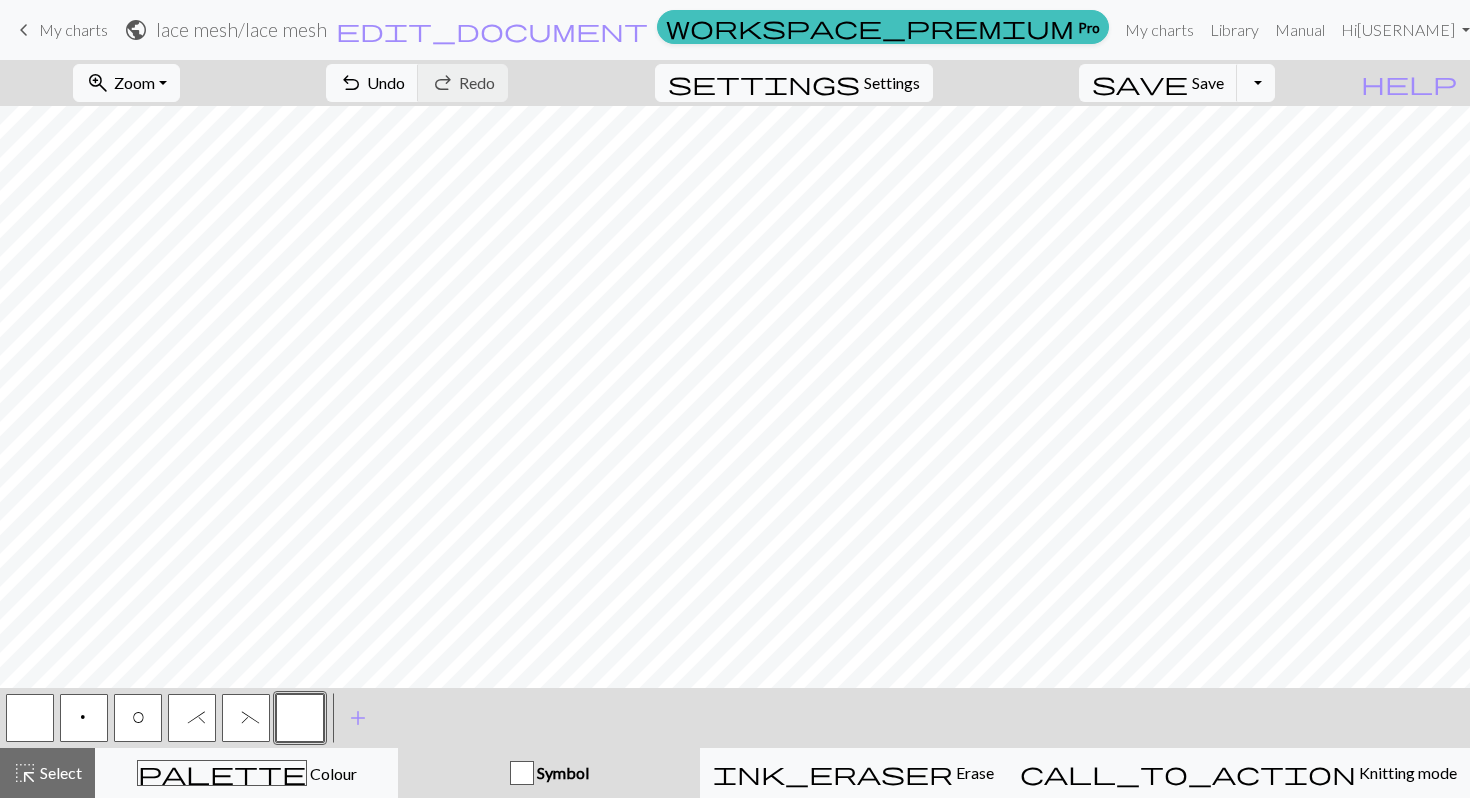 click at bounding box center (300, 718) 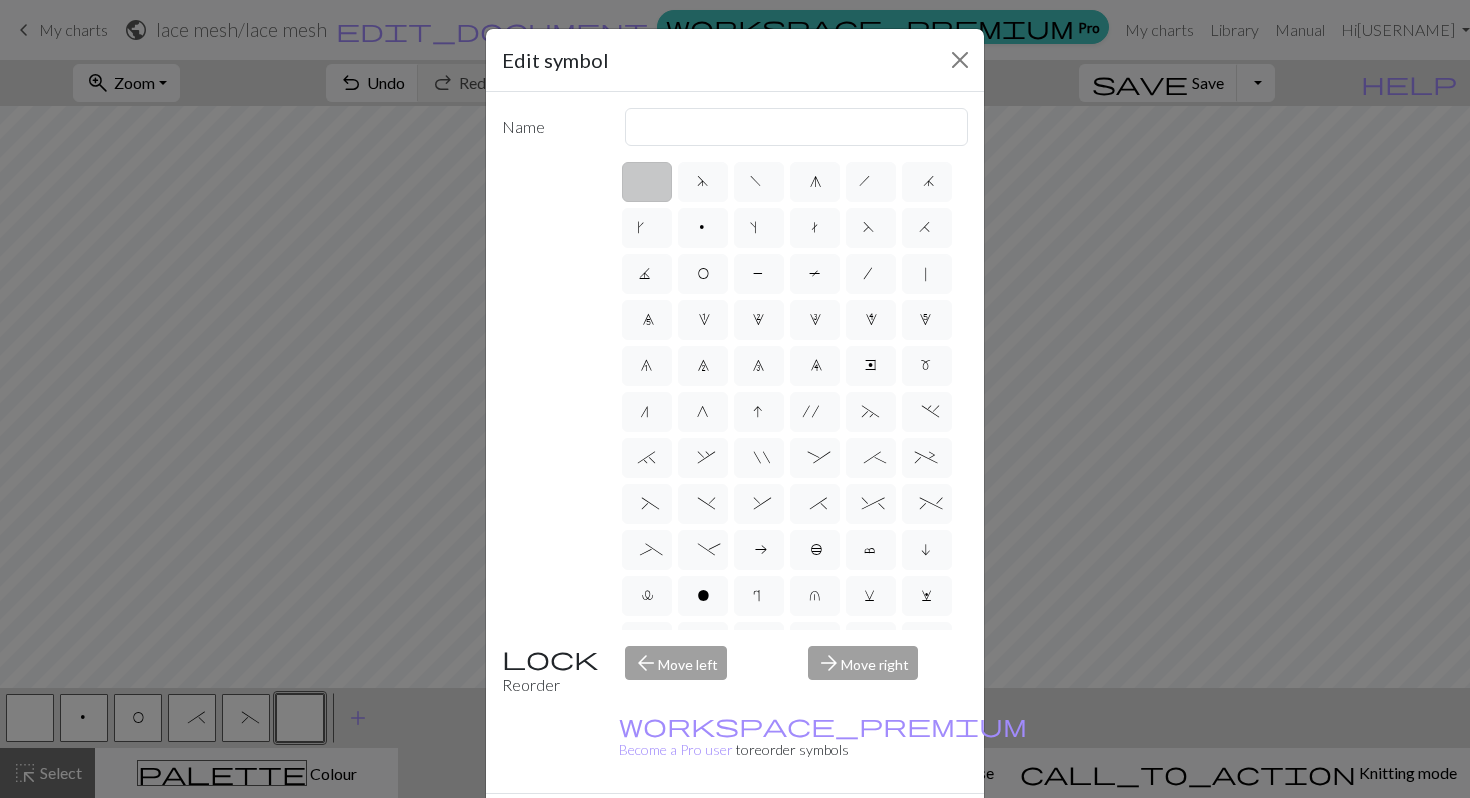 scroll, scrollTop: 0, scrollLeft: 0, axis: both 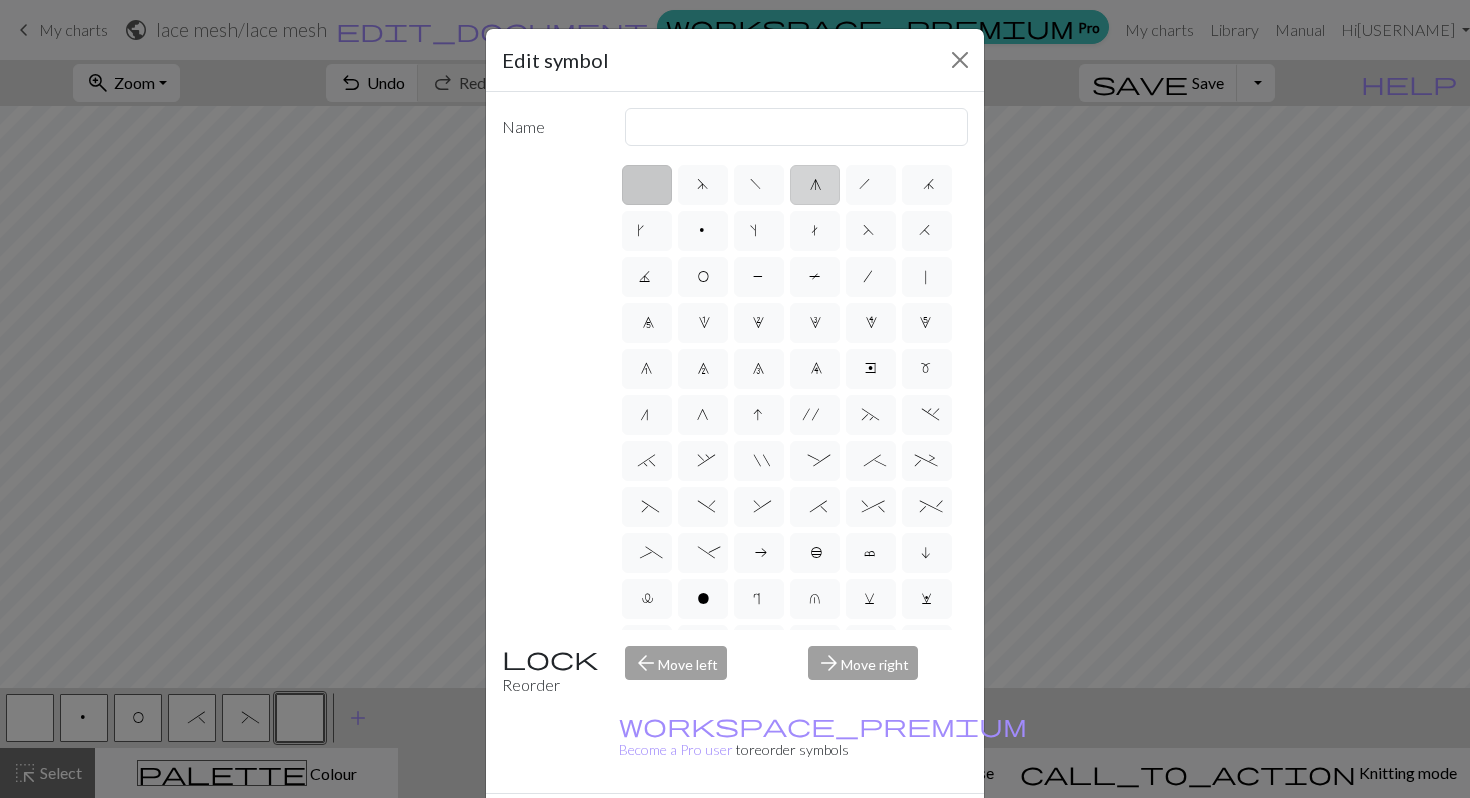 click on "g" at bounding box center (815, 185) 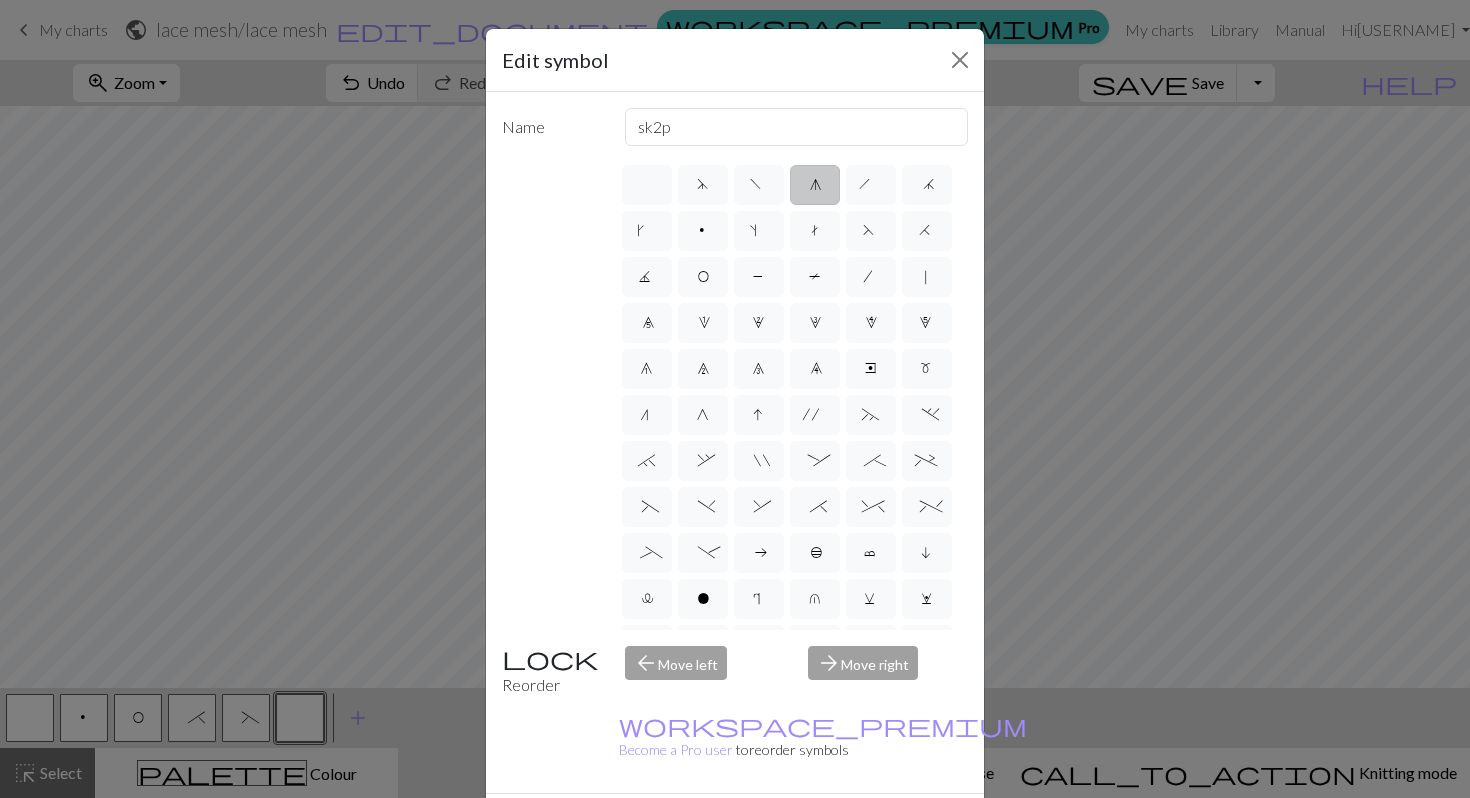 click on "Done" at bounding box center [855, 829] 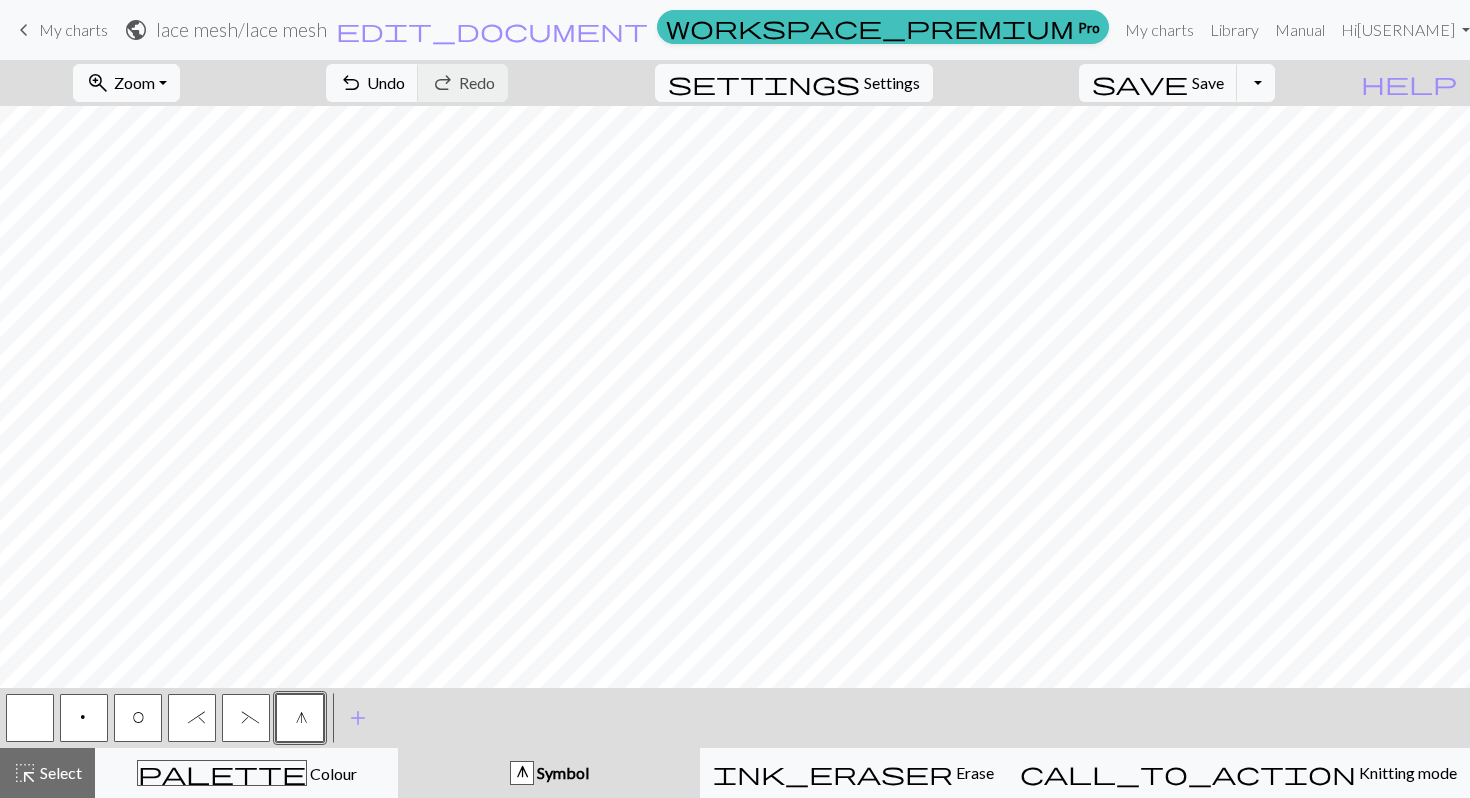 click on "p" at bounding box center (84, 718) 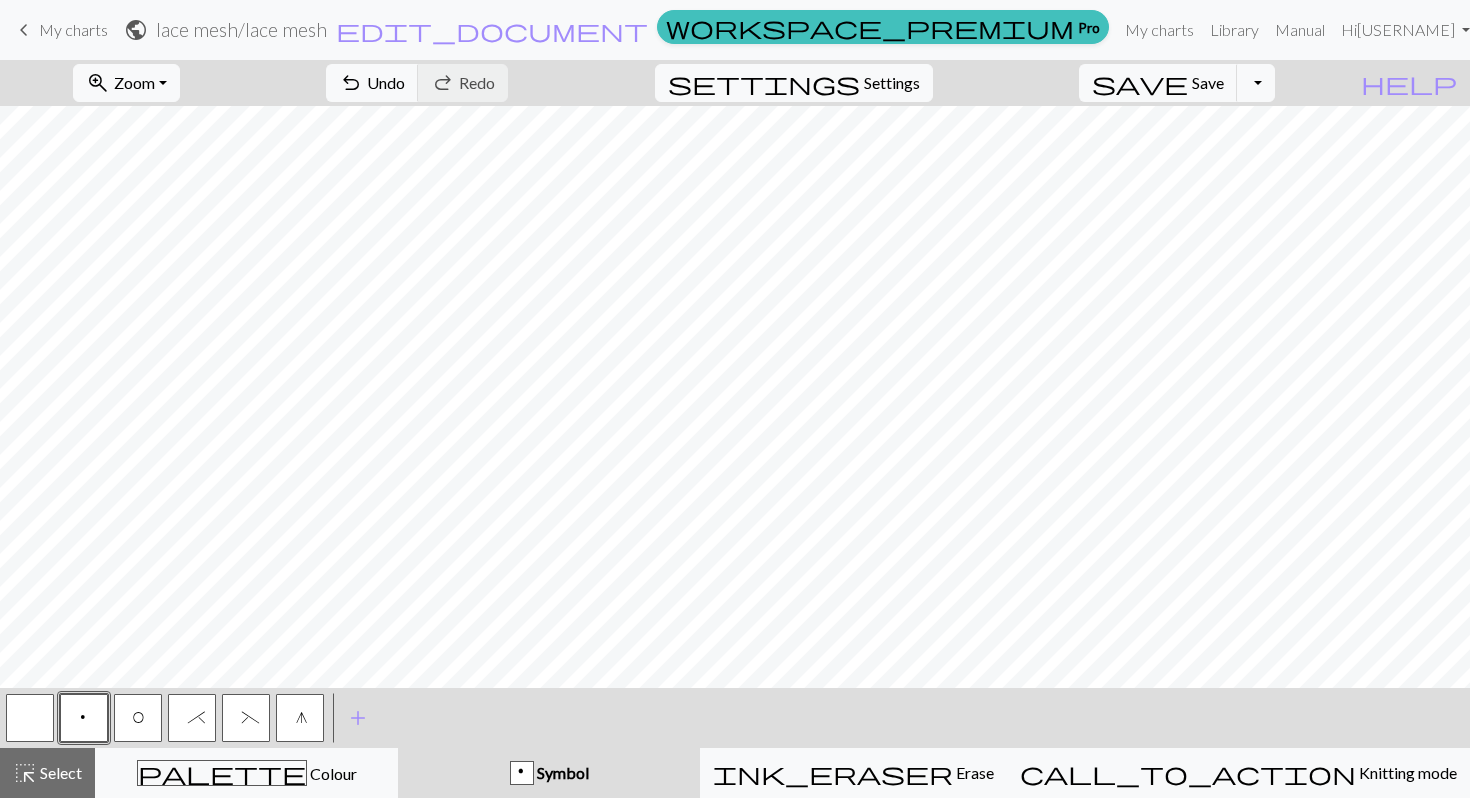click on "p" at bounding box center (84, 718) 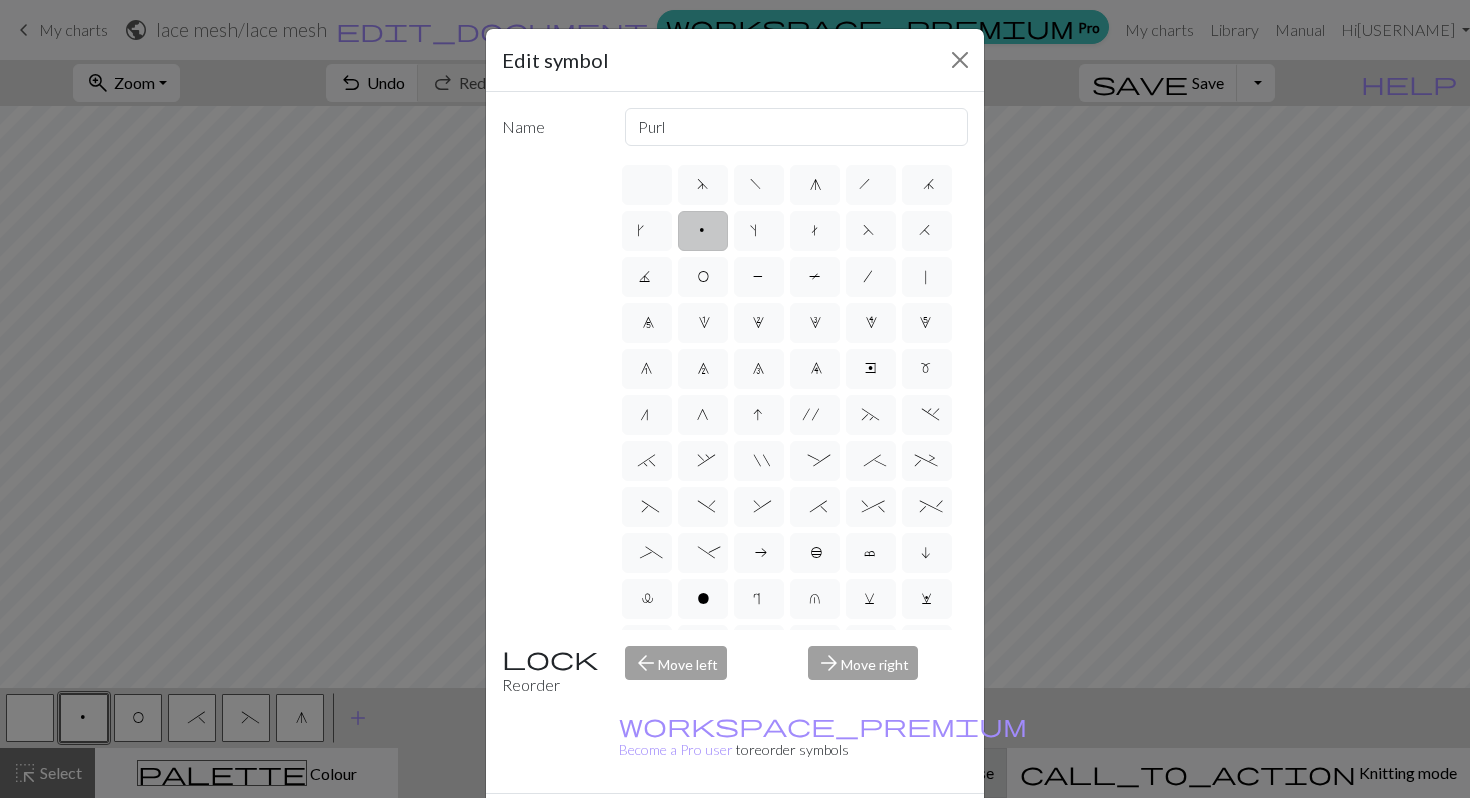 click on "Done" at bounding box center [855, 829] 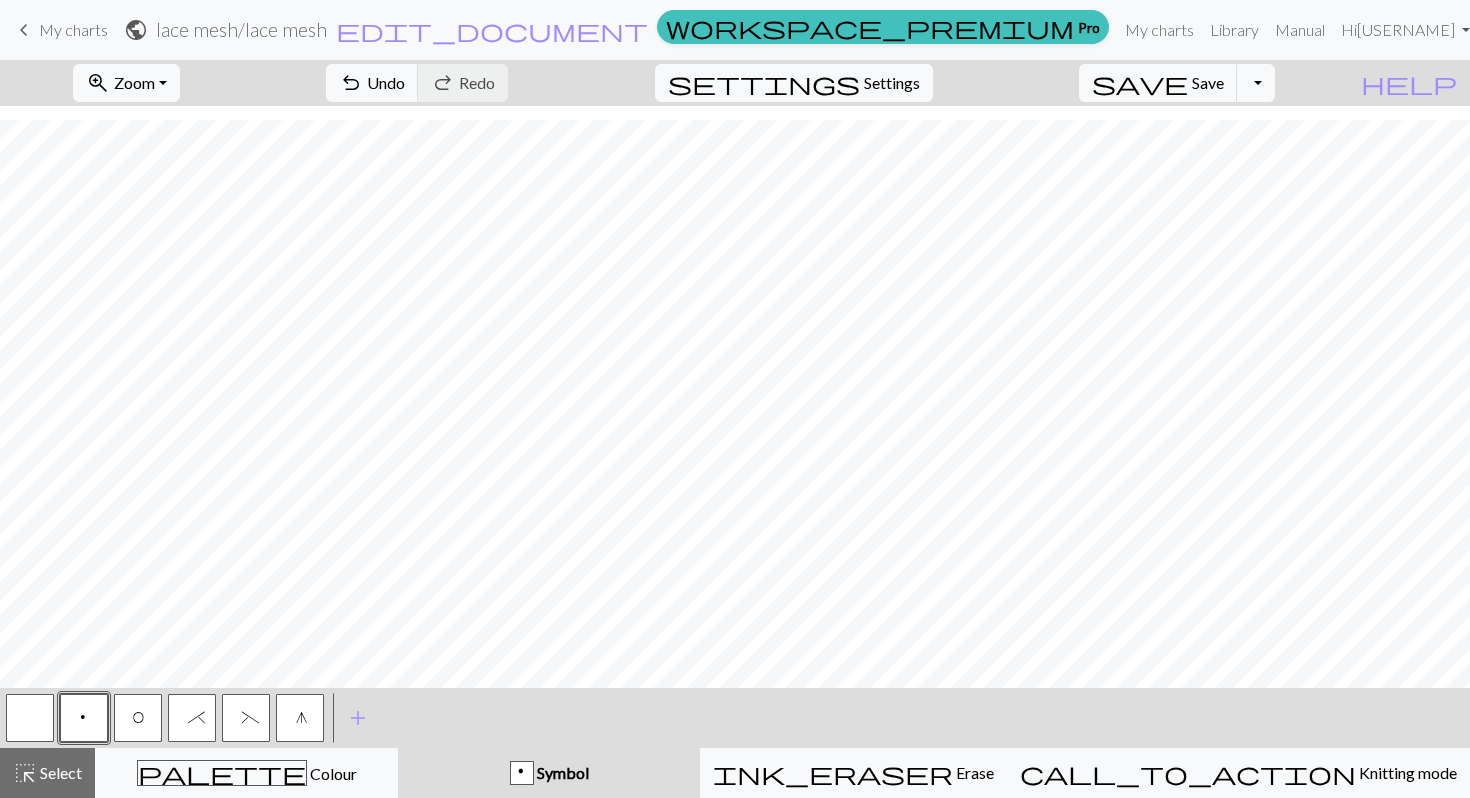 scroll, scrollTop: 388, scrollLeft: 0, axis: vertical 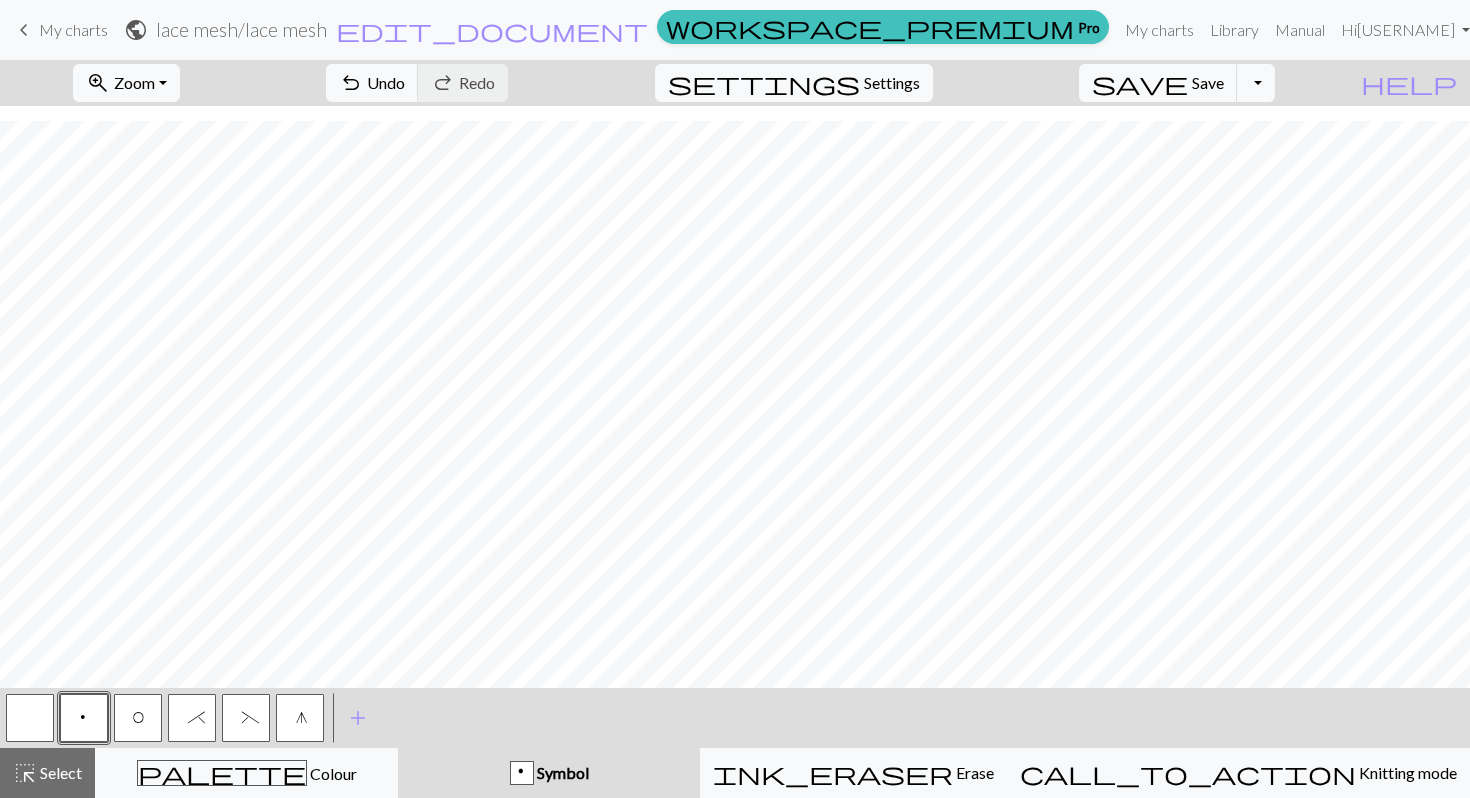 click on "(" at bounding box center [246, 718] 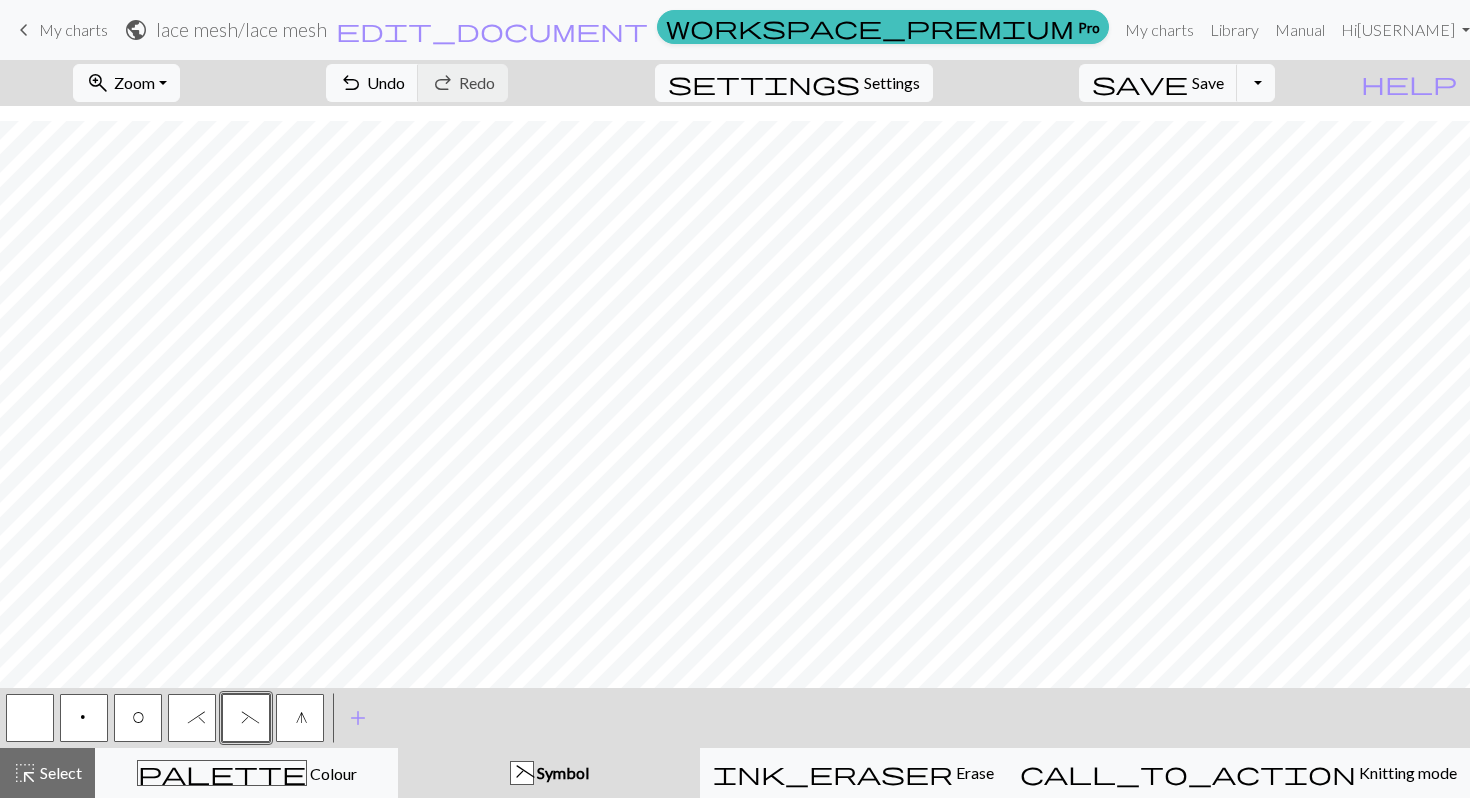click on "g" at bounding box center [300, 718] 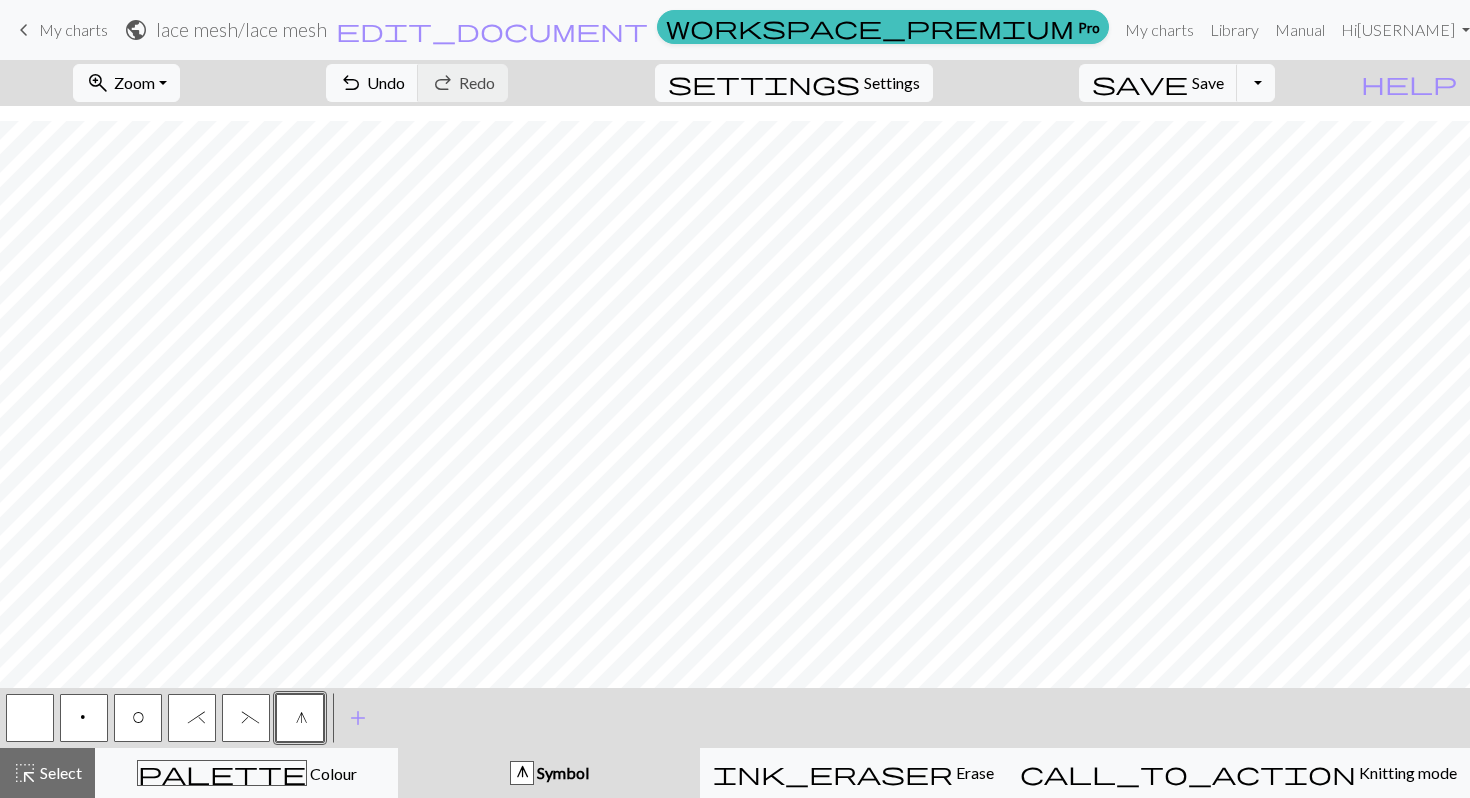 click on "(" at bounding box center (246, 718) 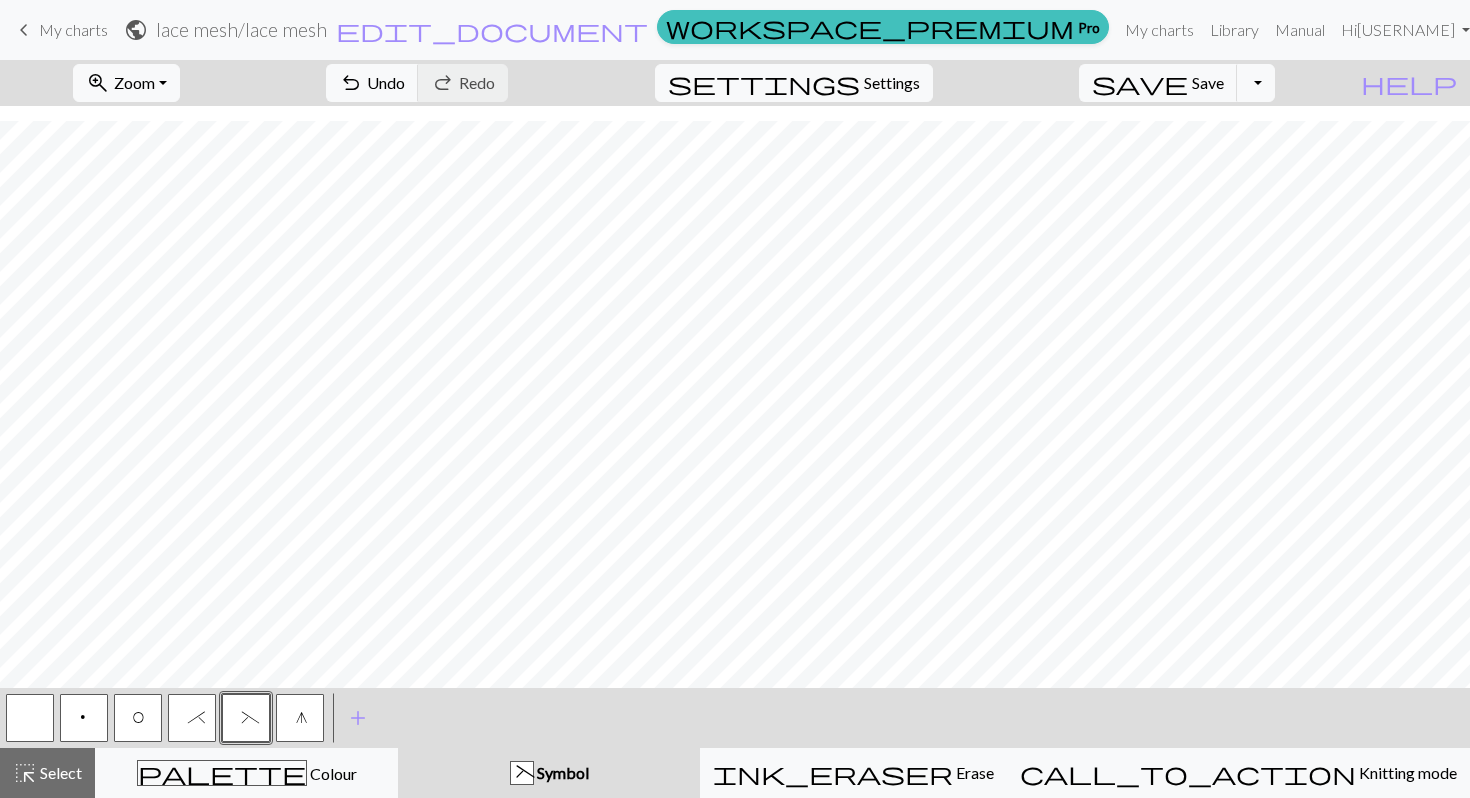 click on "(" at bounding box center (246, 718) 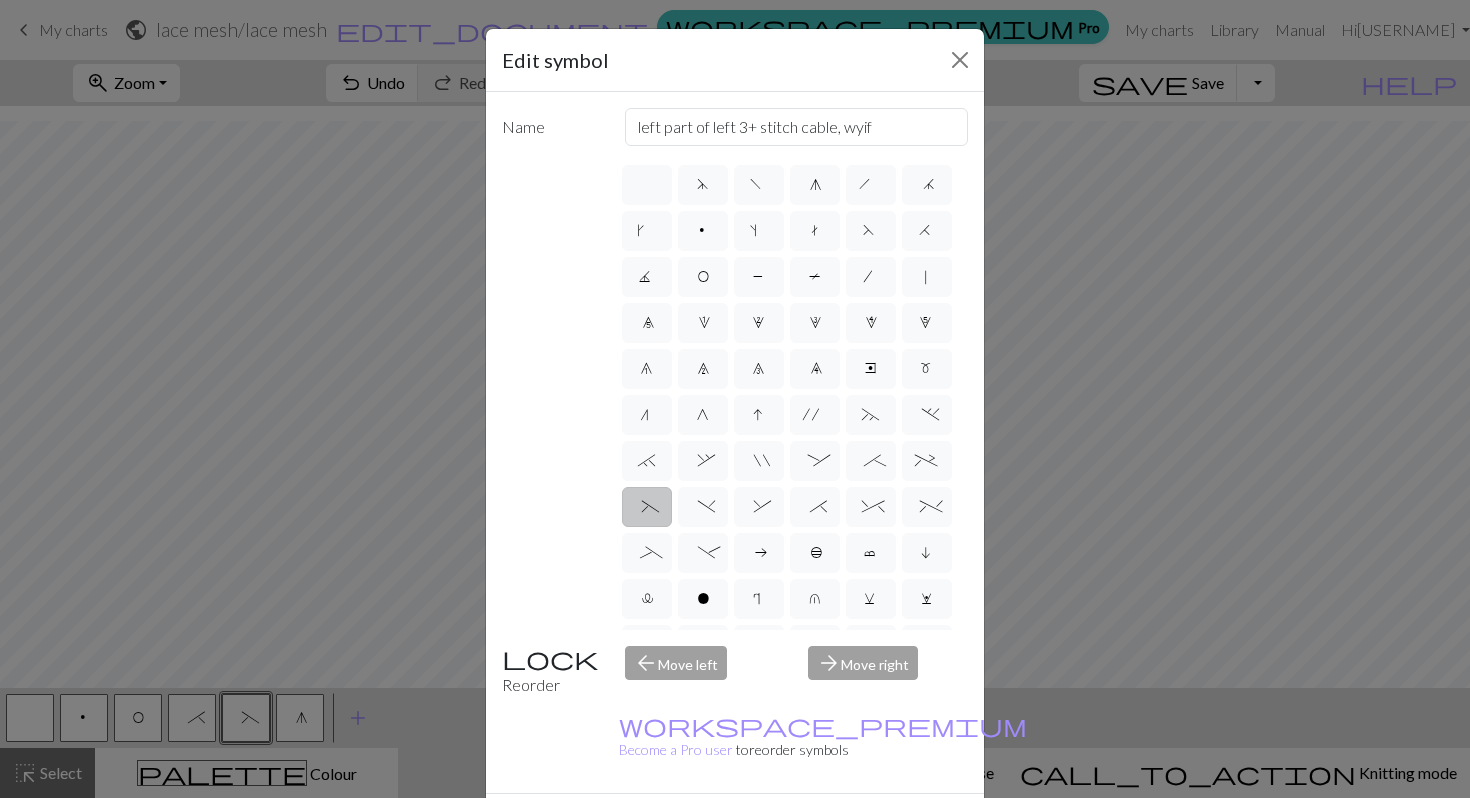 click on "Done" at bounding box center [855, 829] 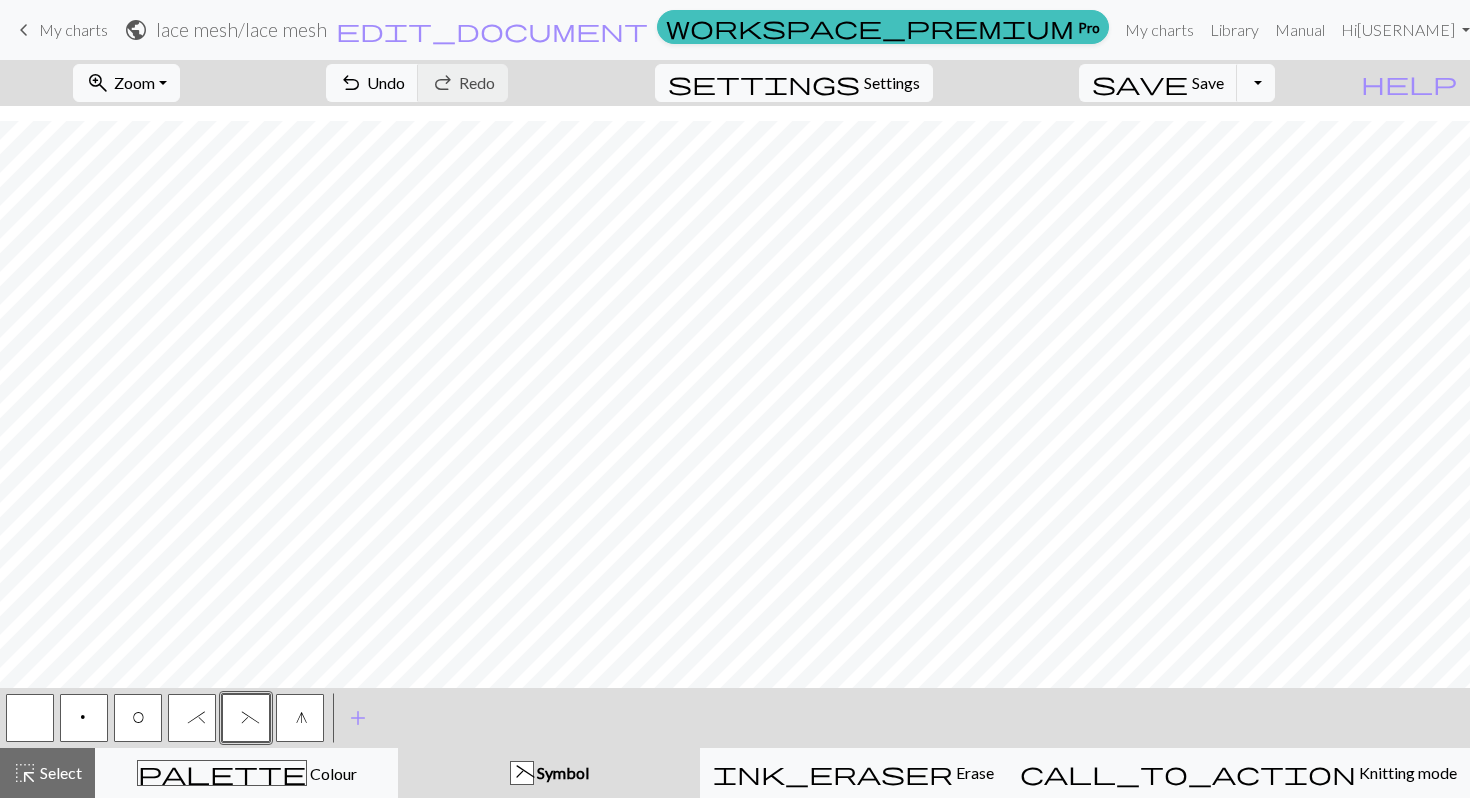 click on "O" at bounding box center (138, 718) 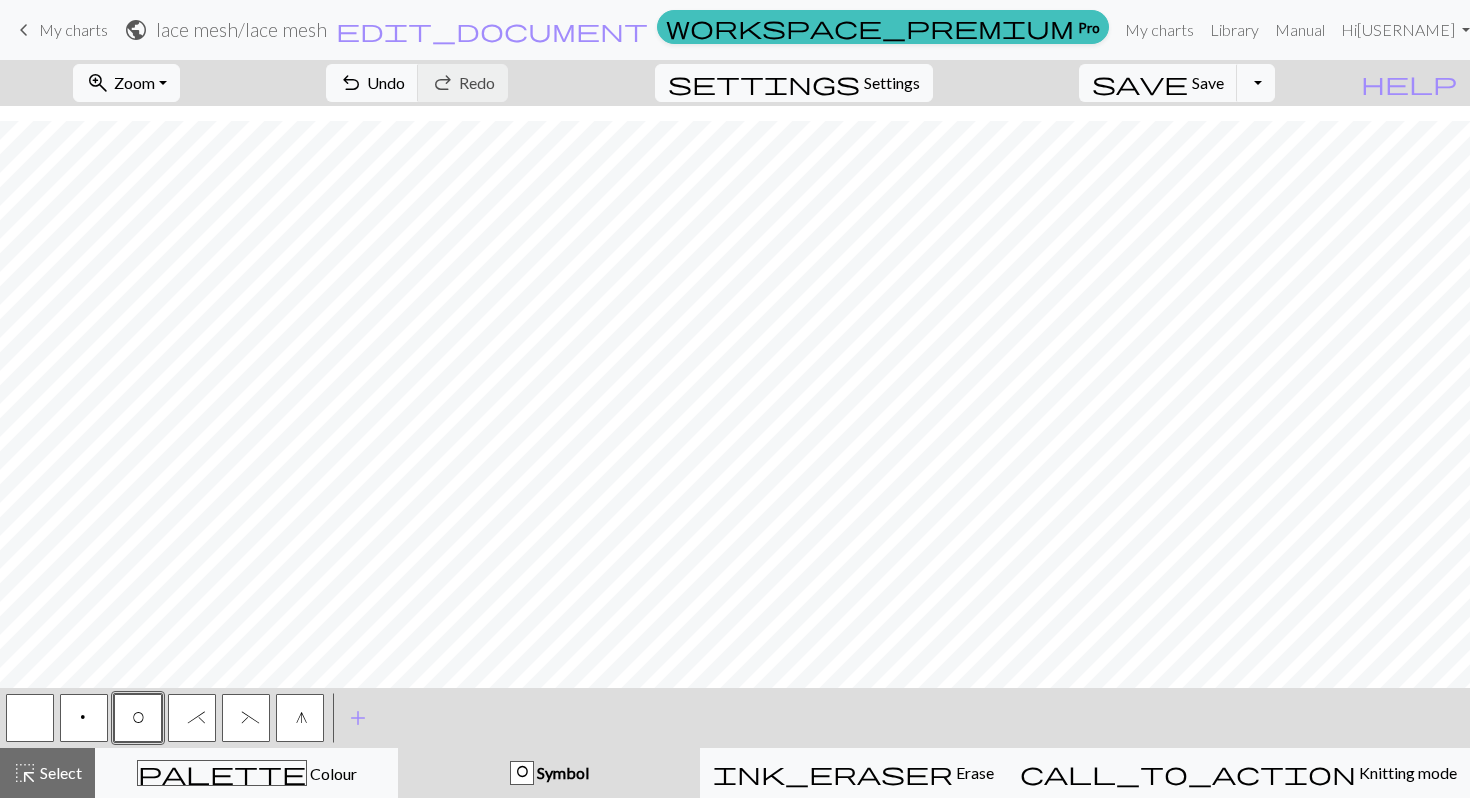 click on "(" at bounding box center [246, 720] 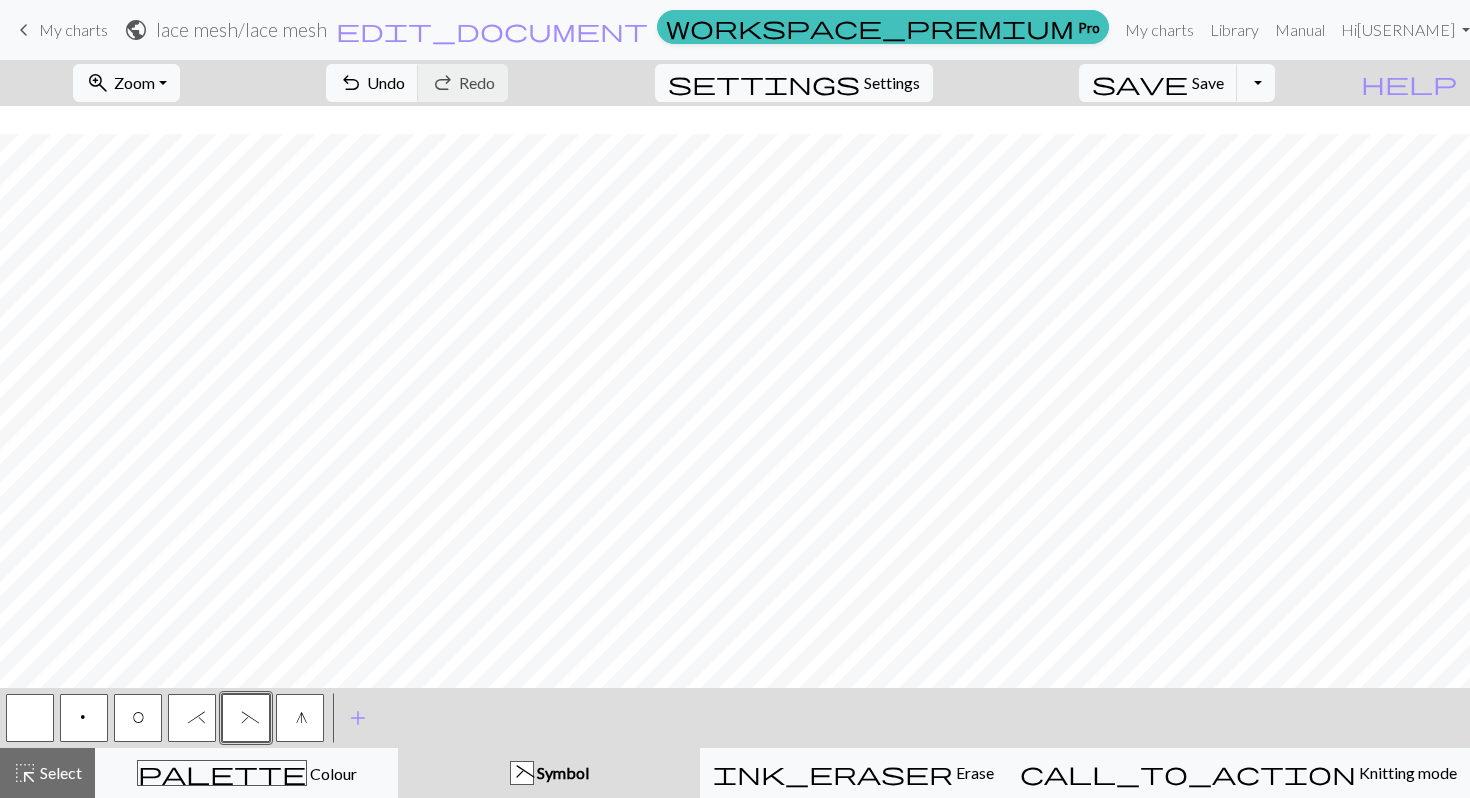 scroll, scrollTop: 384, scrollLeft: 0, axis: vertical 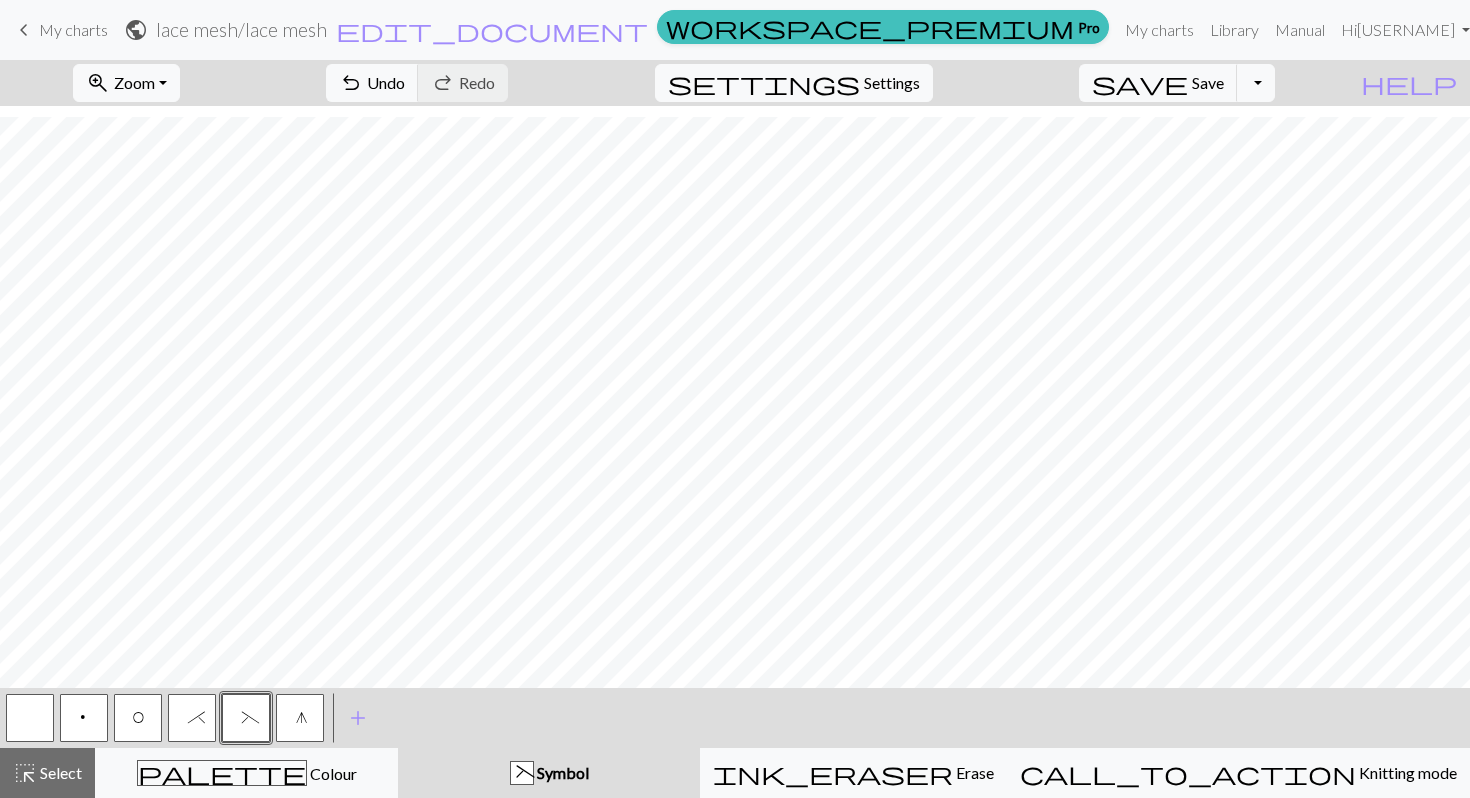 click on "O" at bounding box center [138, 718] 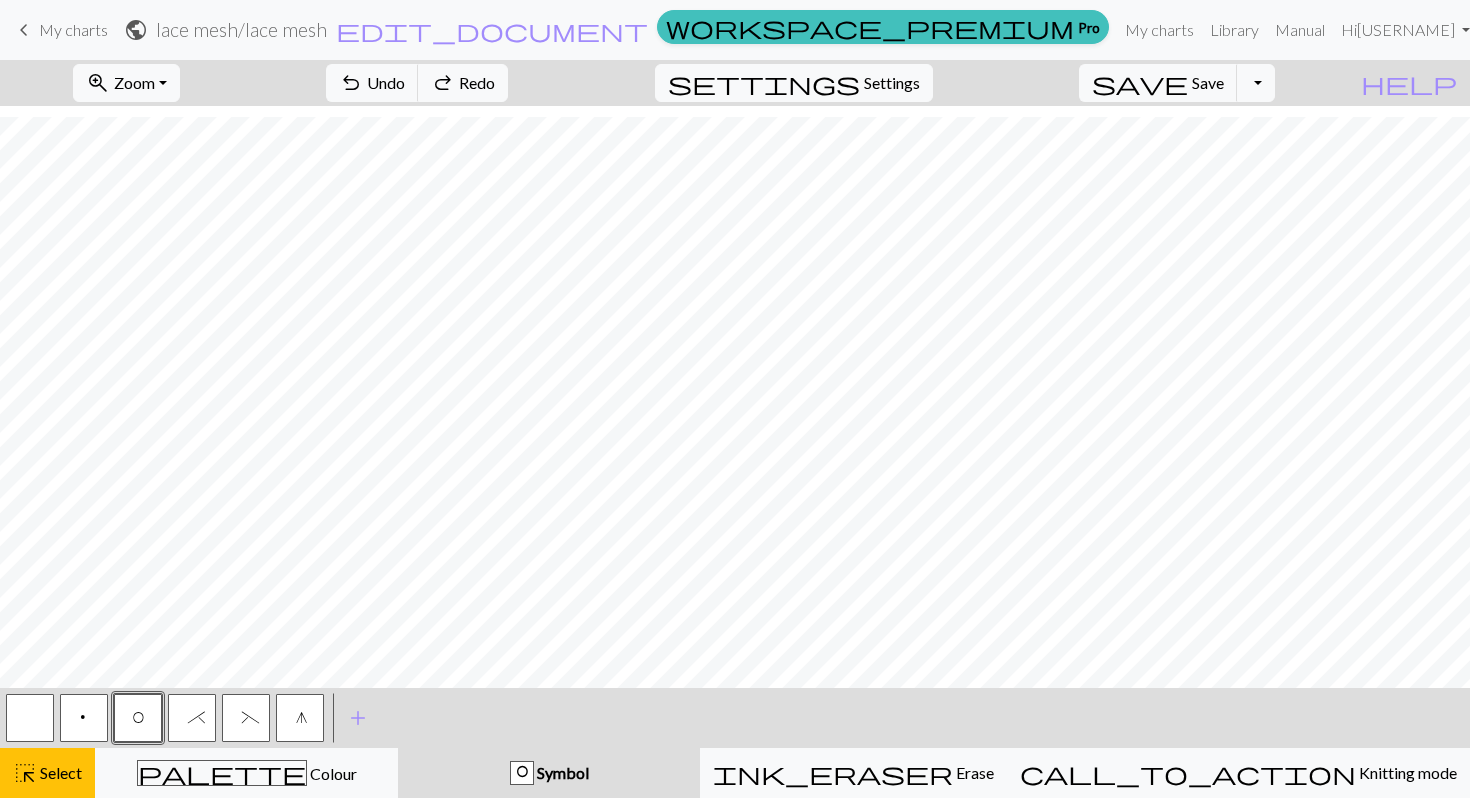 click on "O" at bounding box center (138, 720) 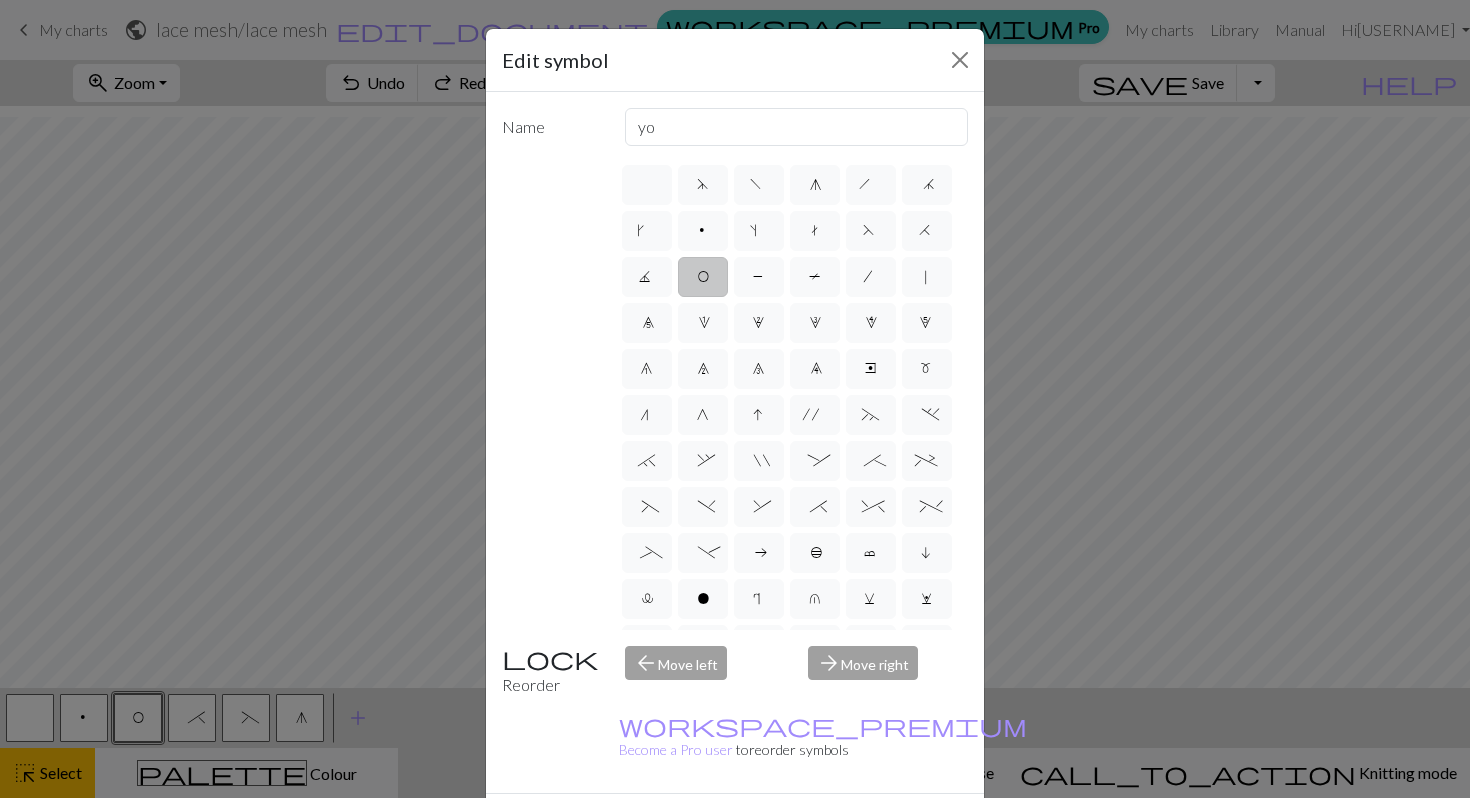 click on "Done" at bounding box center [855, 829] 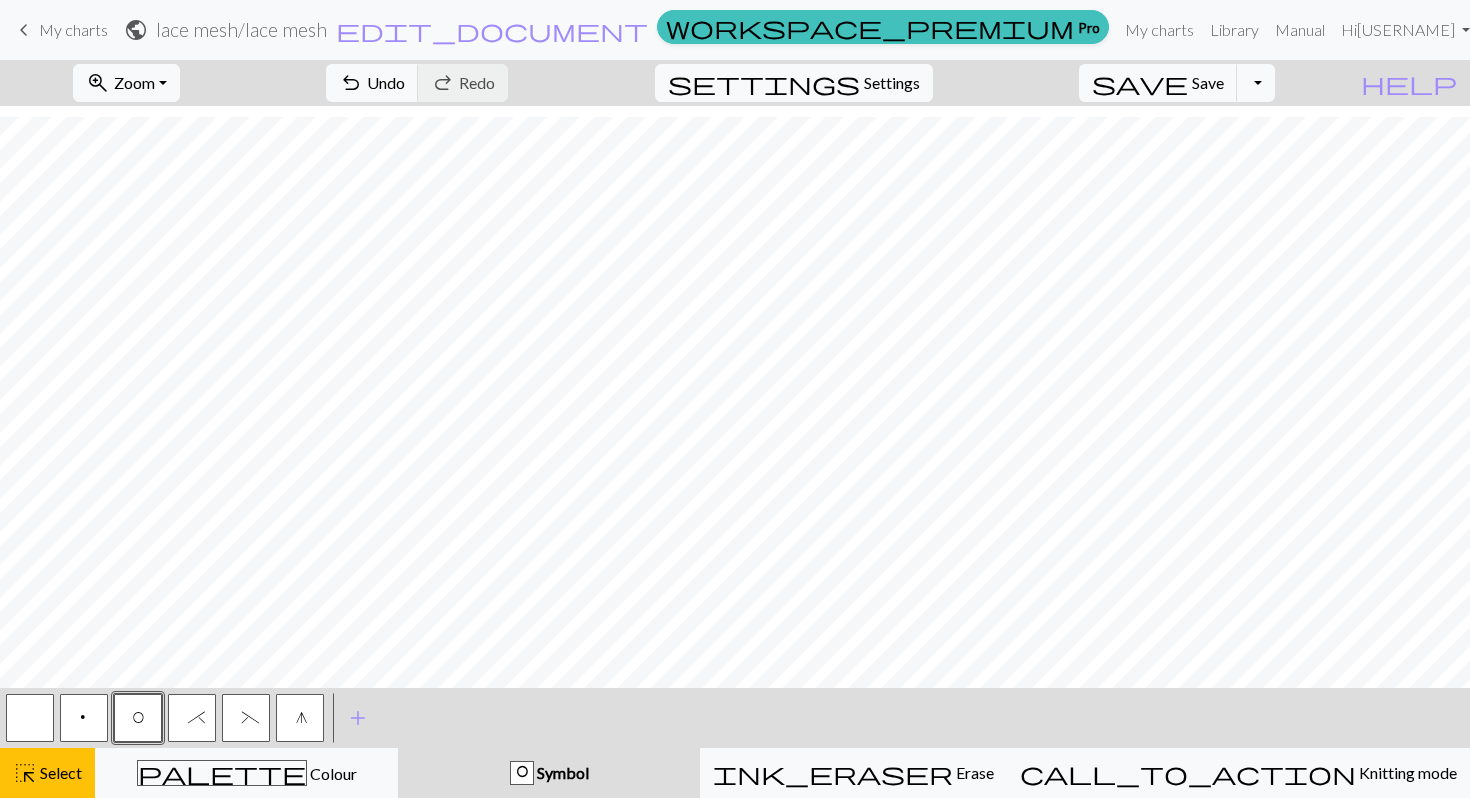 click at bounding box center [30, 718] 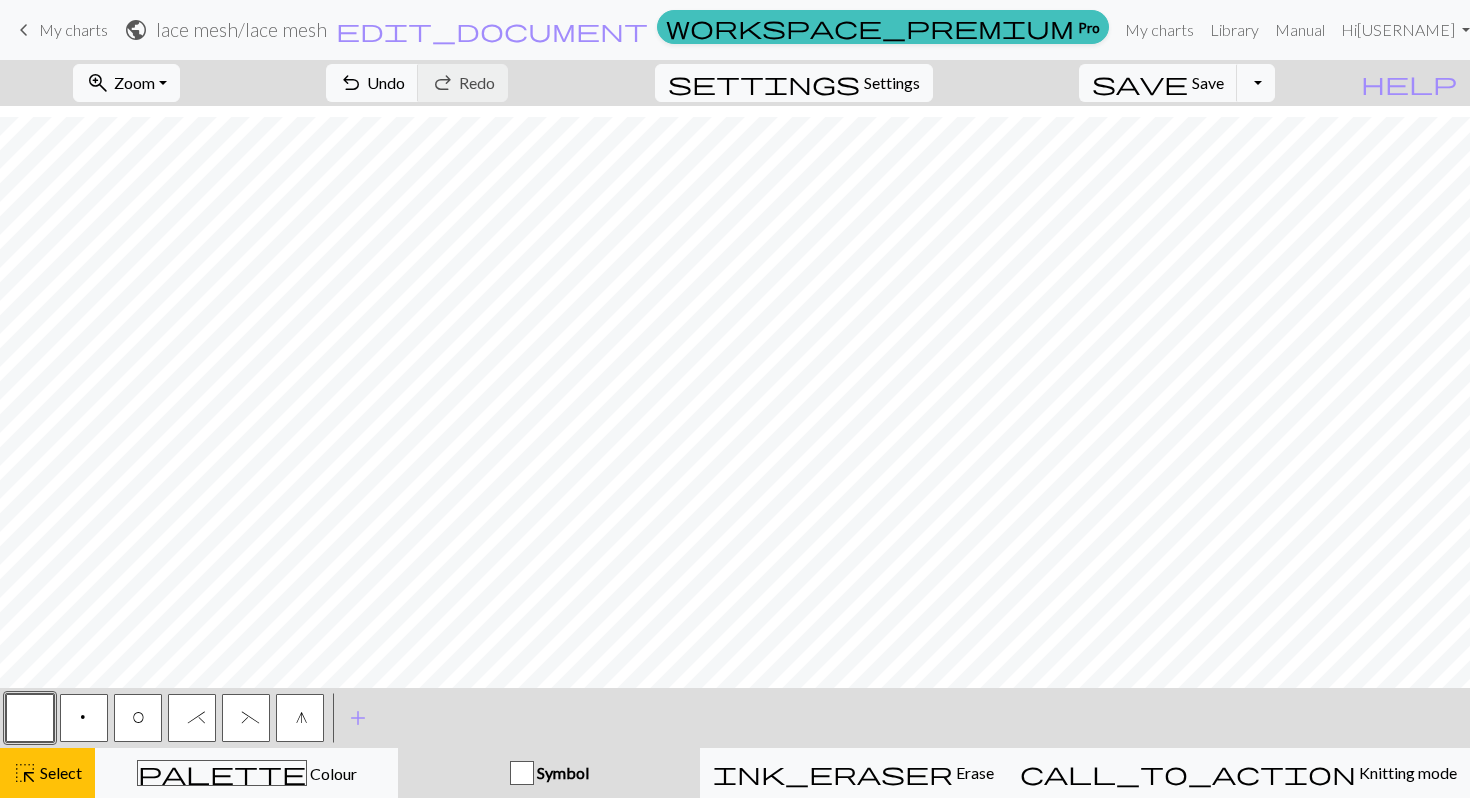 click at bounding box center [522, 773] 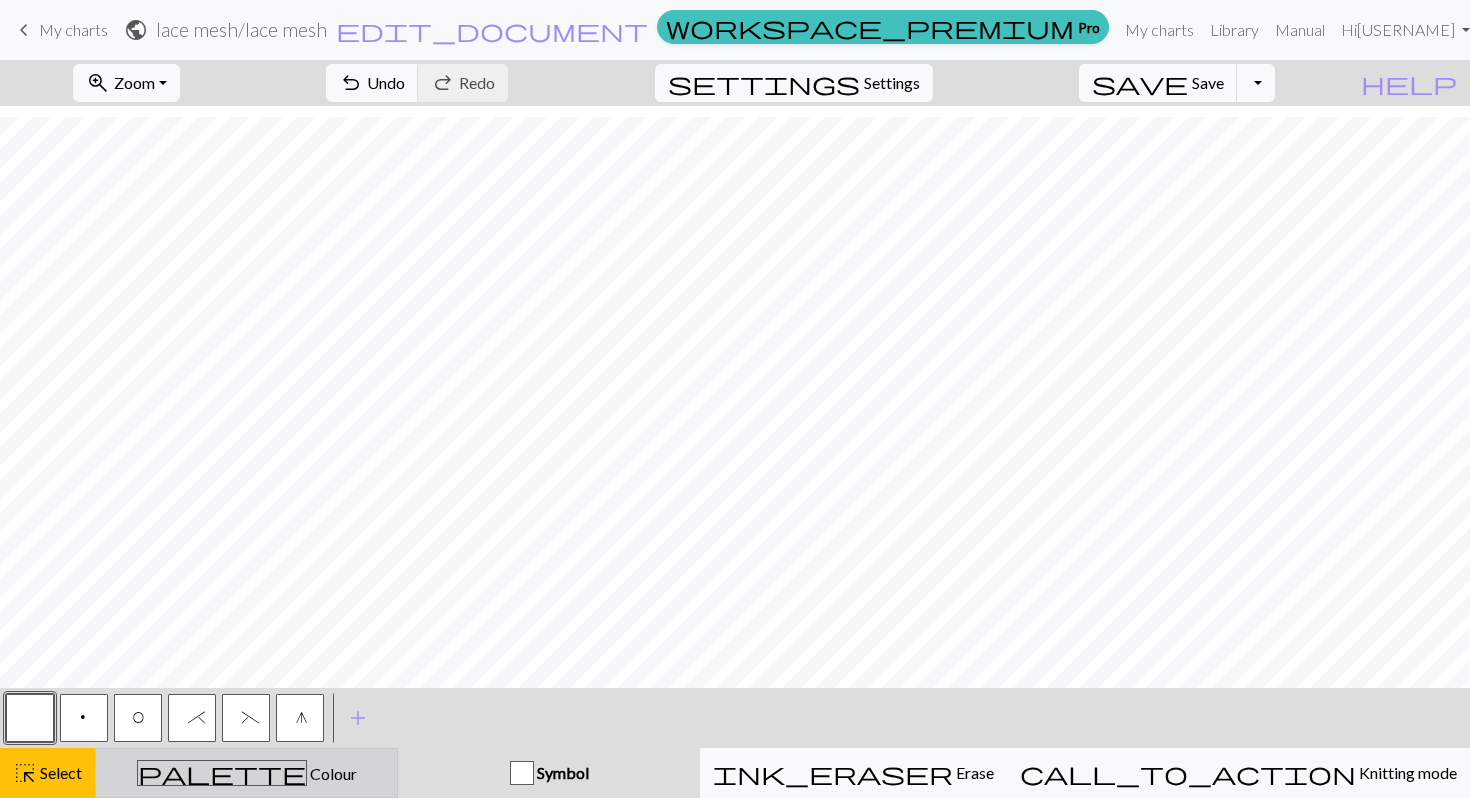 click on "palette   Colour   Colour" at bounding box center (246, 773) 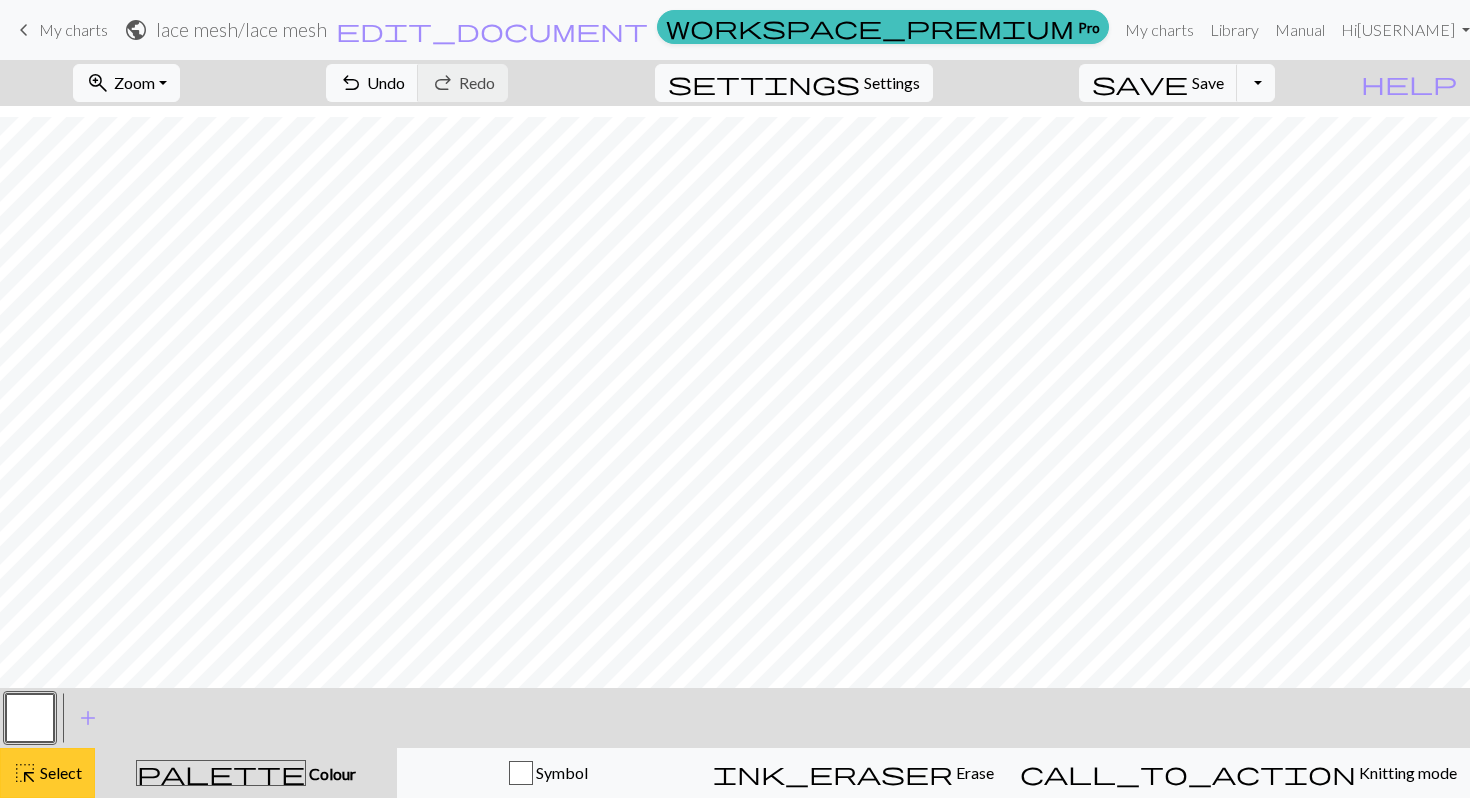 click on "Select" at bounding box center (59, 772) 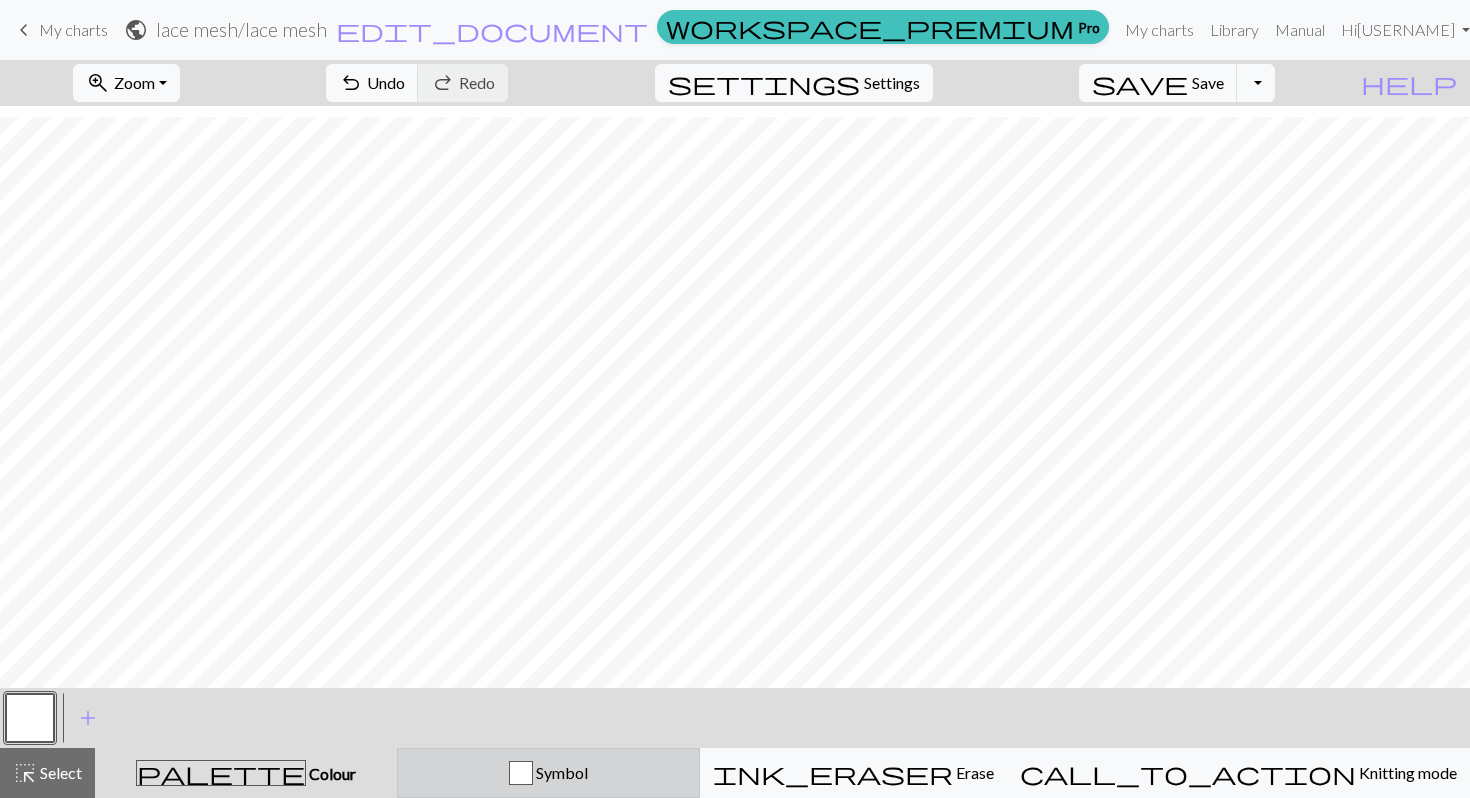 click on "Symbol" at bounding box center [548, 773] 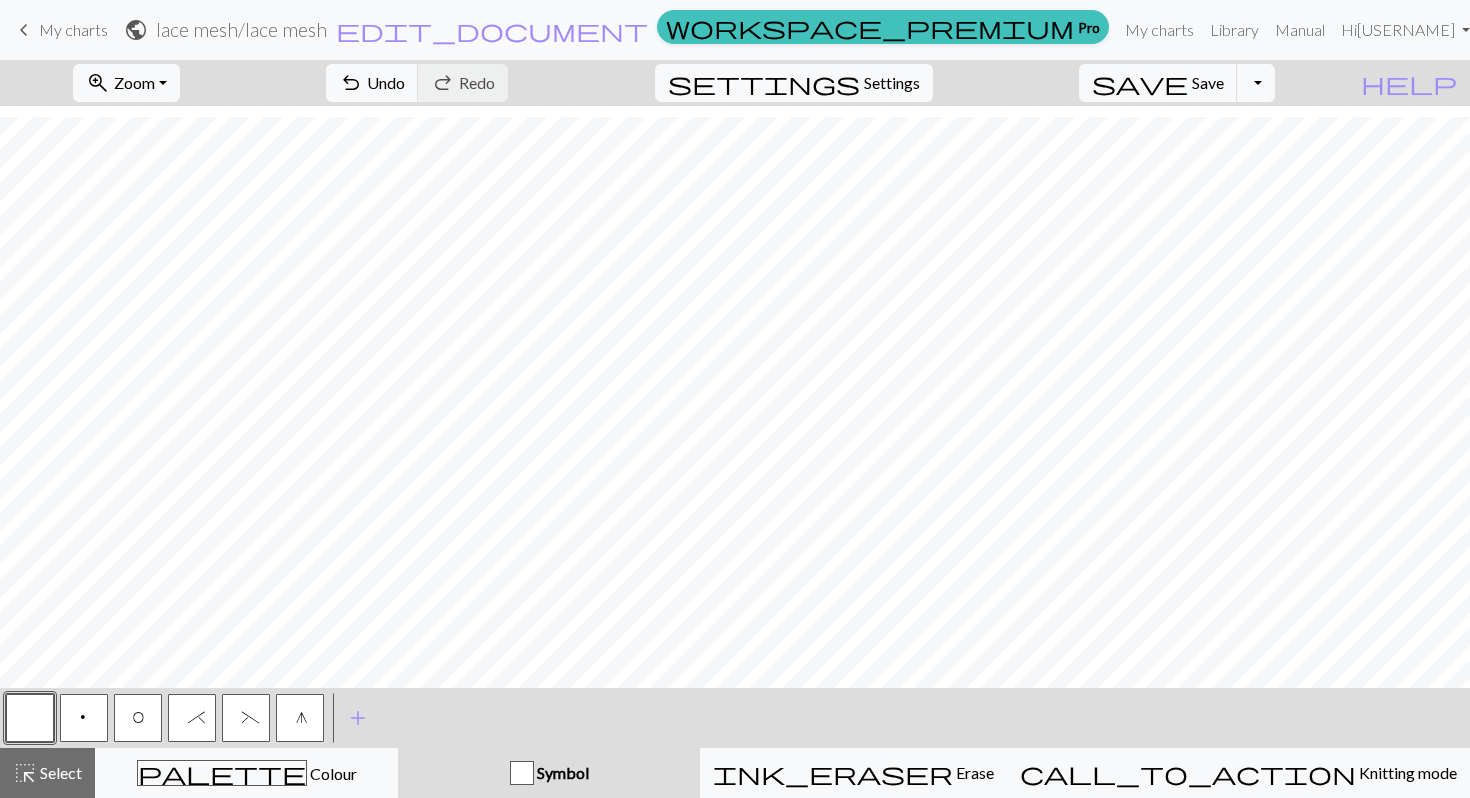 click on "*" at bounding box center (192, 718) 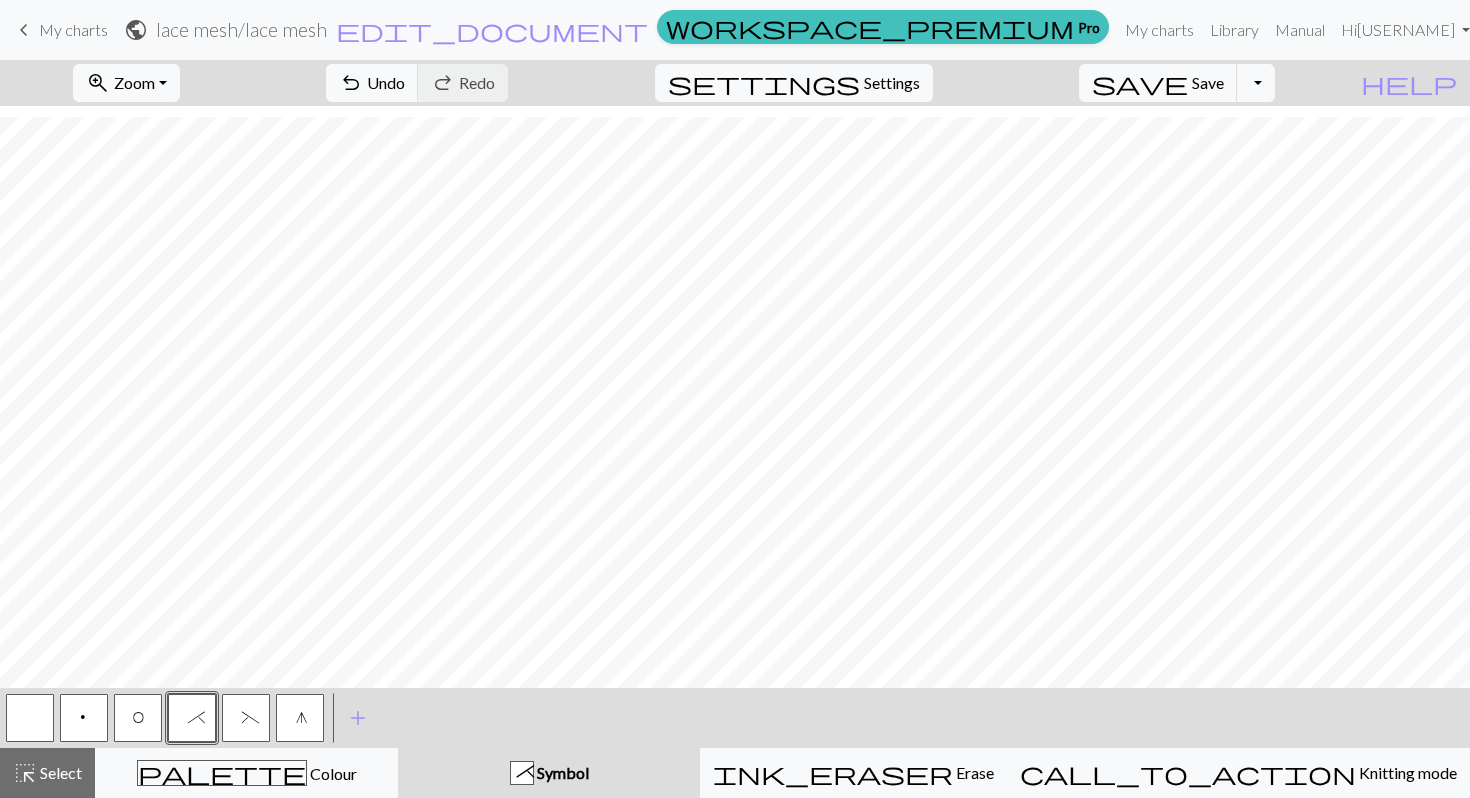 click on "O" at bounding box center [138, 718] 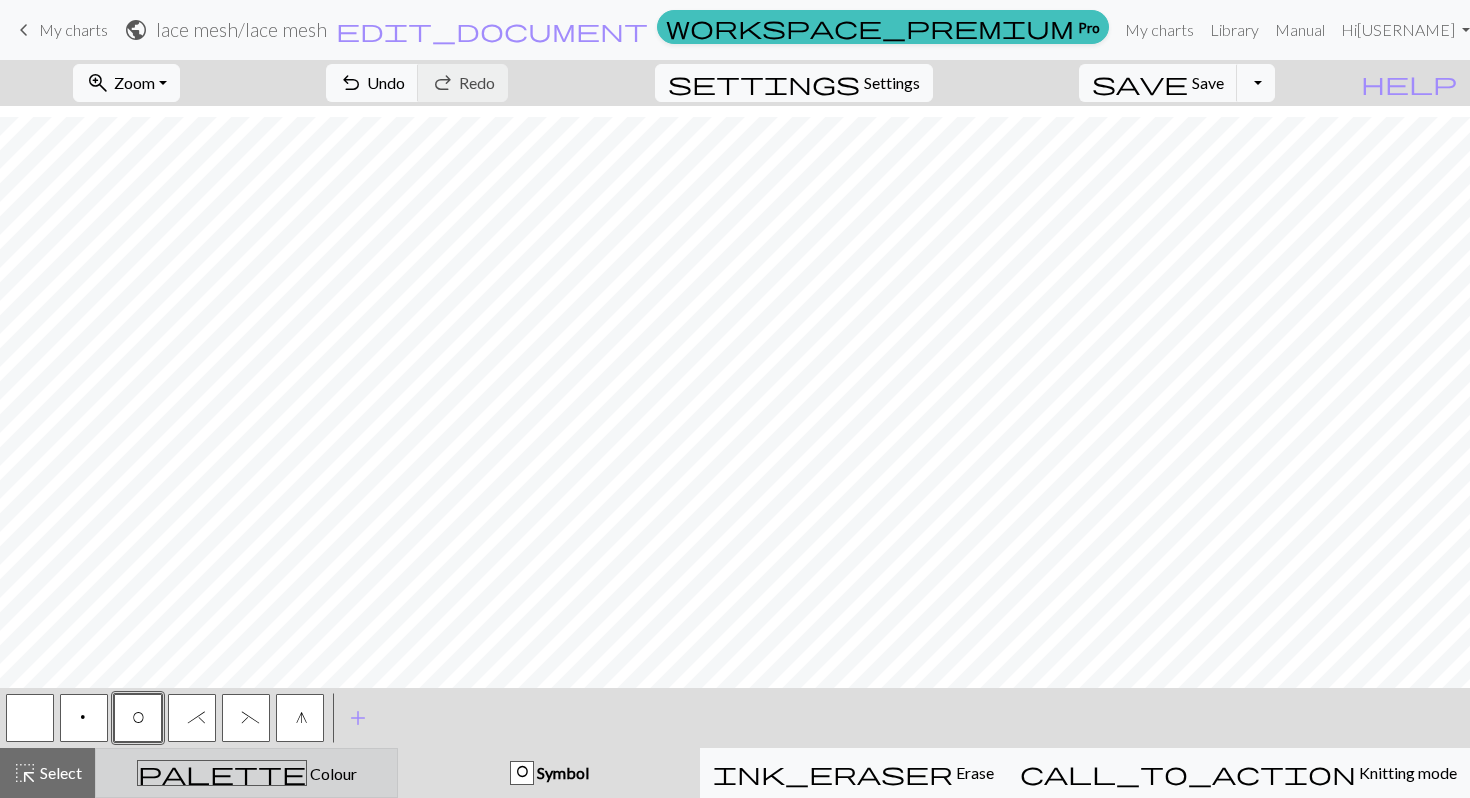 click on "palette   Colour   Colour" at bounding box center [246, 773] 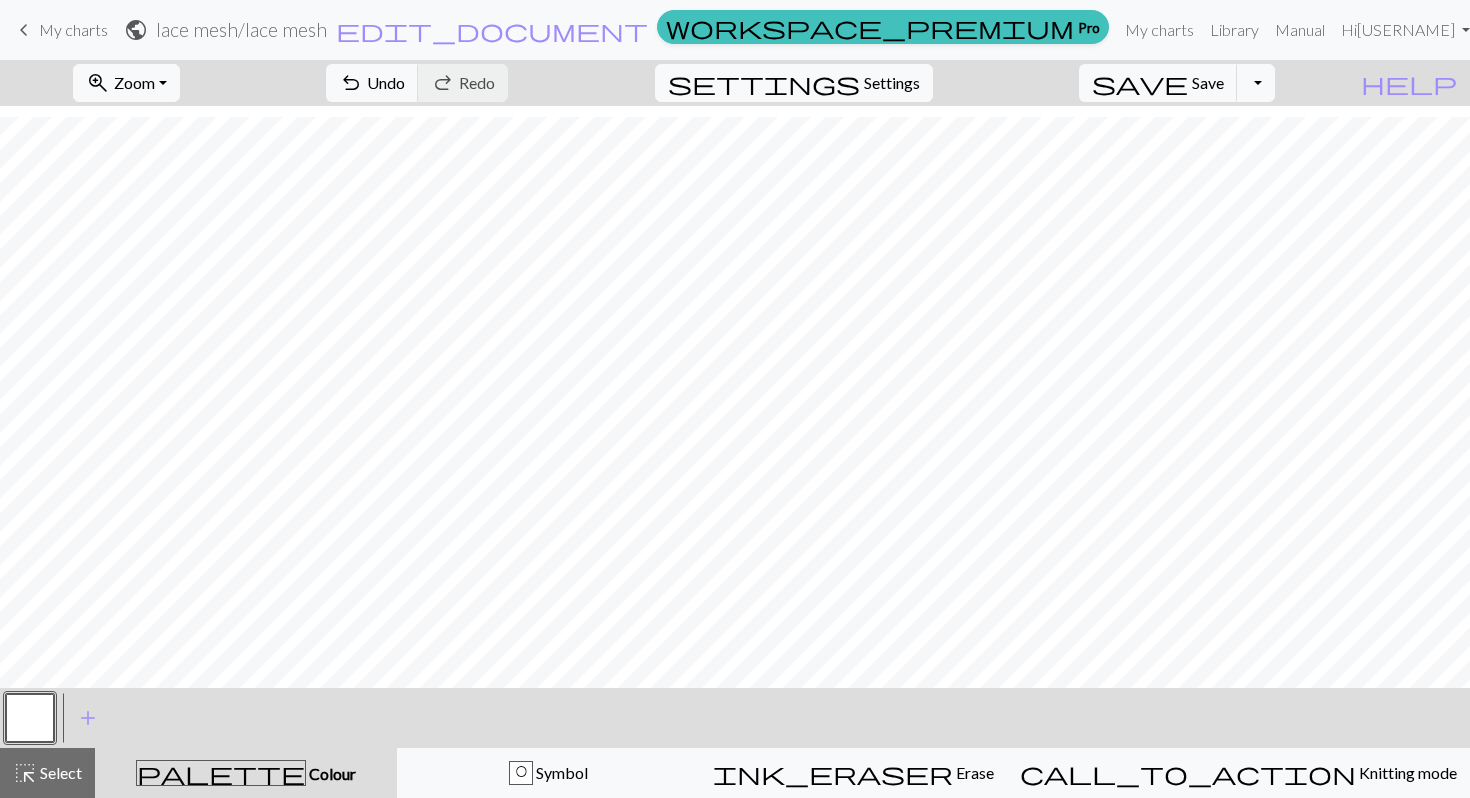 click at bounding box center [30, 718] 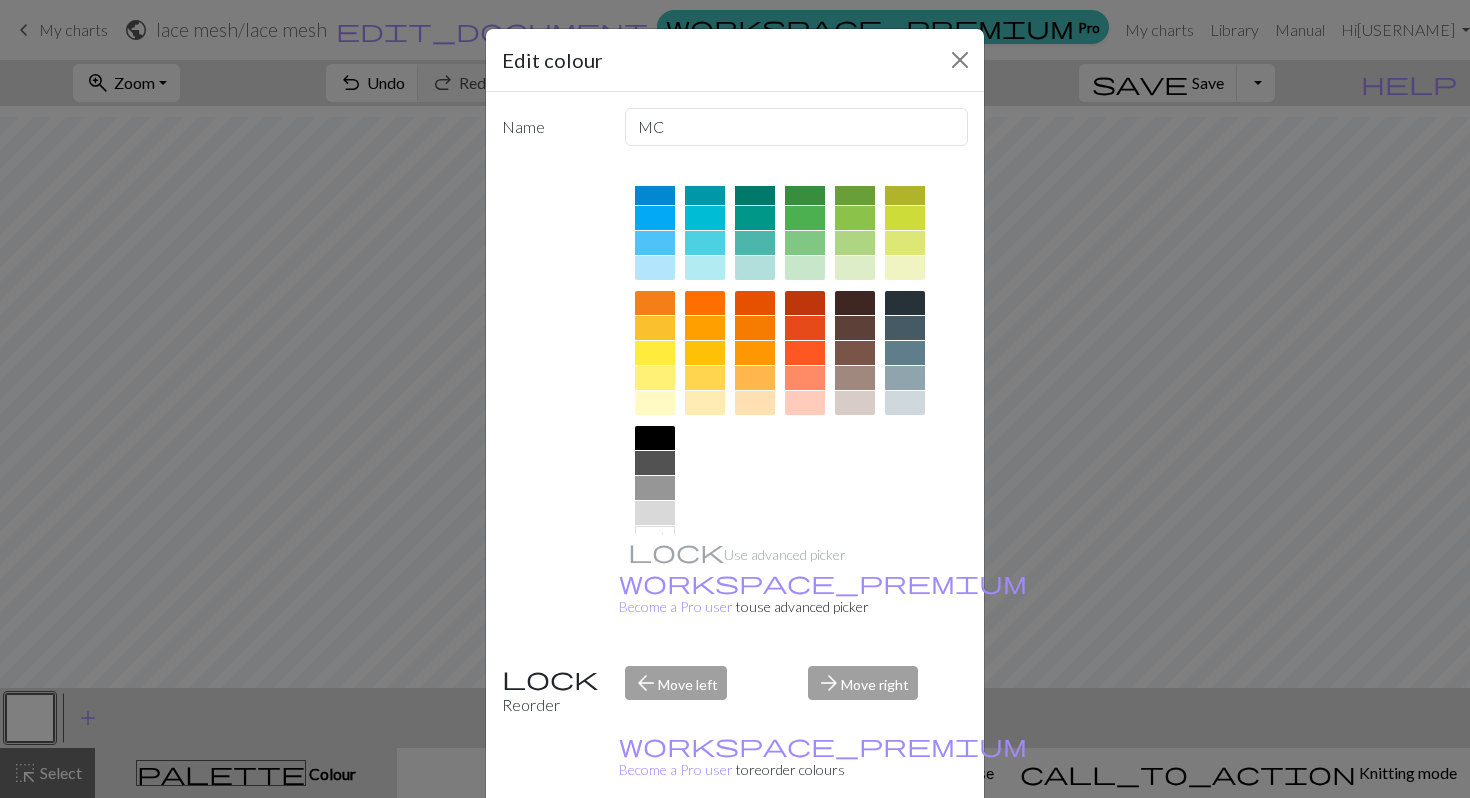 scroll, scrollTop: 189, scrollLeft: 0, axis: vertical 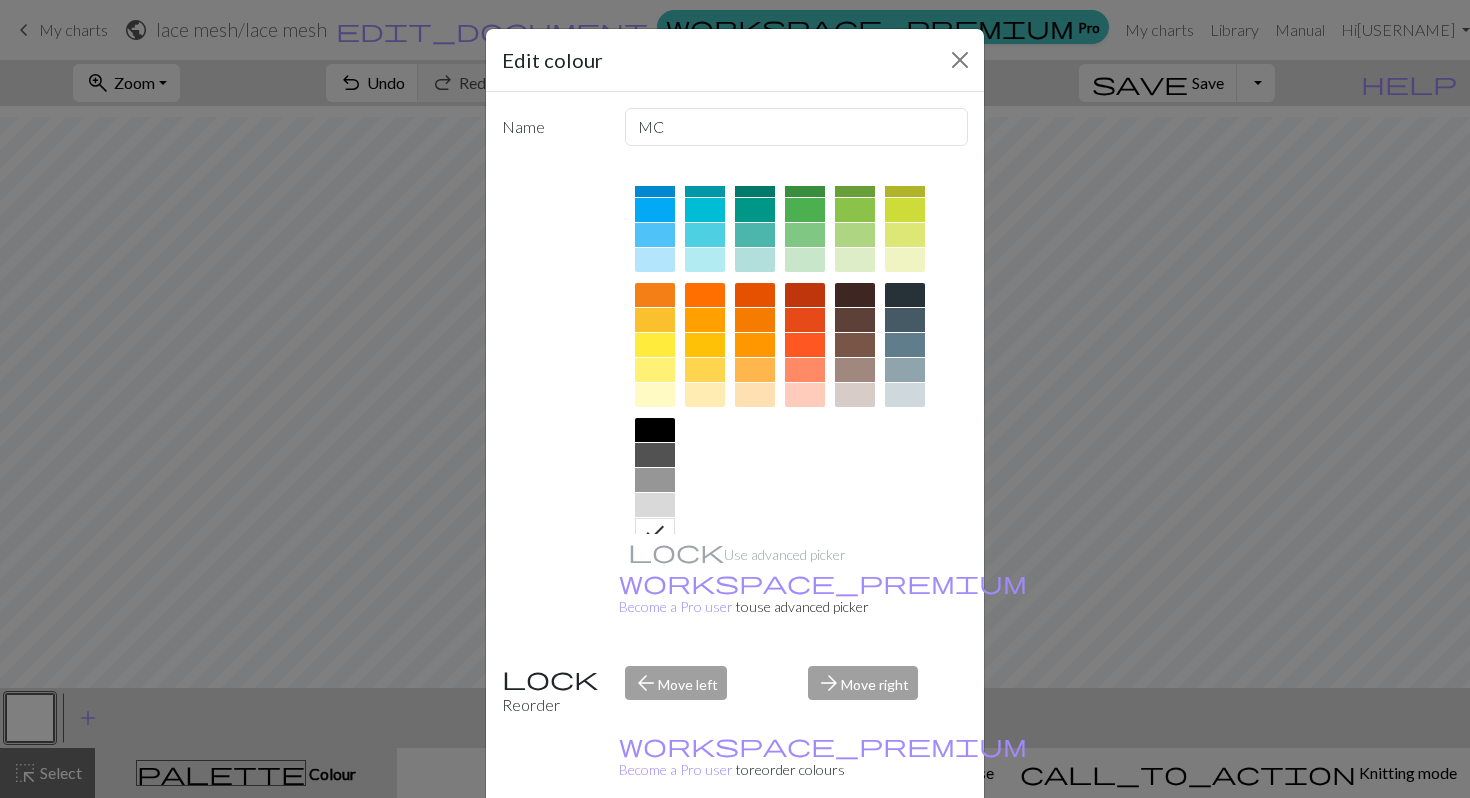 click at bounding box center [905, 395] 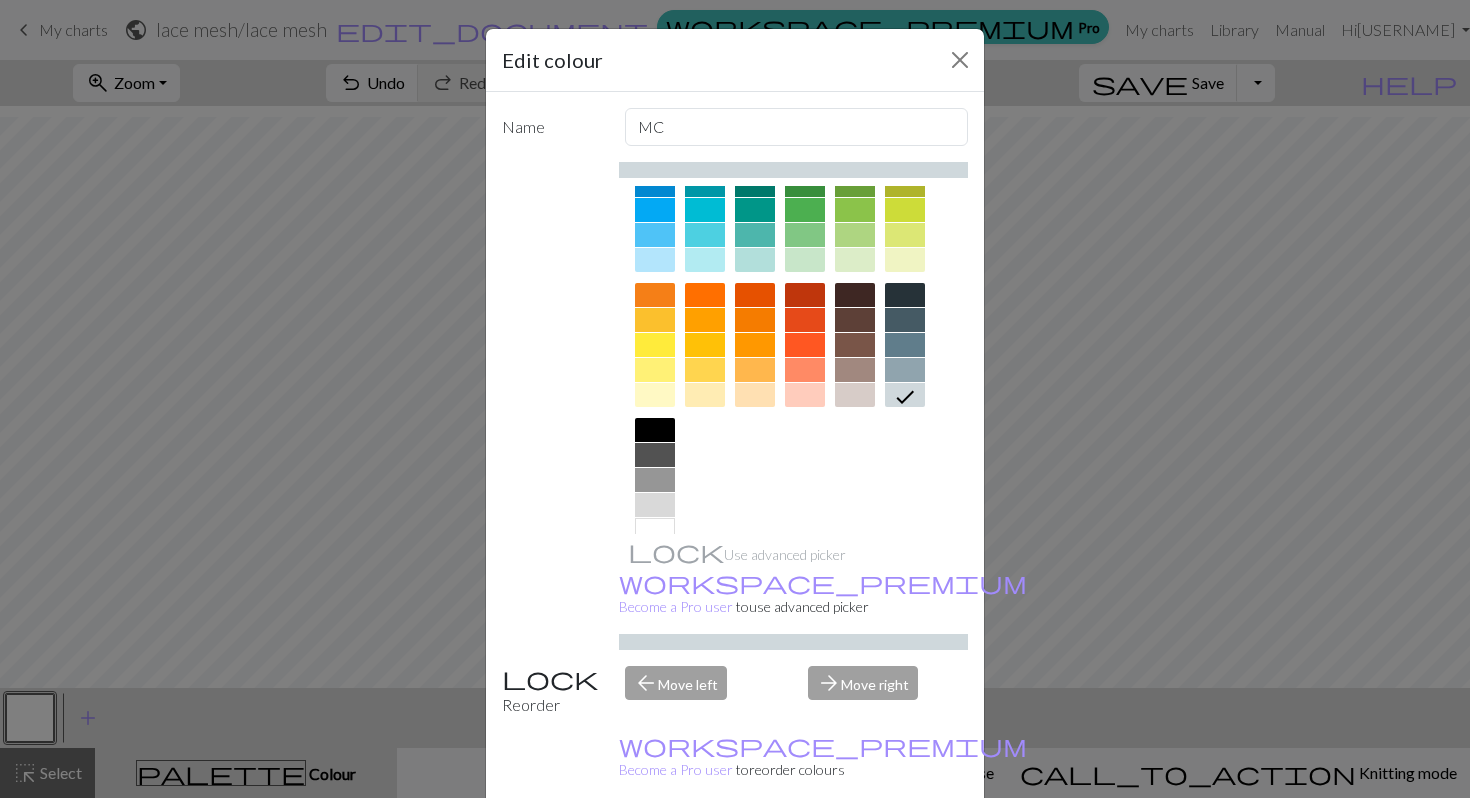 click on "Done" at bounding box center (855, 849) 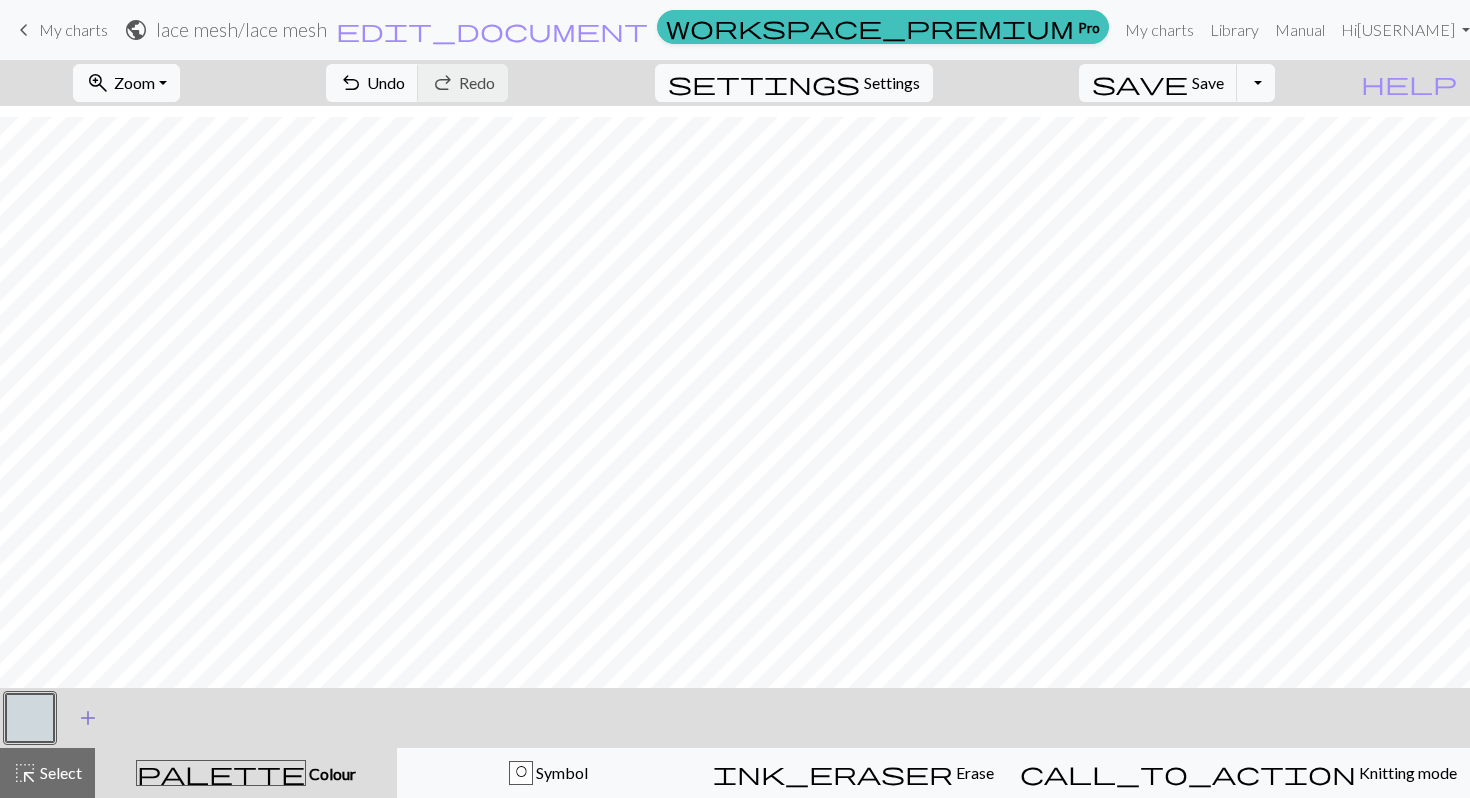 click on "add" at bounding box center [88, 718] 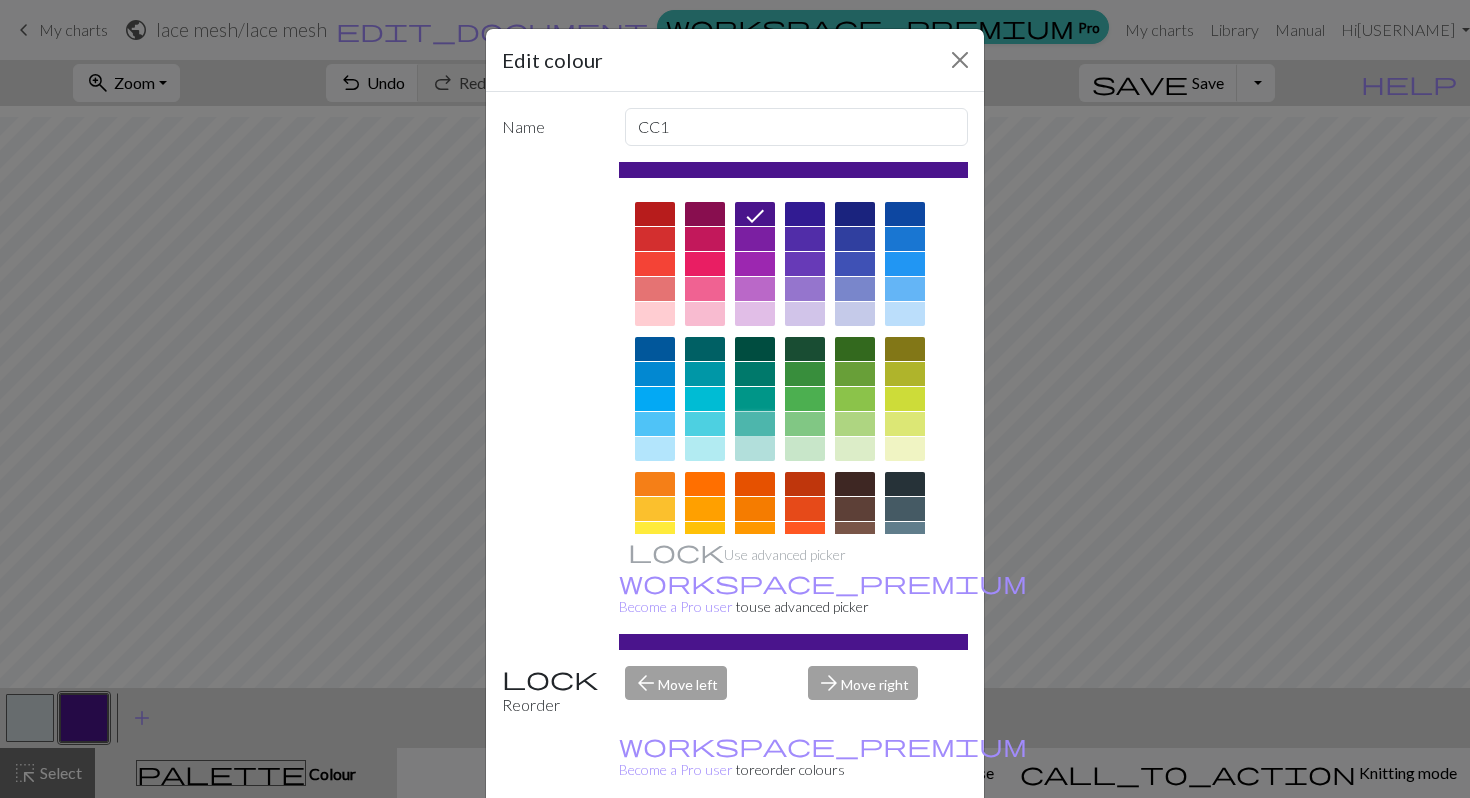 click at bounding box center (755, 424) 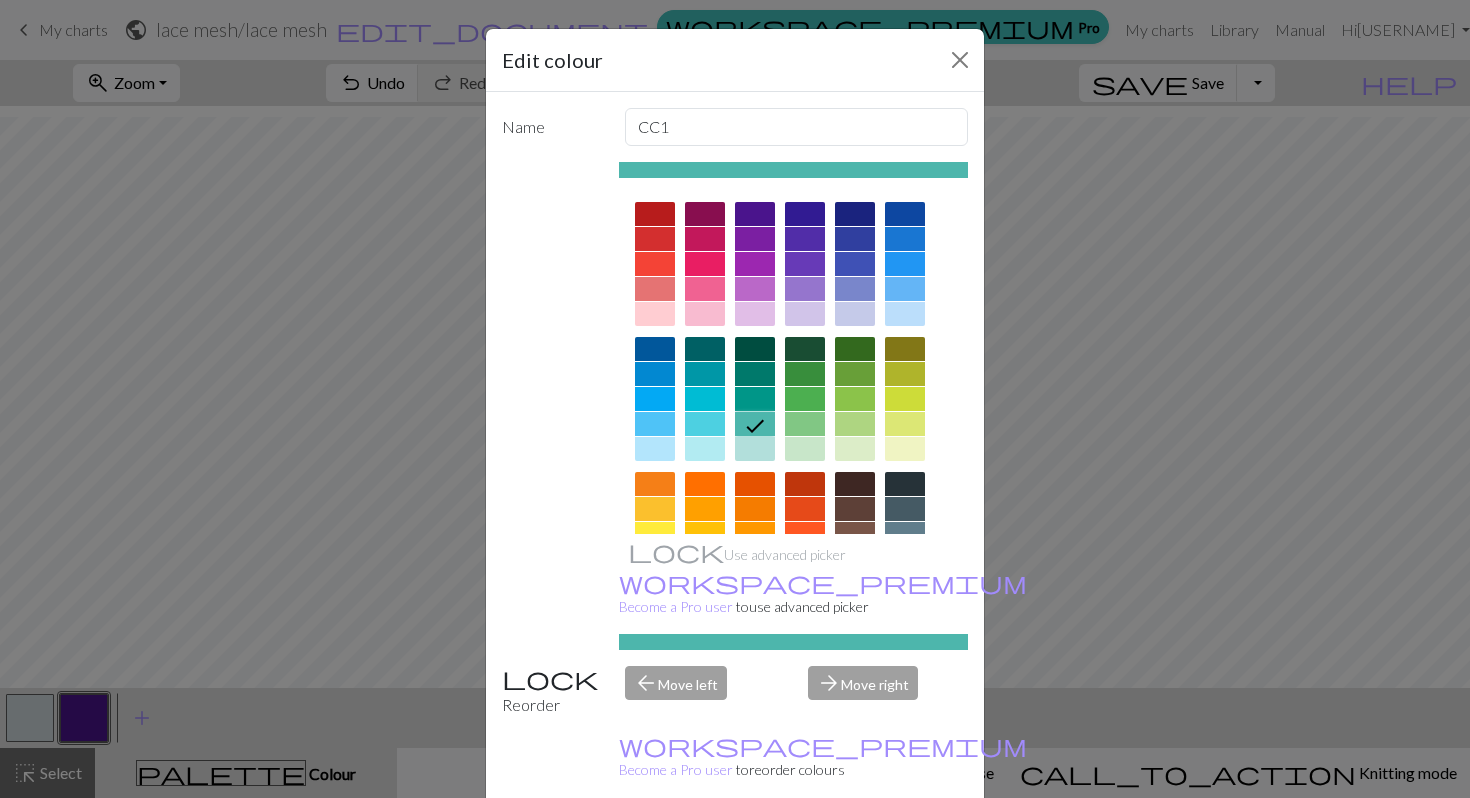 click at bounding box center [755, 449] 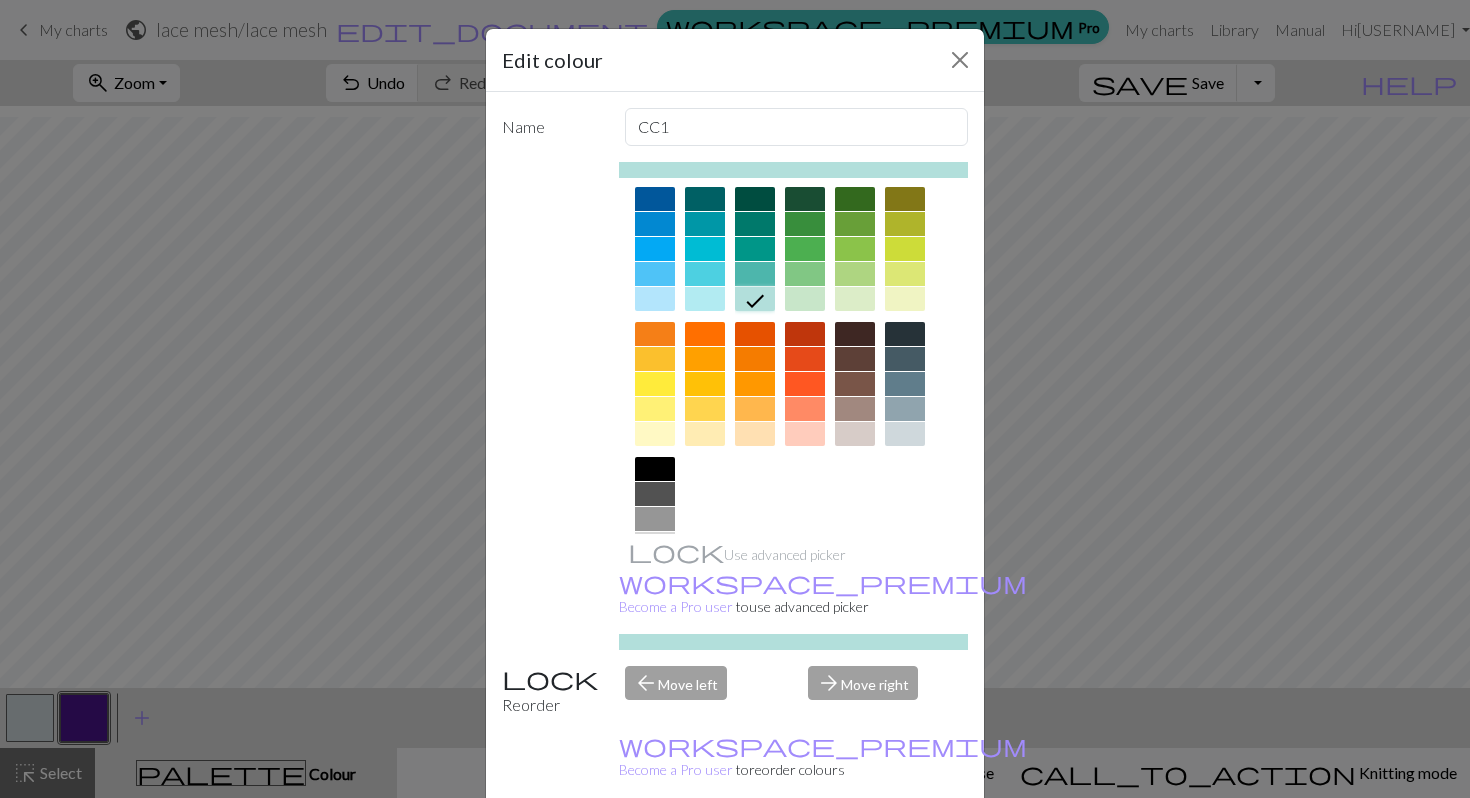 scroll, scrollTop: 220, scrollLeft: 0, axis: vertical 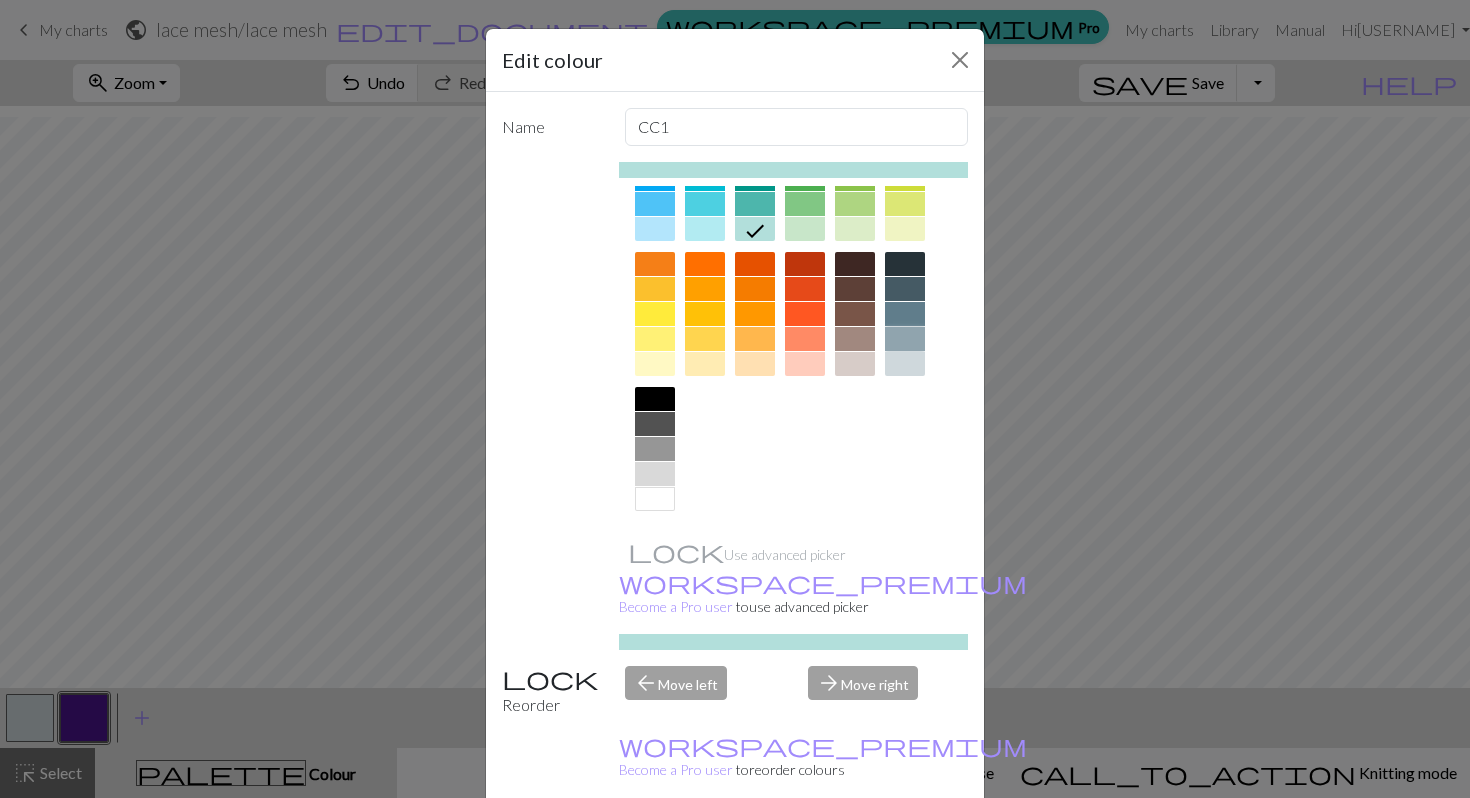 click at bounding box center [905, 339] 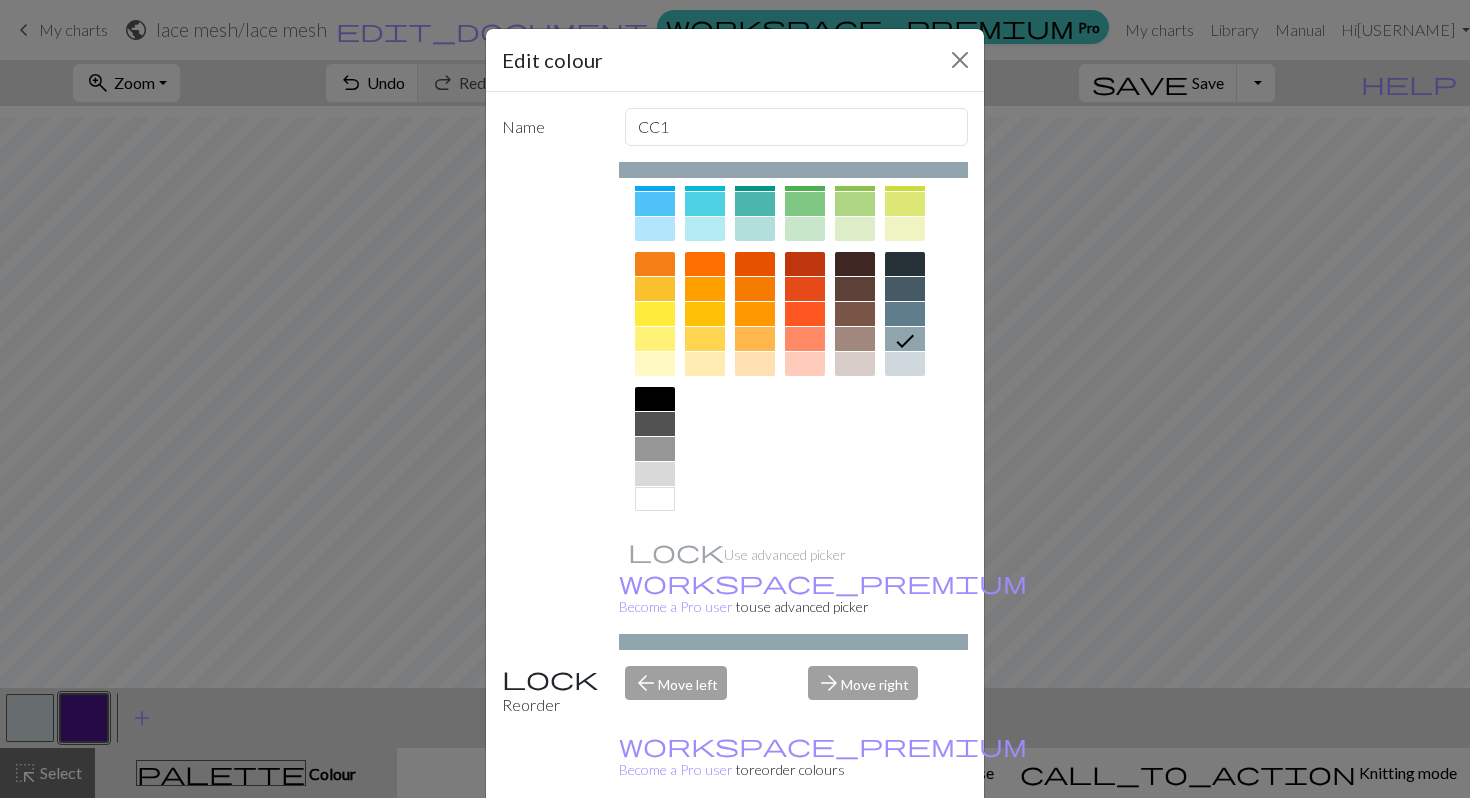 click on "Done" at bounding box center [855, 849] 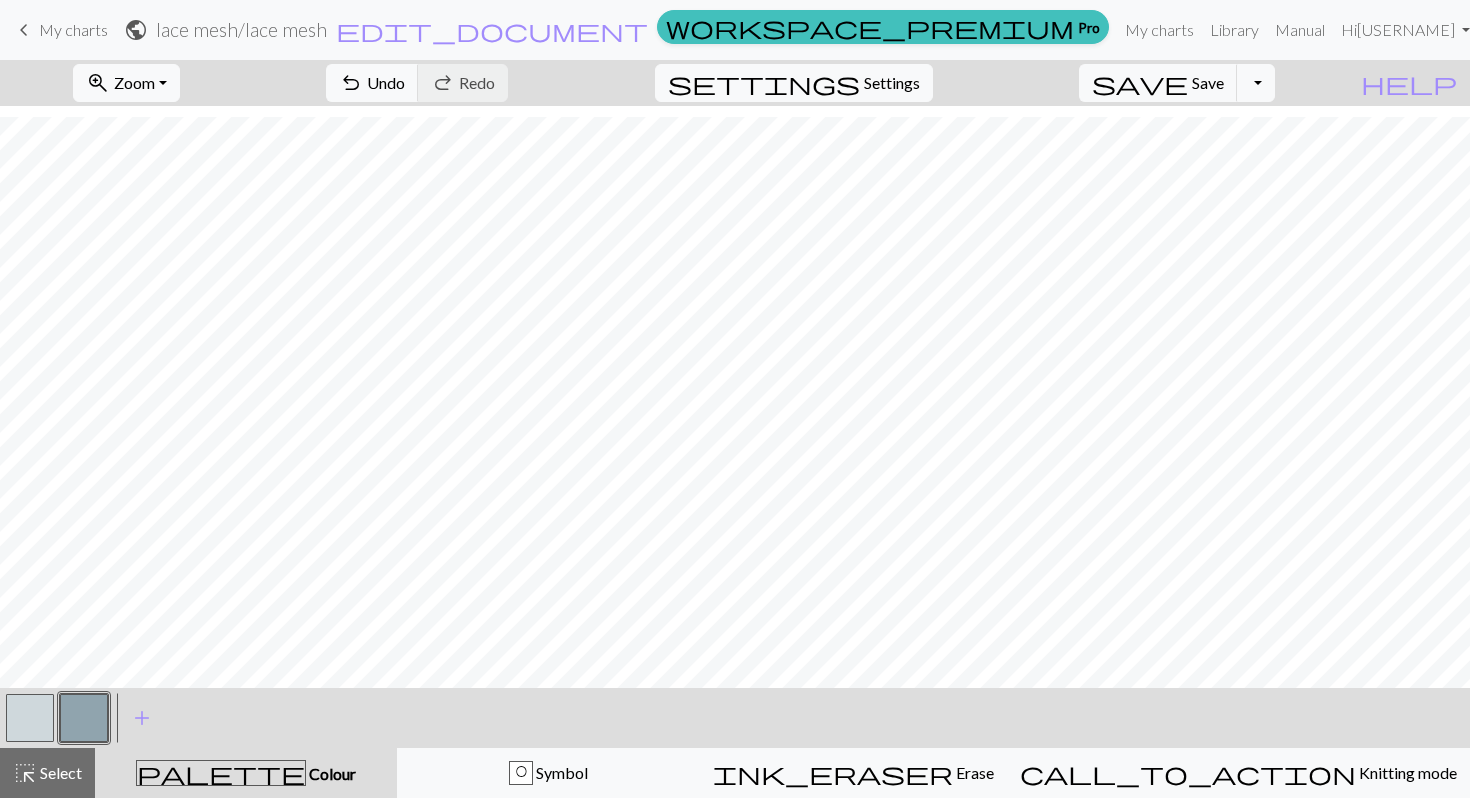 click at bounding box center (30, 718) 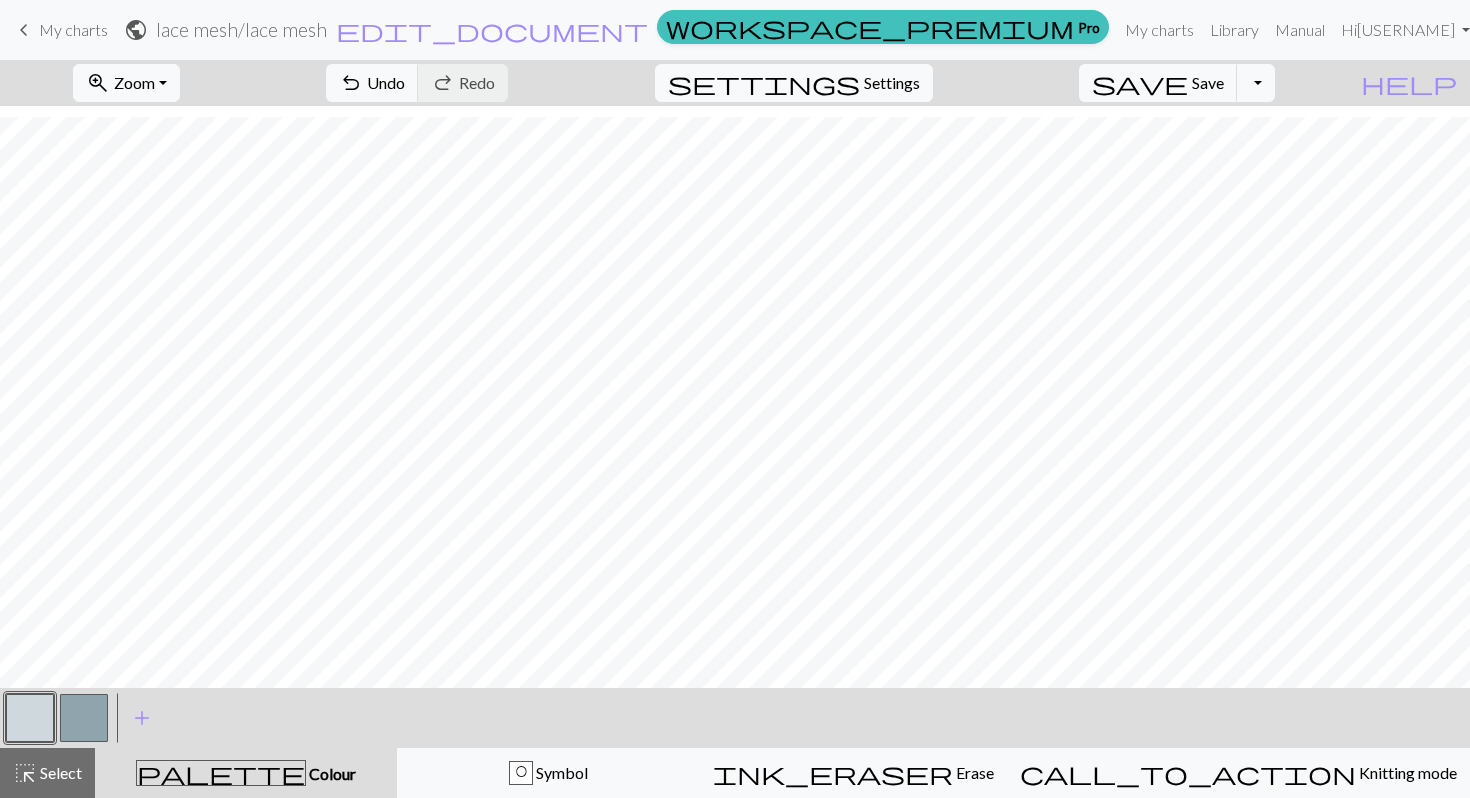 click at bounding box center [30, 718] 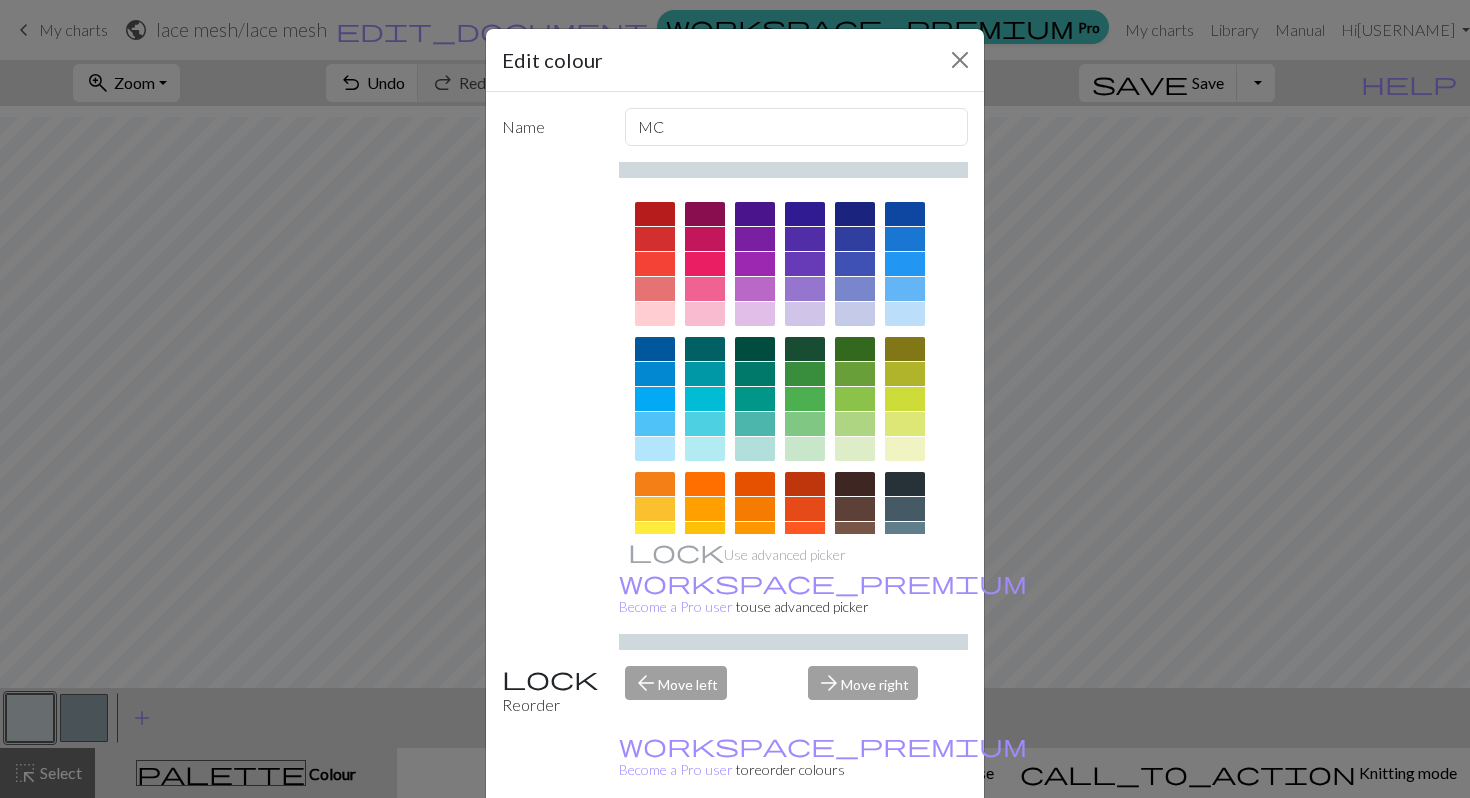scroll, scrollTop: 220, scrollLeft: 0, axis: vertical 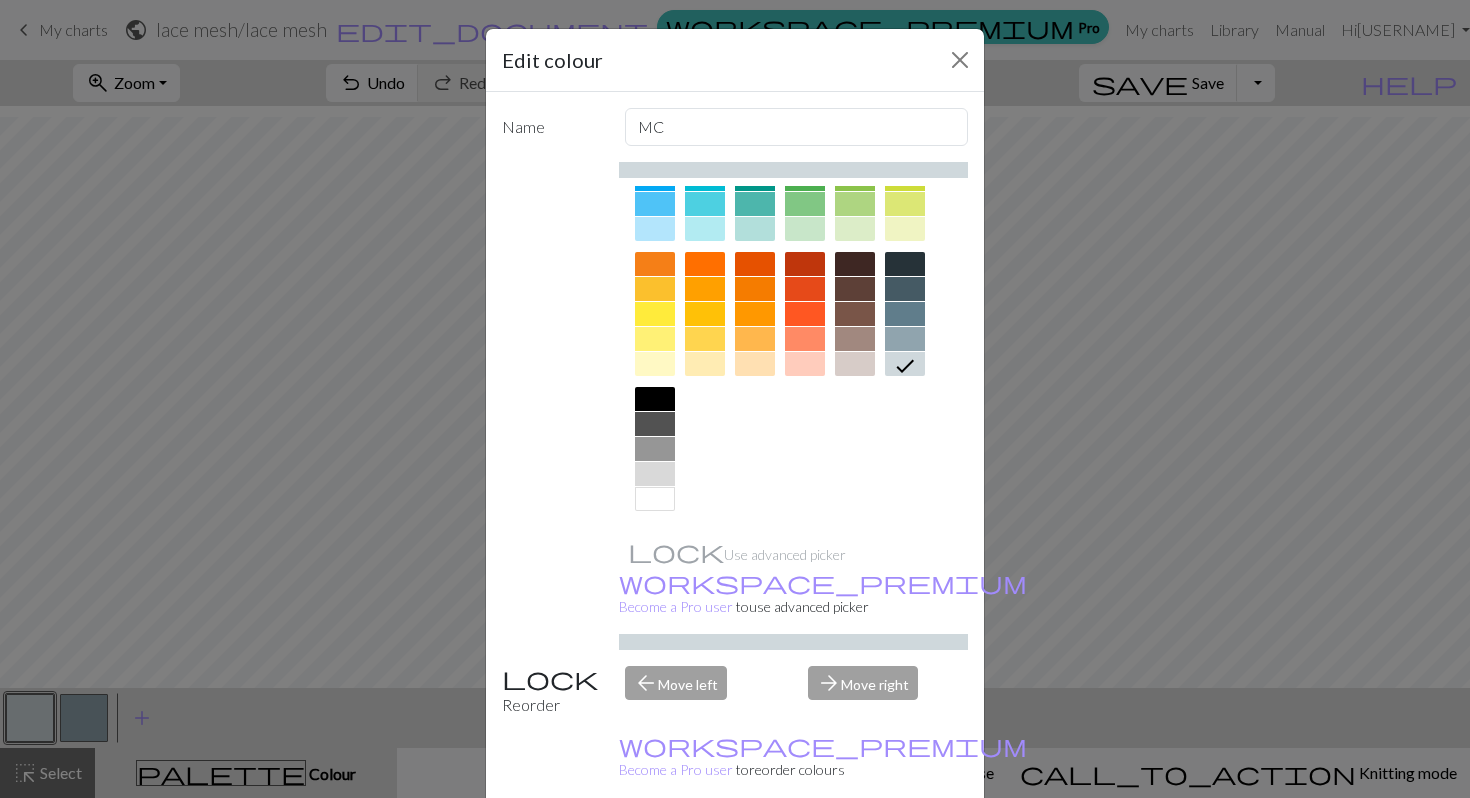 click at bounding box center (655, 499) 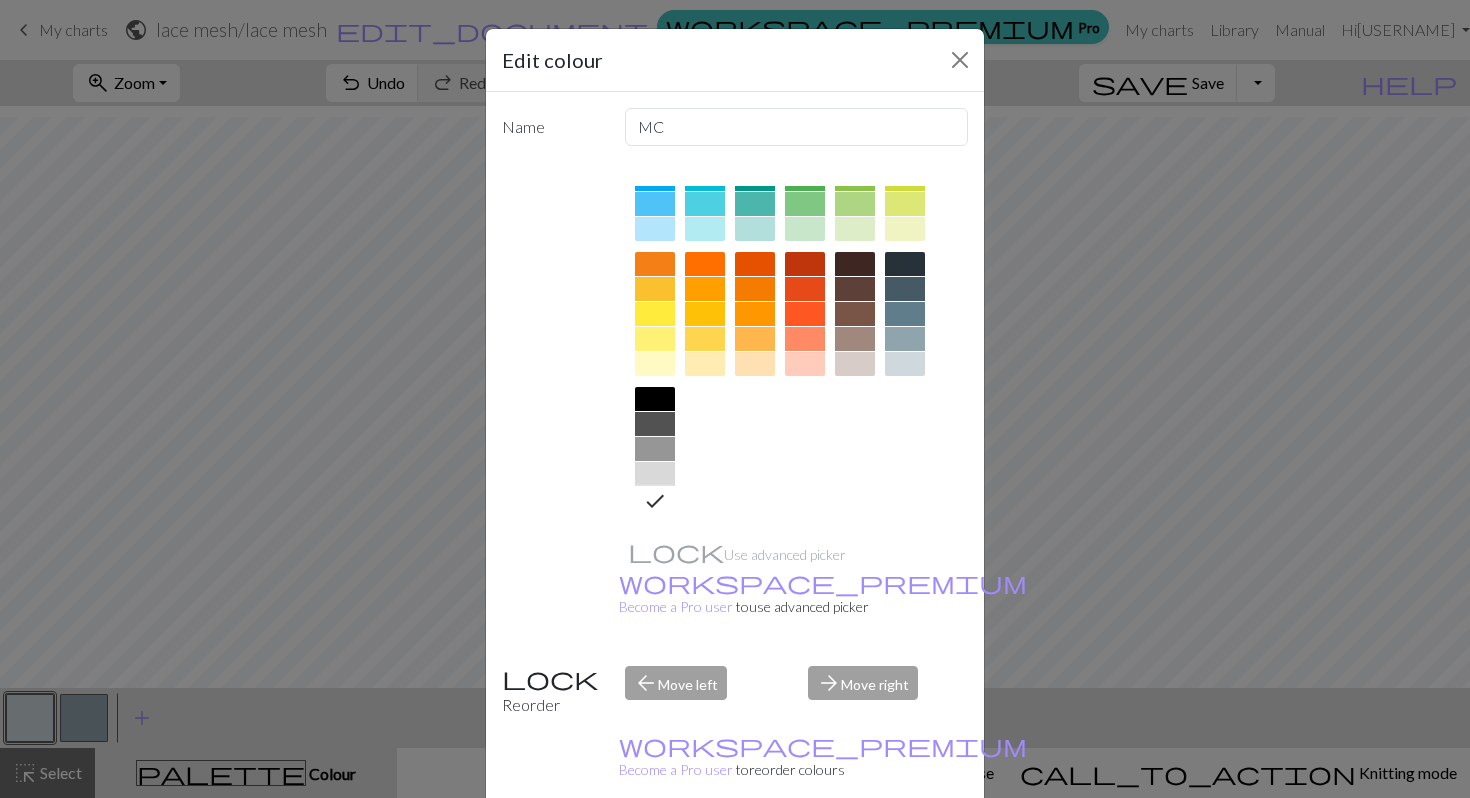 click on "Done" at bounding box center (855, 849) 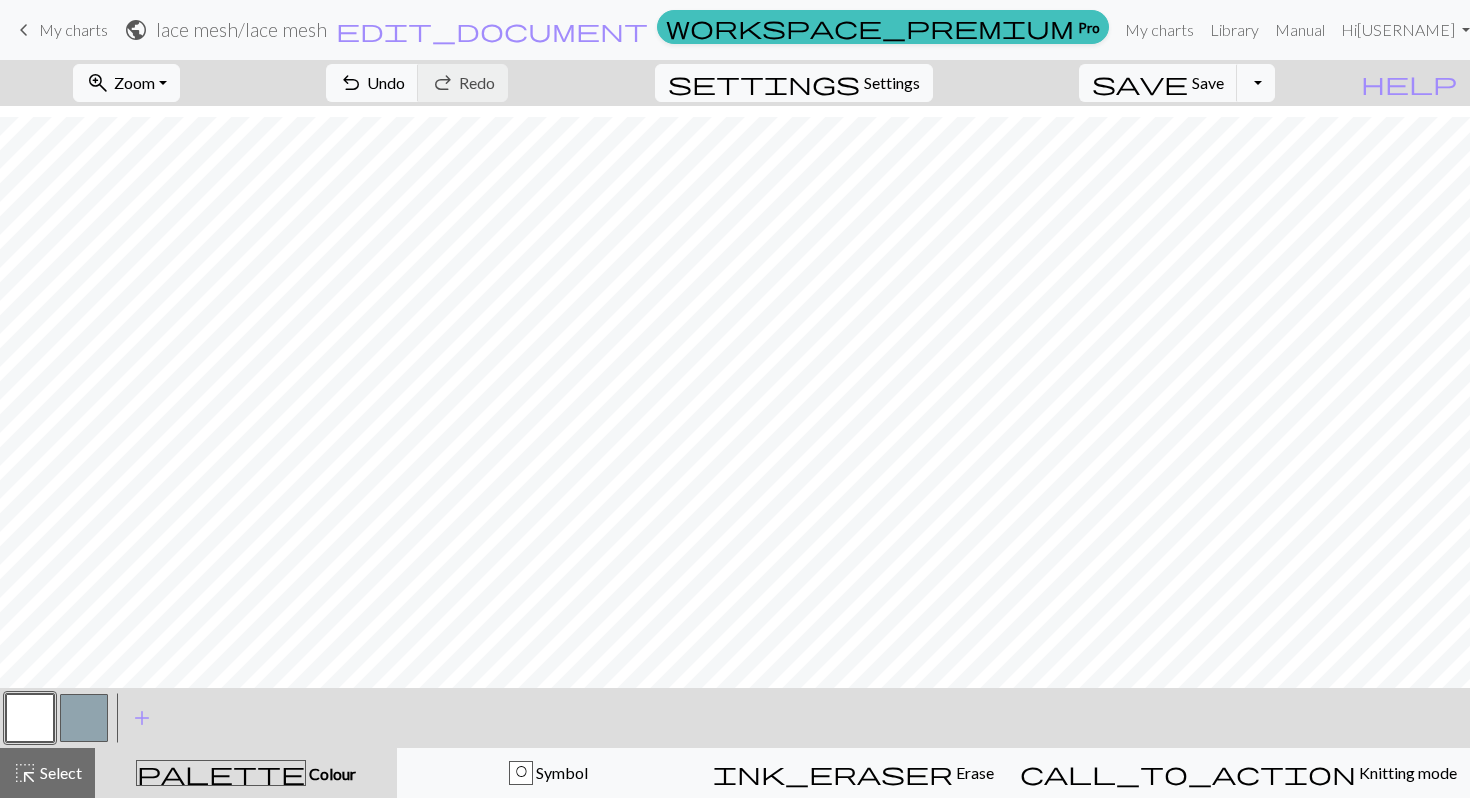 click at bounding box center [84, 718] 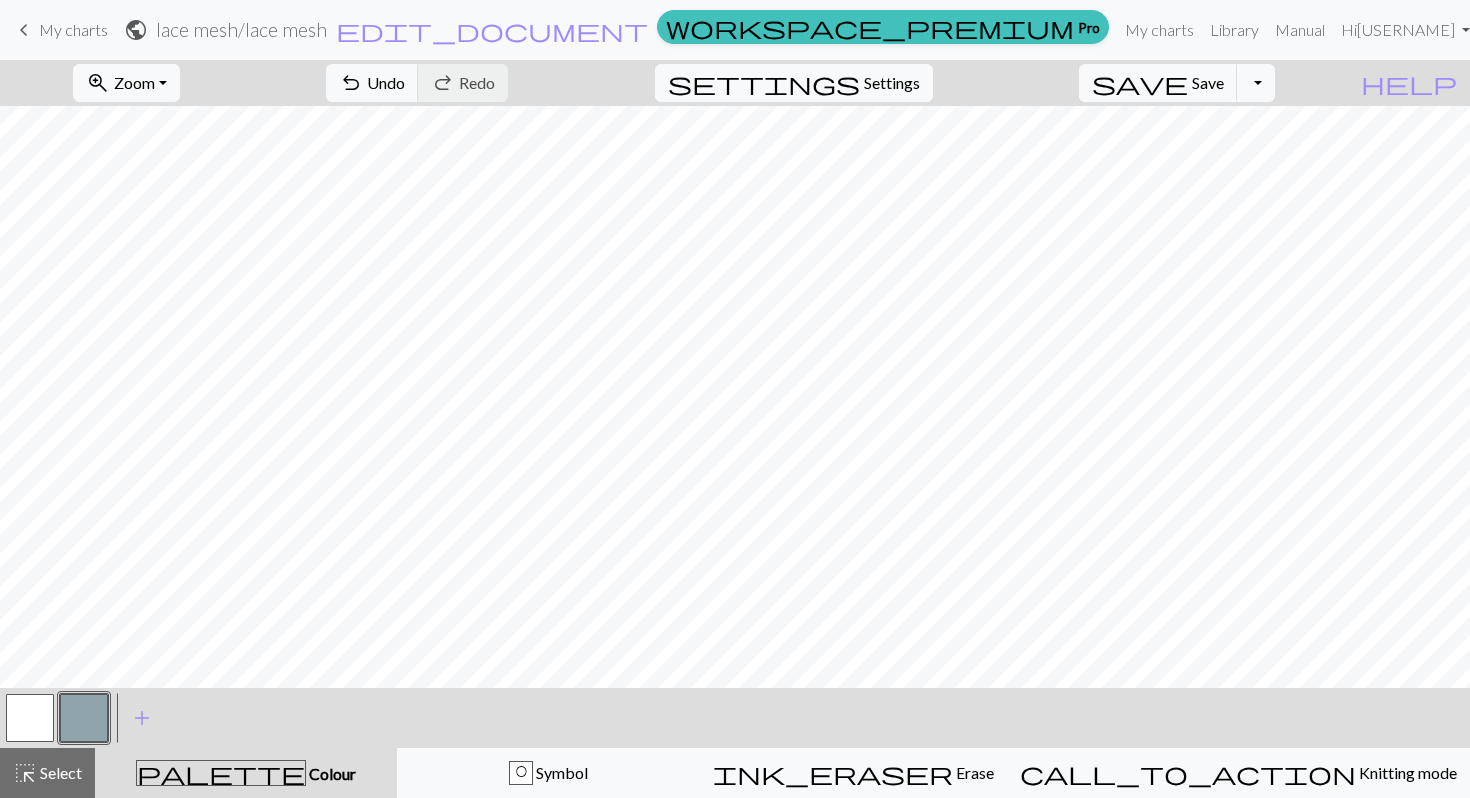 scroll, scrollTop: 388, scrollLeft: 0, axis: vertical 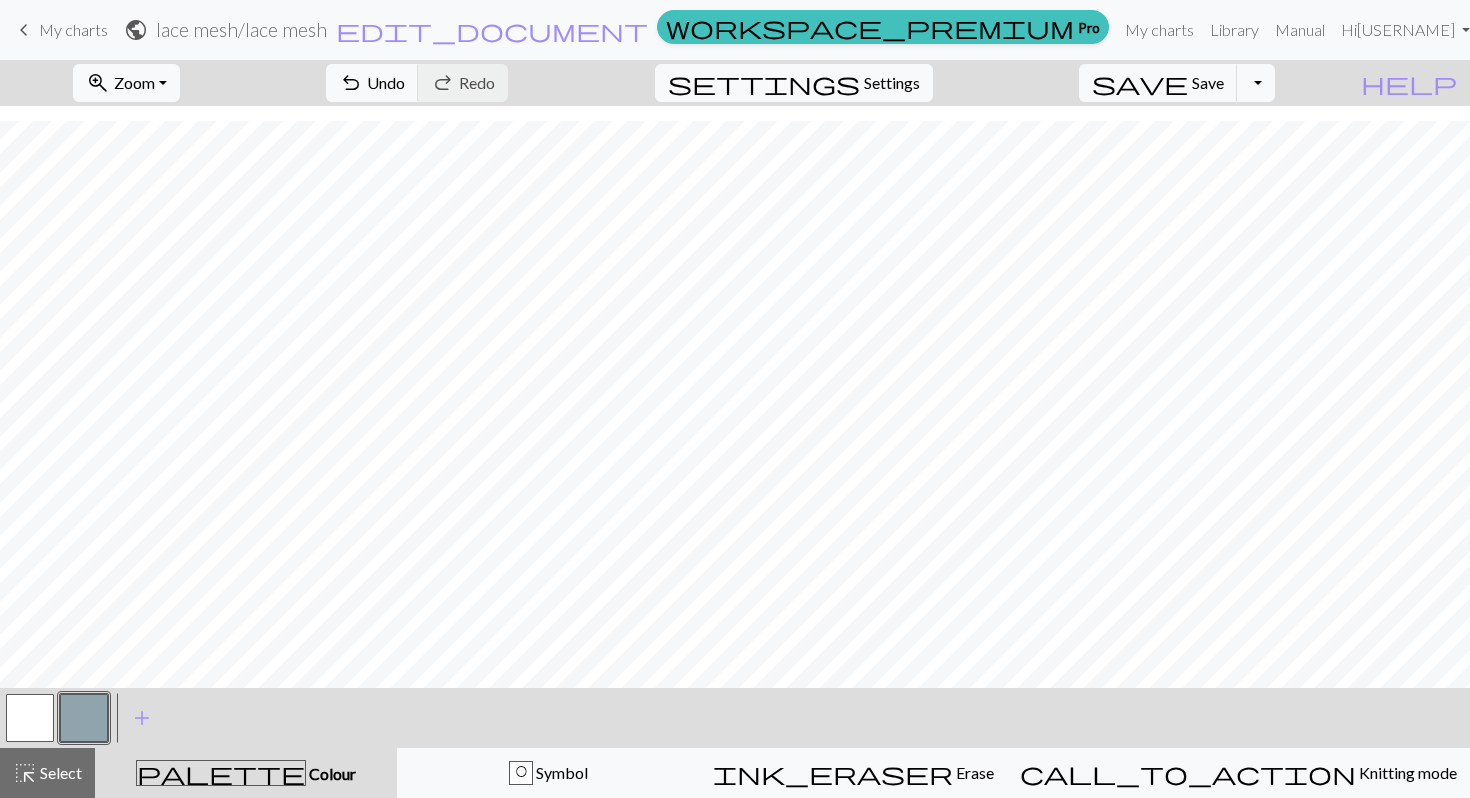 click at bounding box center (30, 718) 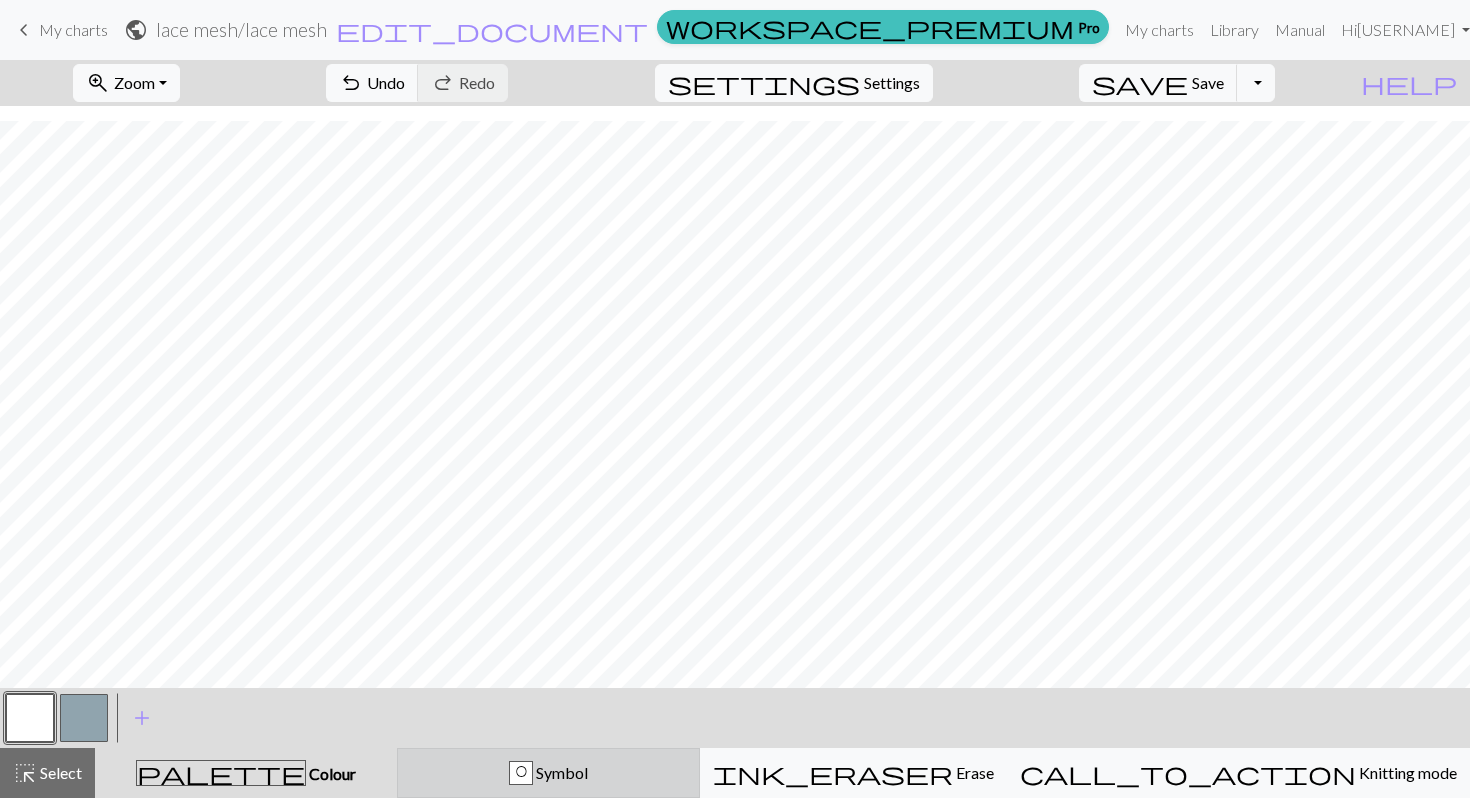 click on "O   Symbol" at bounding box center (548, 773) 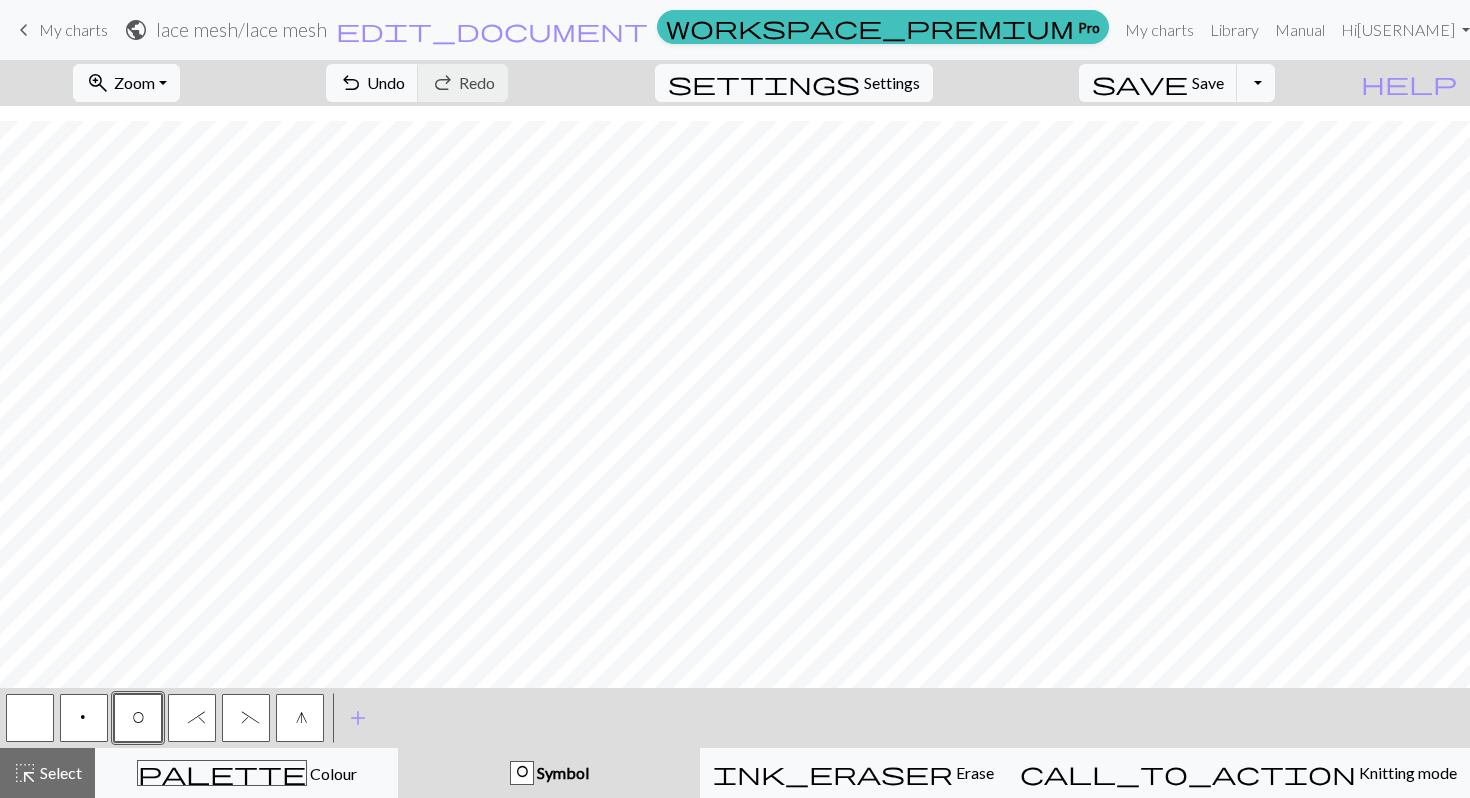 click at bounding box center (30, 718) 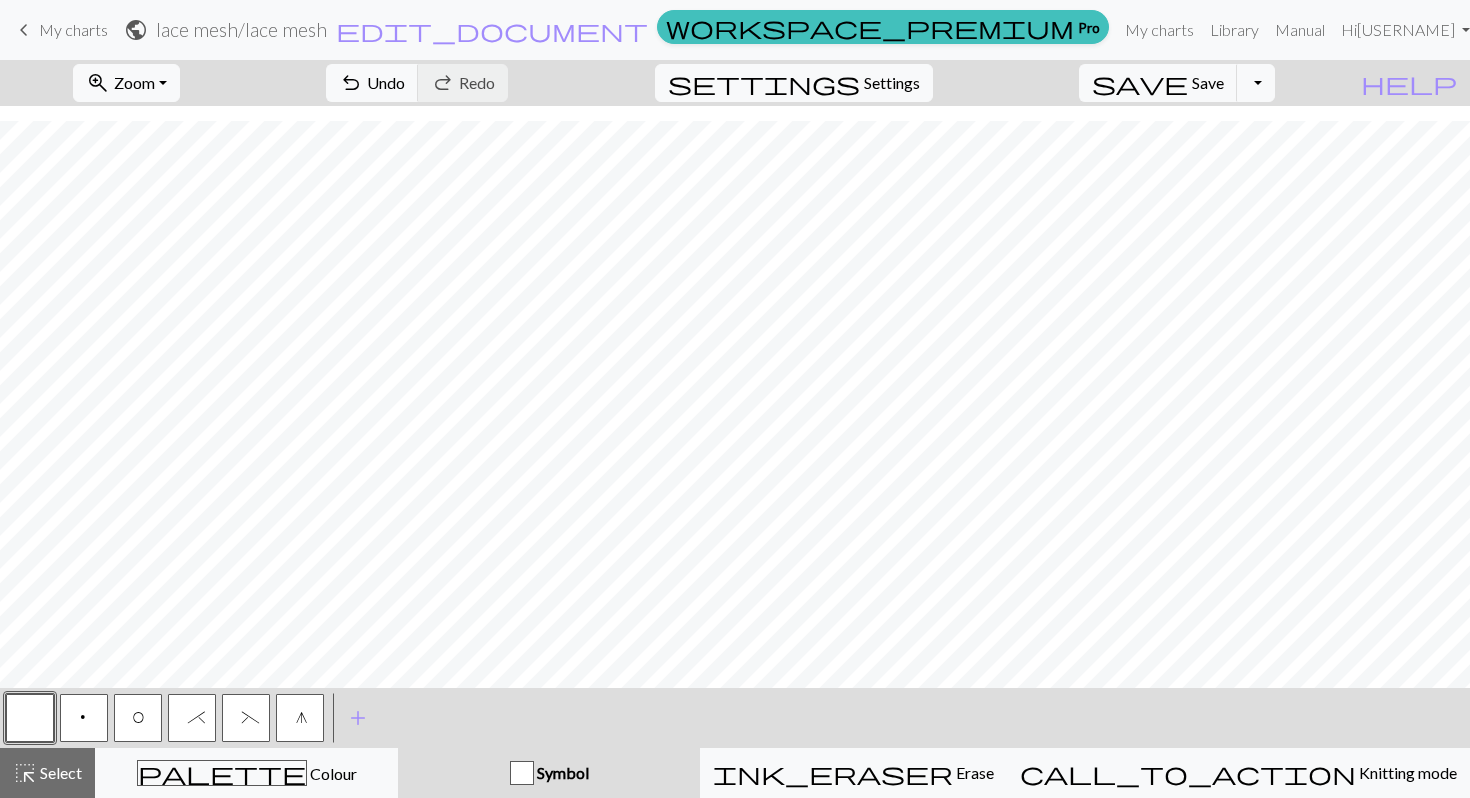 scroll, scrollTop: 388, scrollLeft: 0, axis: vertical 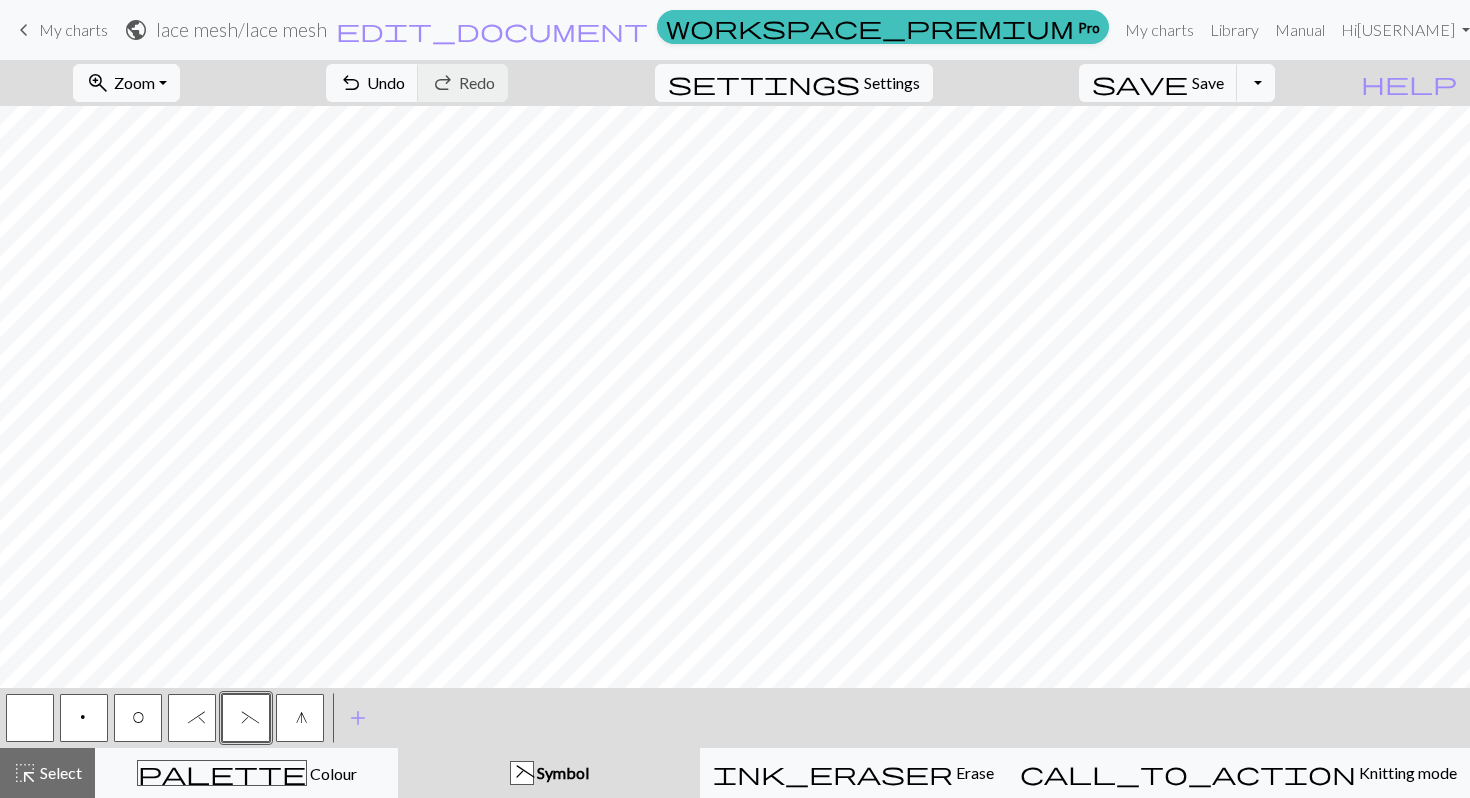 click on "O" at bounding box center [138, 718] 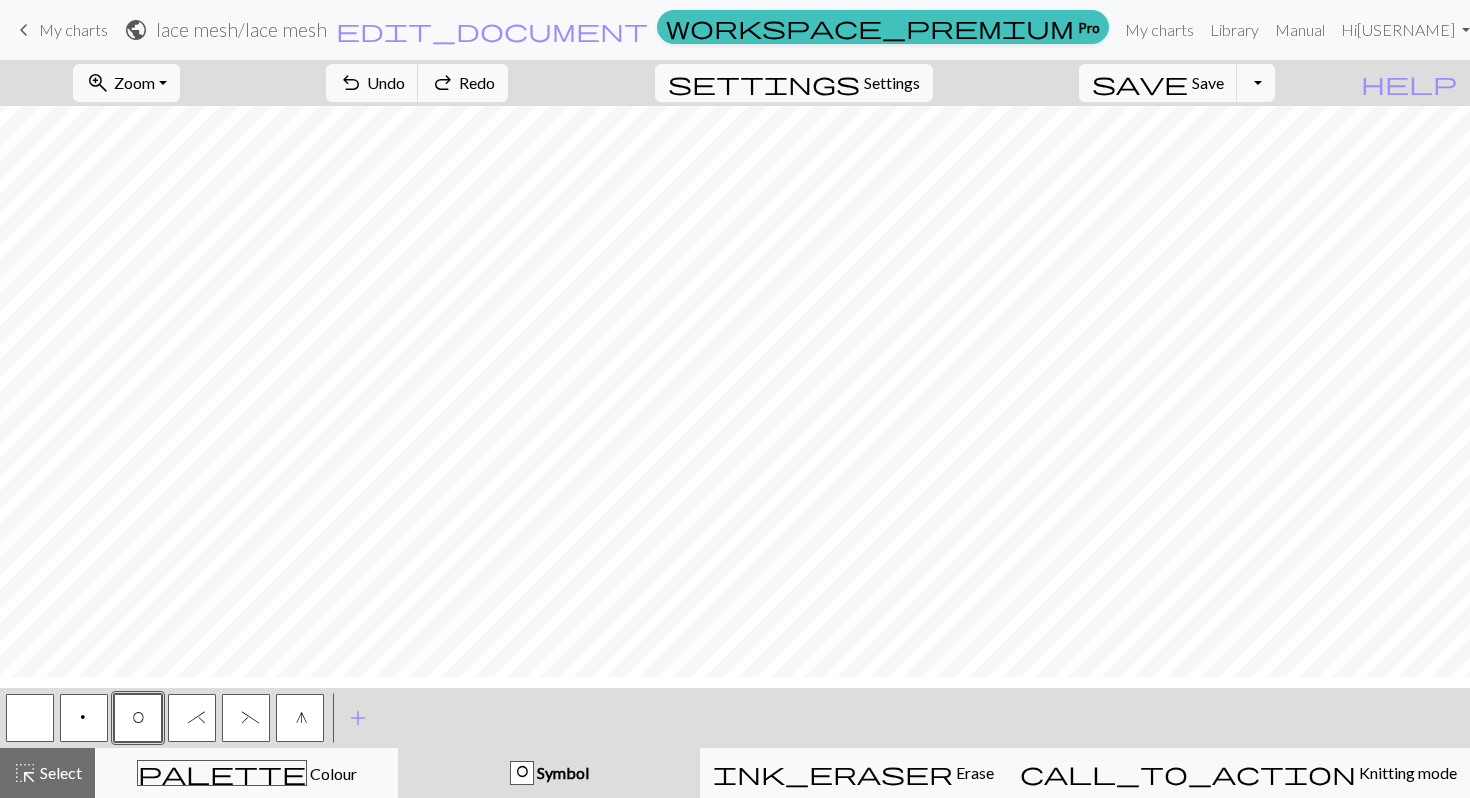 scroll, scrollTop: 36, scrollLeft: 0, axis: vertical 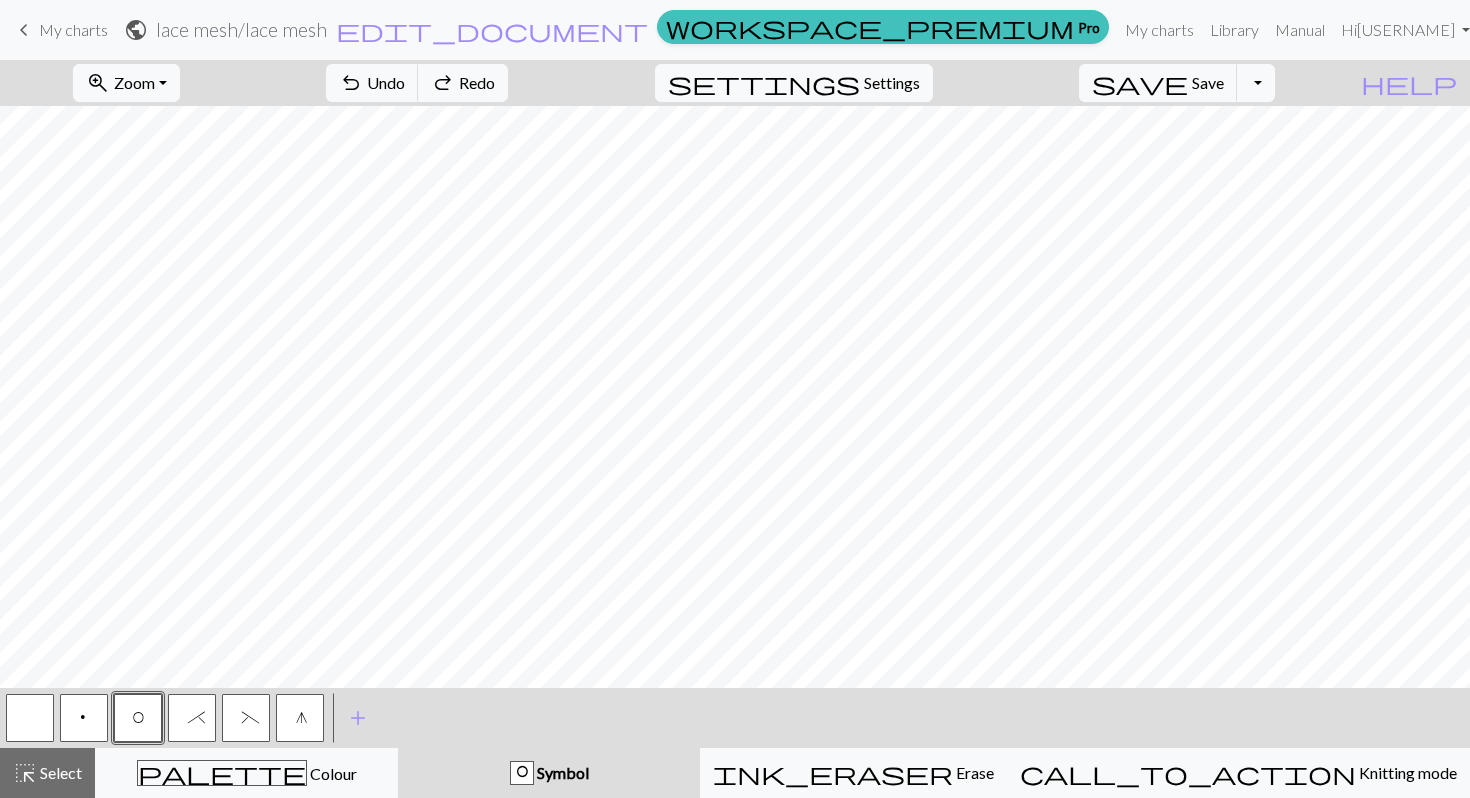click on "(" at bounding box center (246, 718) 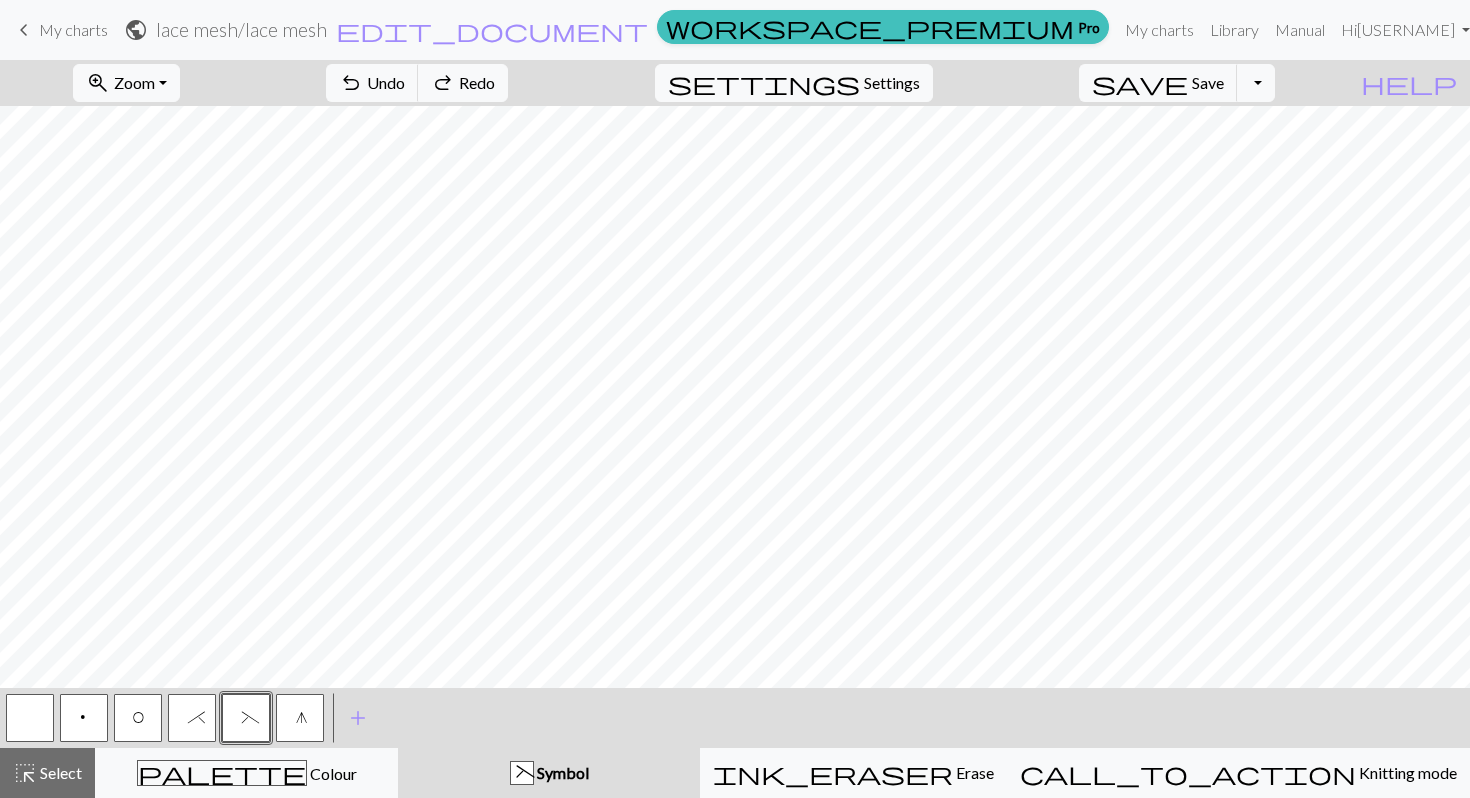 scroll, scrollTop: 33, scrollLeft: 0, axis: vertical 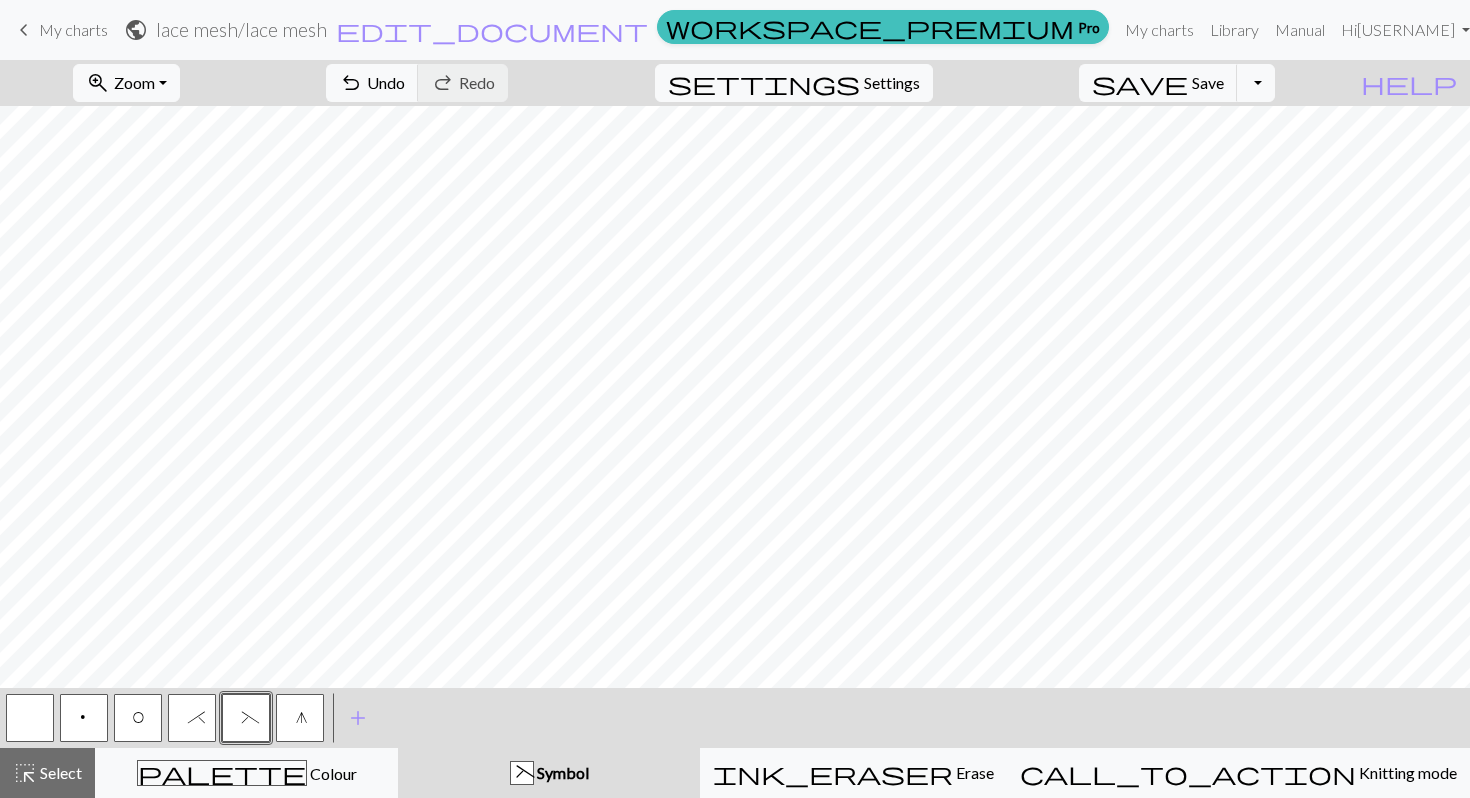 click on "O" at bounding box center [138, 718] 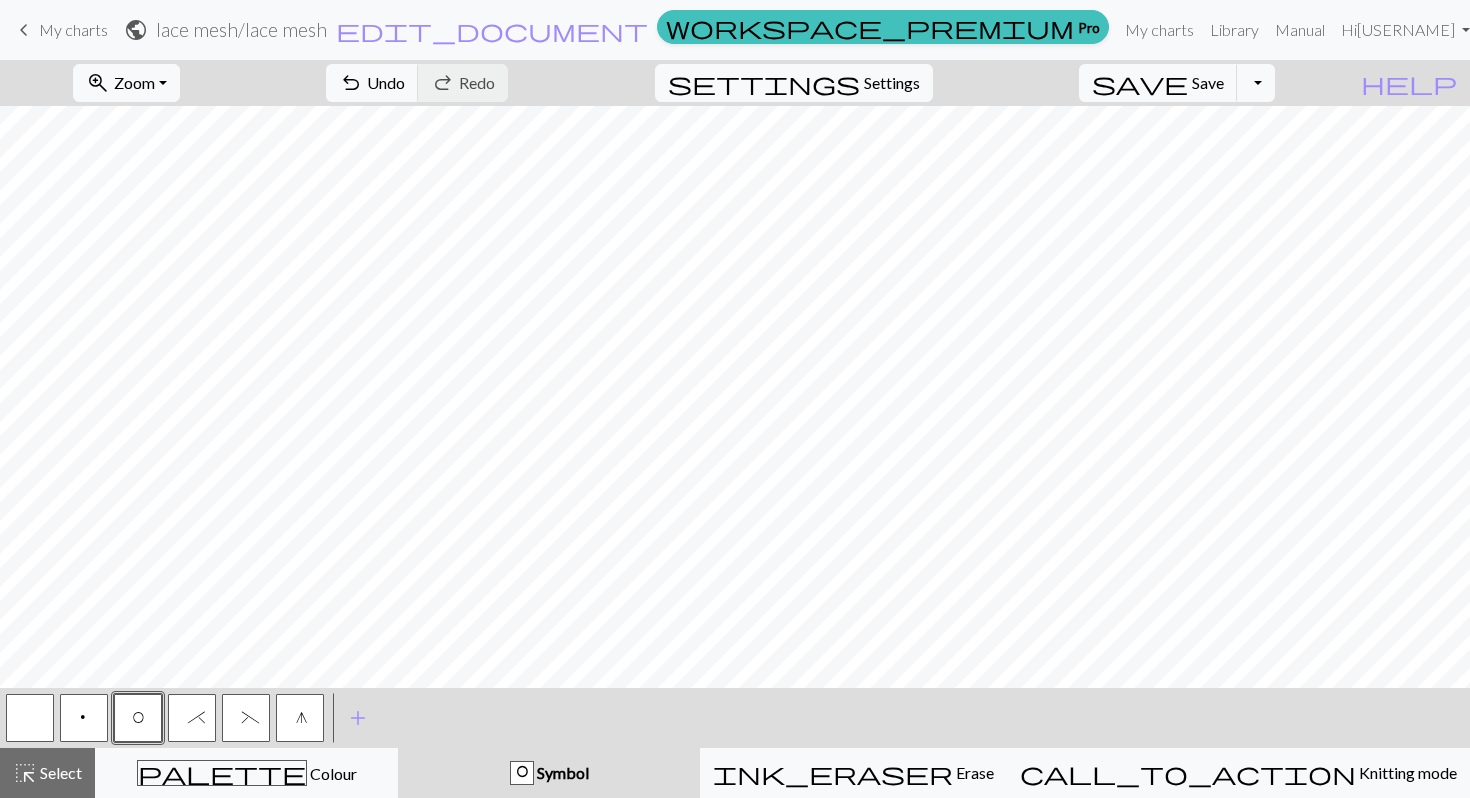 click on "g" at bounding box center [300, 718] 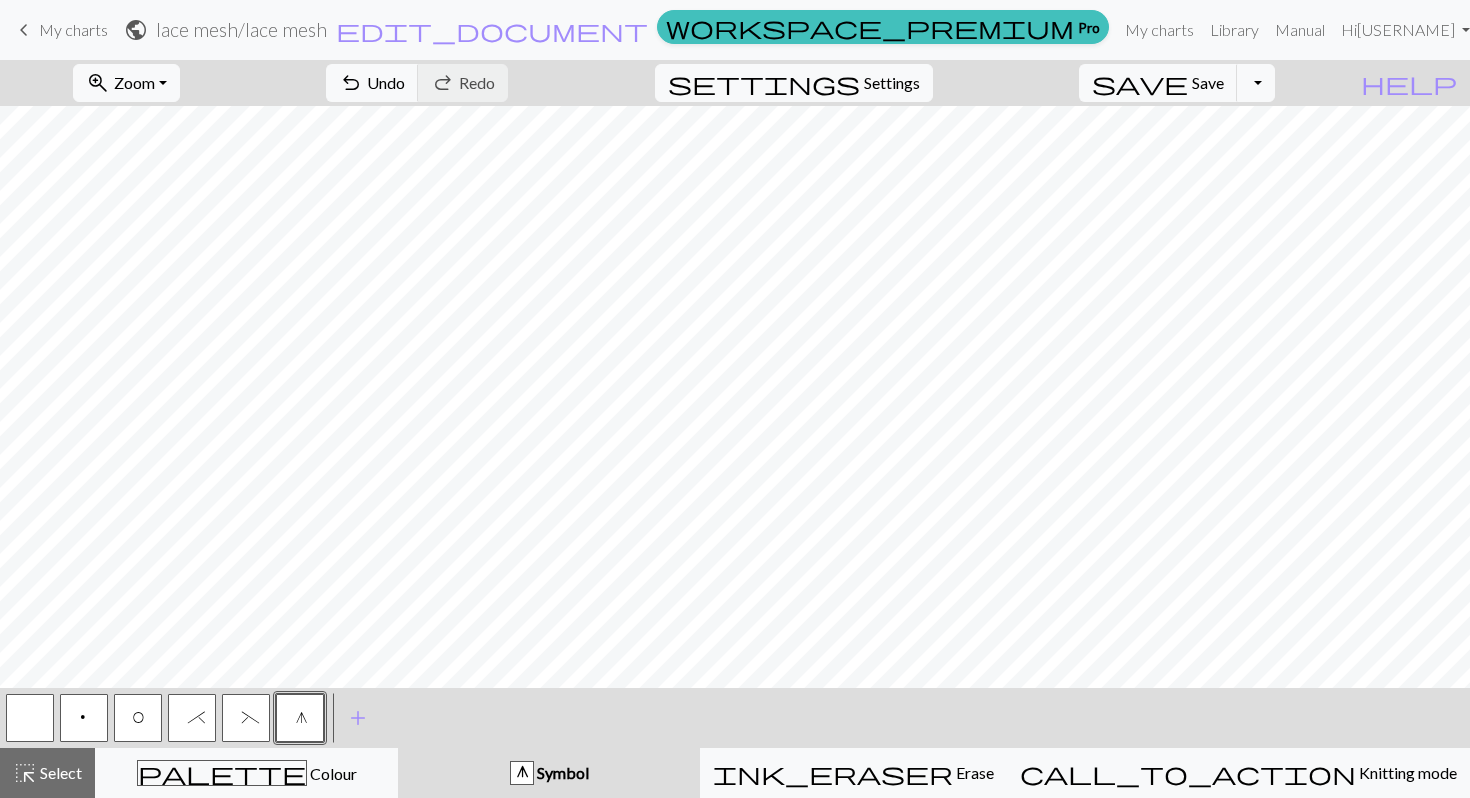 click on "O" at bounding box center [138, 718] 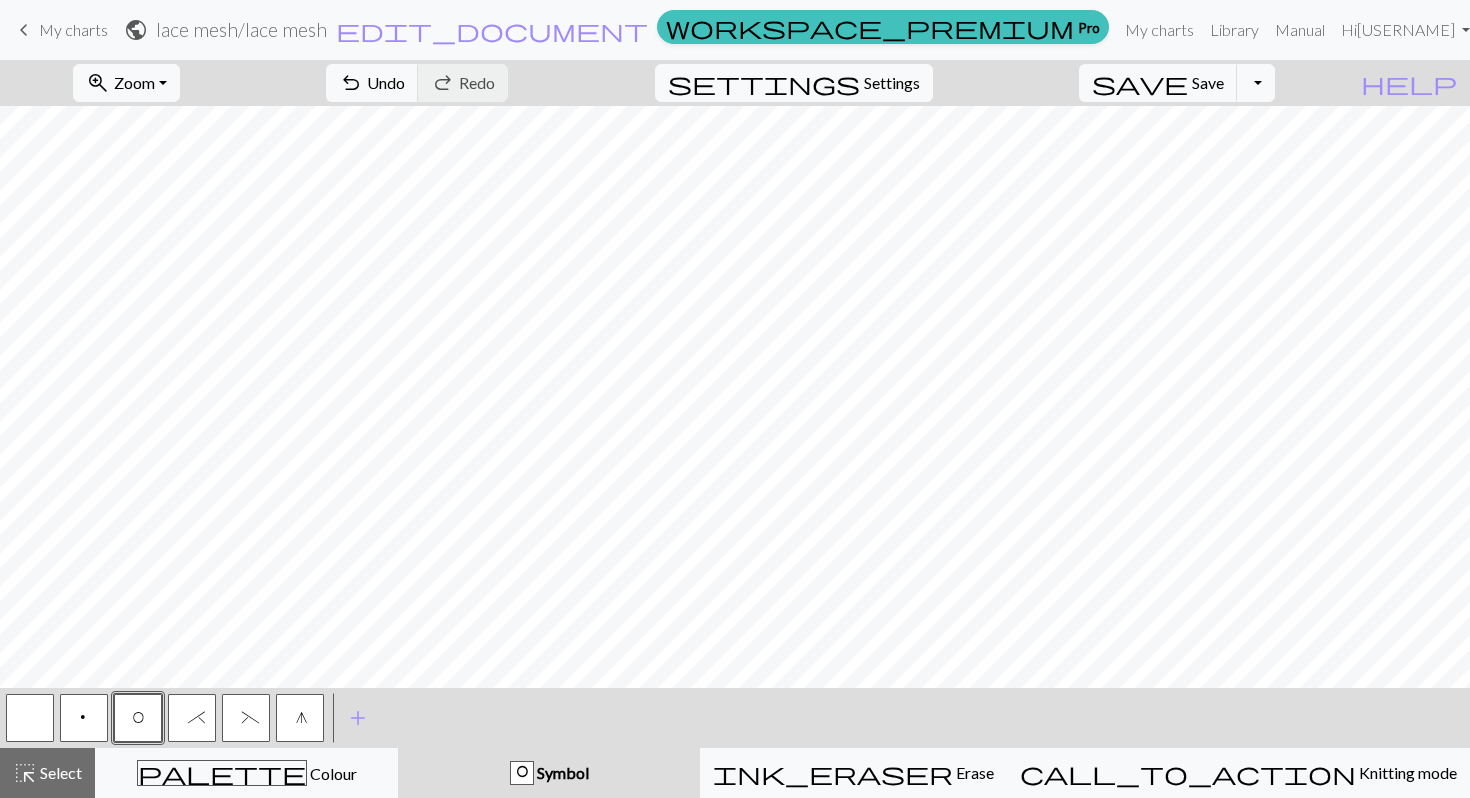 click on "*" at bounding box center (192, 720) 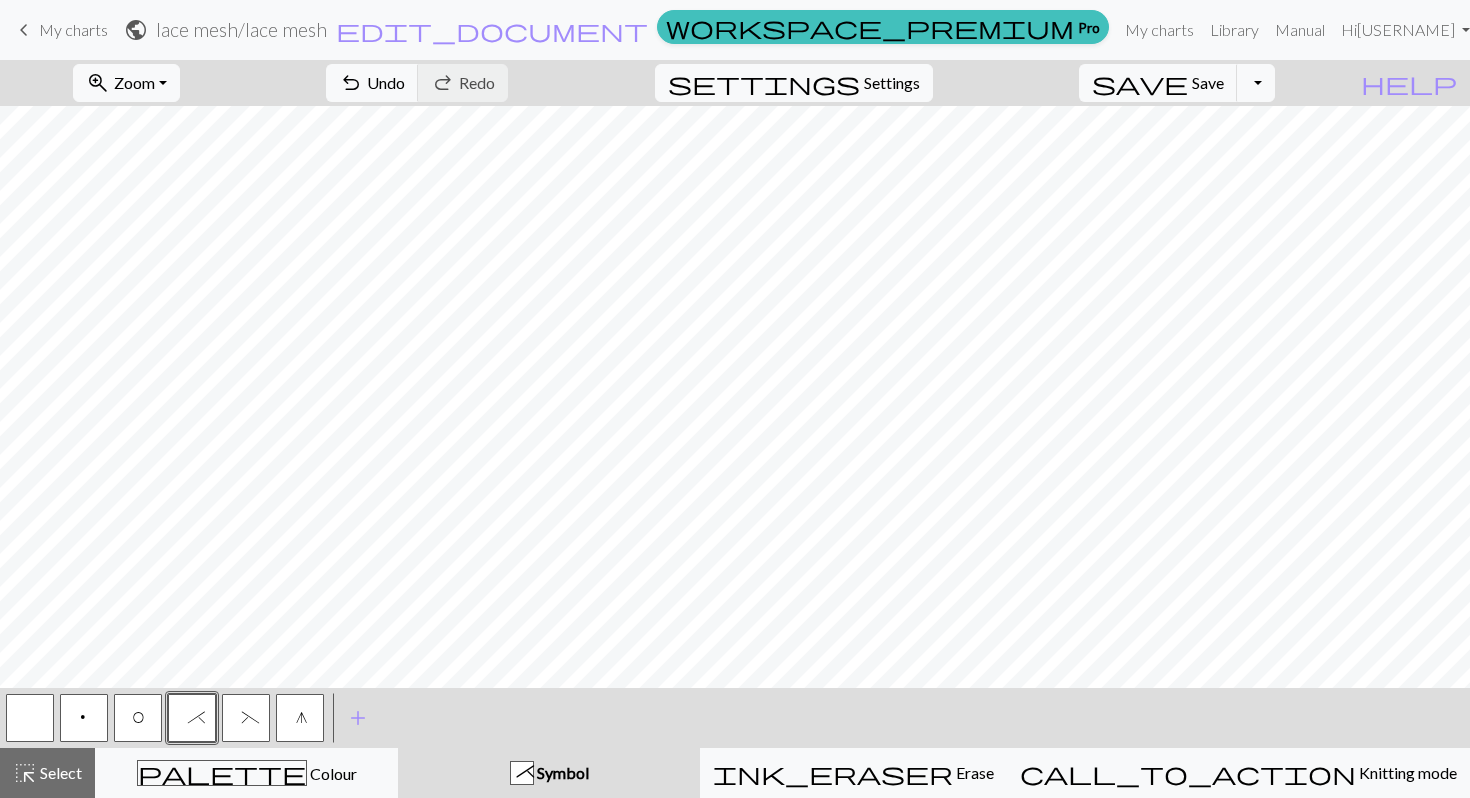 click on "(" at bounding box center [246, 718] 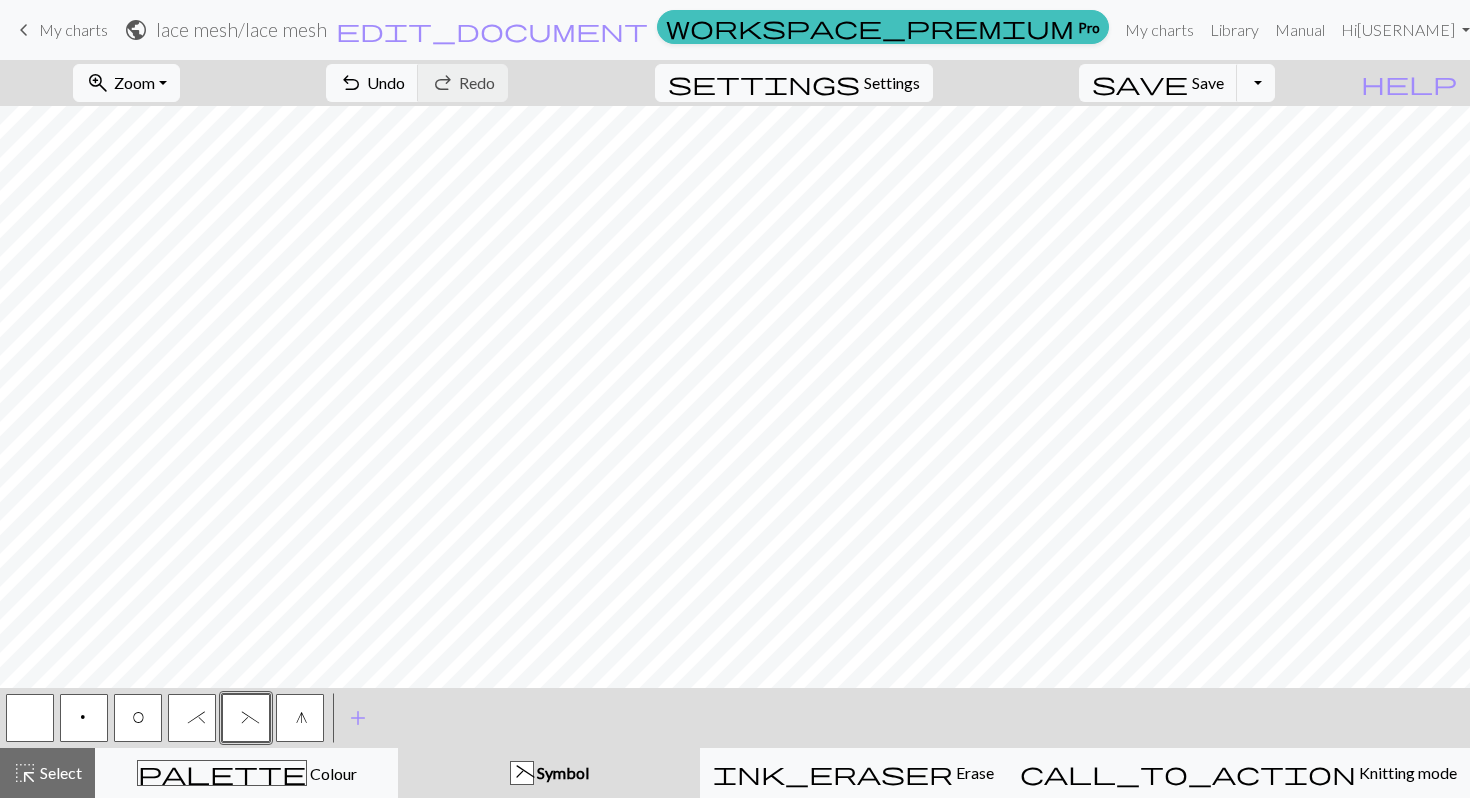 click on "*" at bounding box center (192, 718) 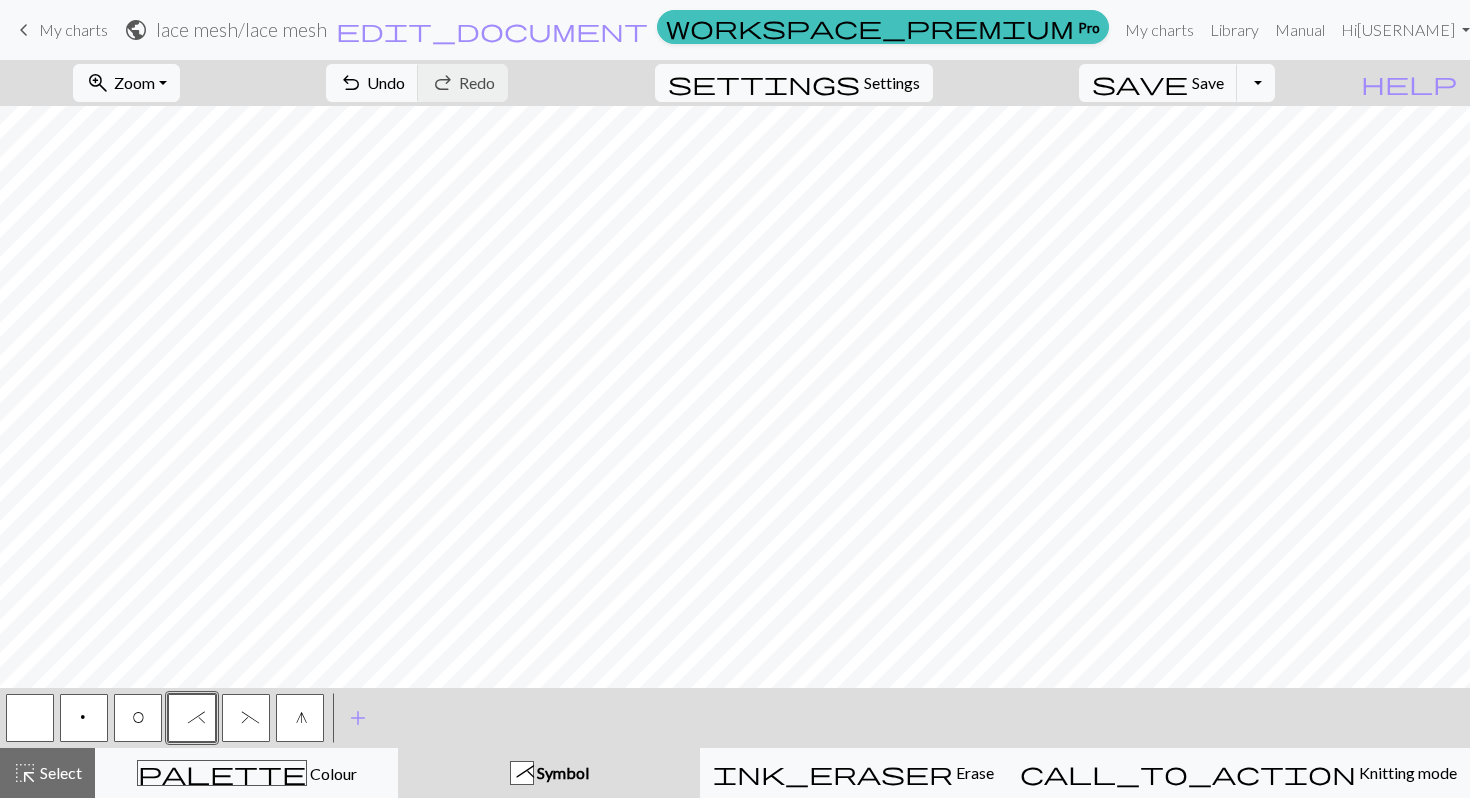 click on "O" at bounding box center (138, 718) 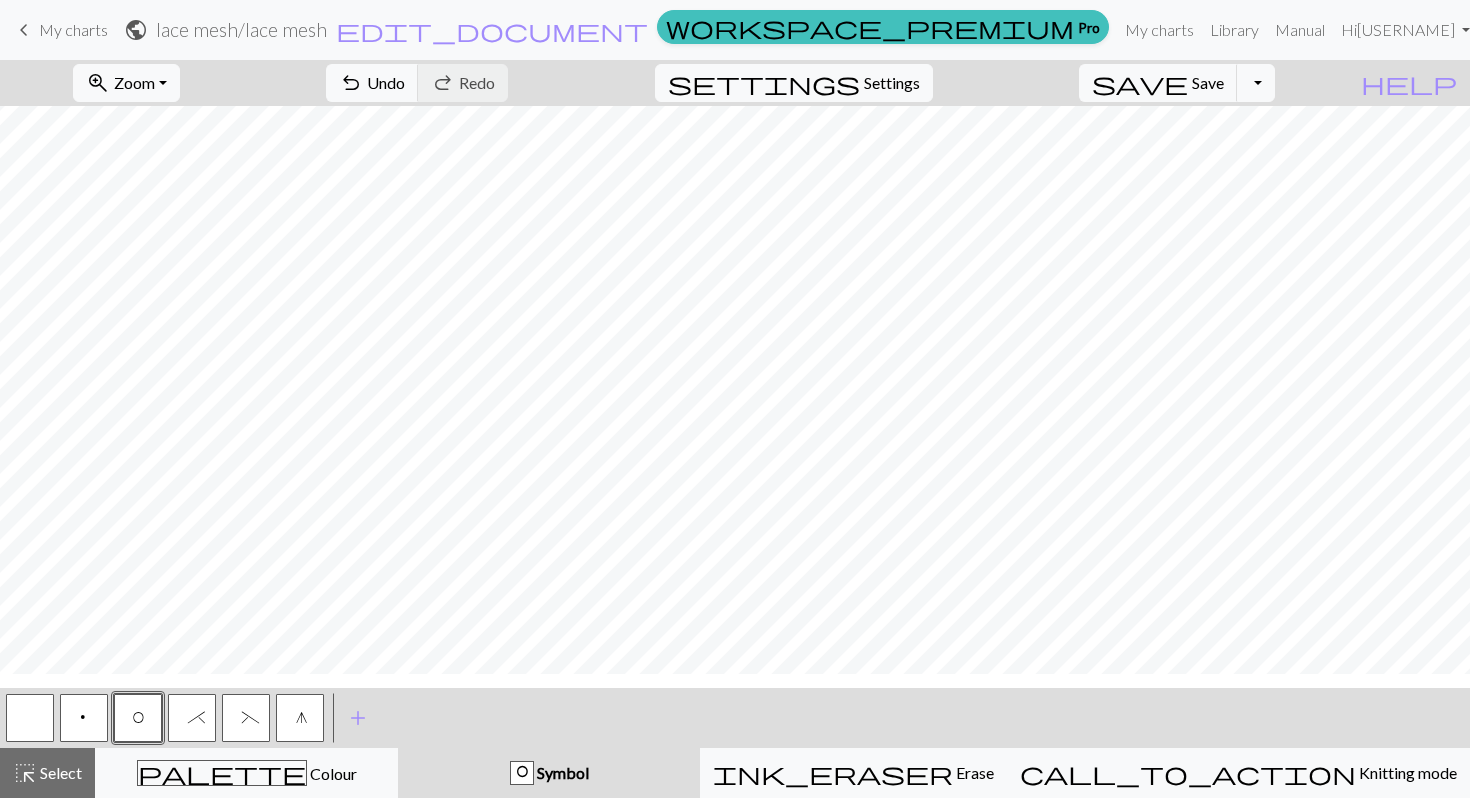 scroll, scrollTop: 0, scrollLeft: 0, axis: both 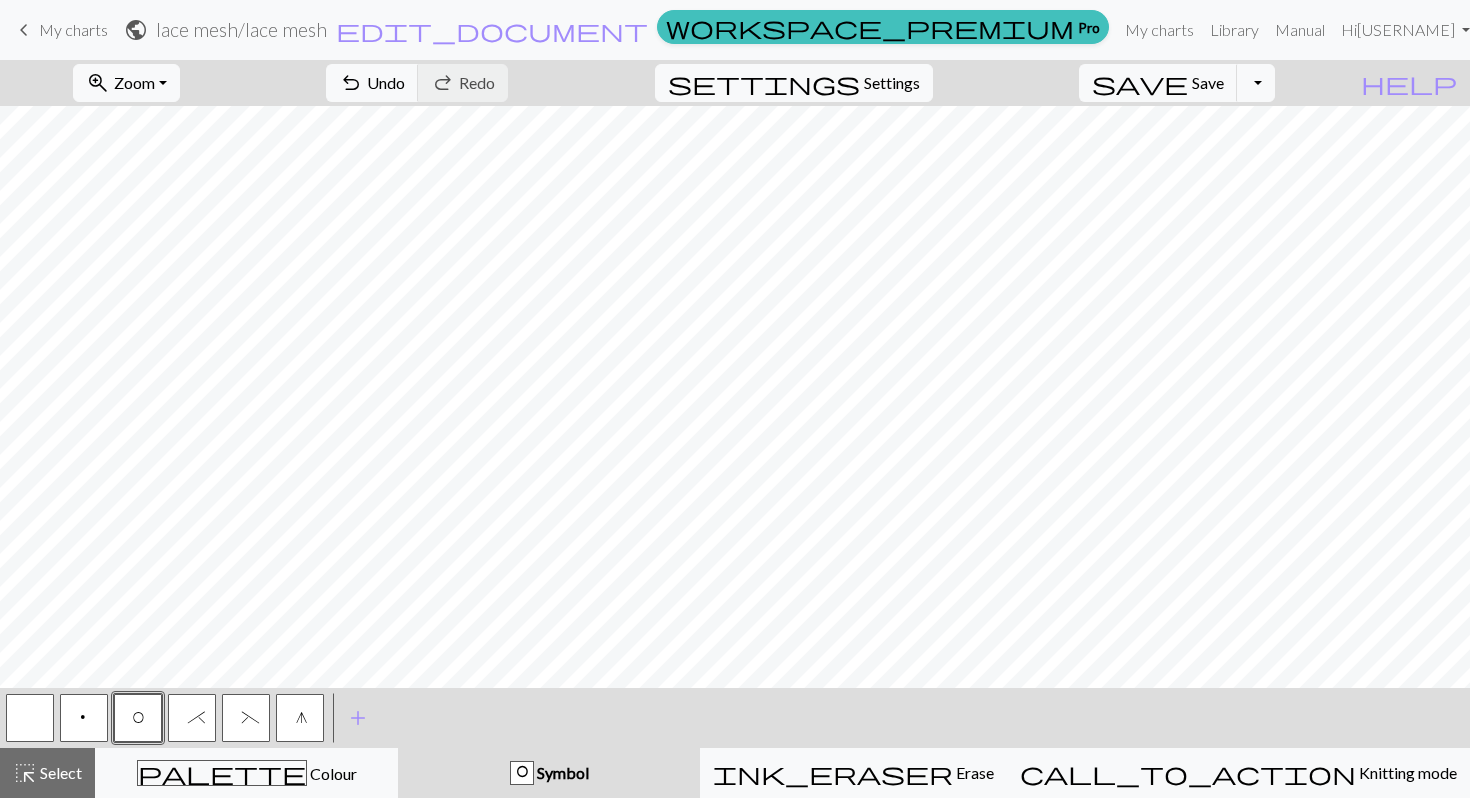 click at bounding box center (30, 718) 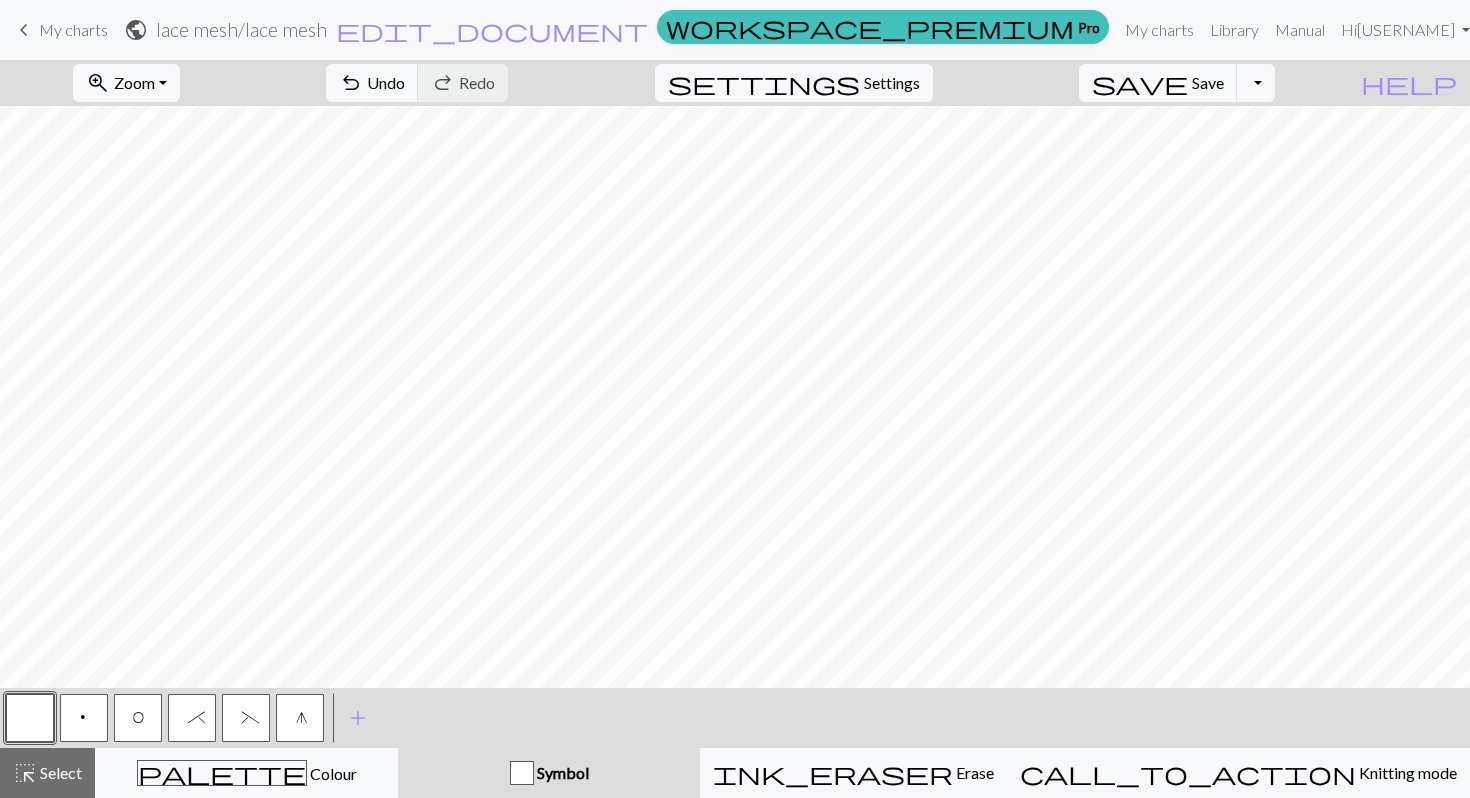 click on "(" at bounding box center [246, 718] 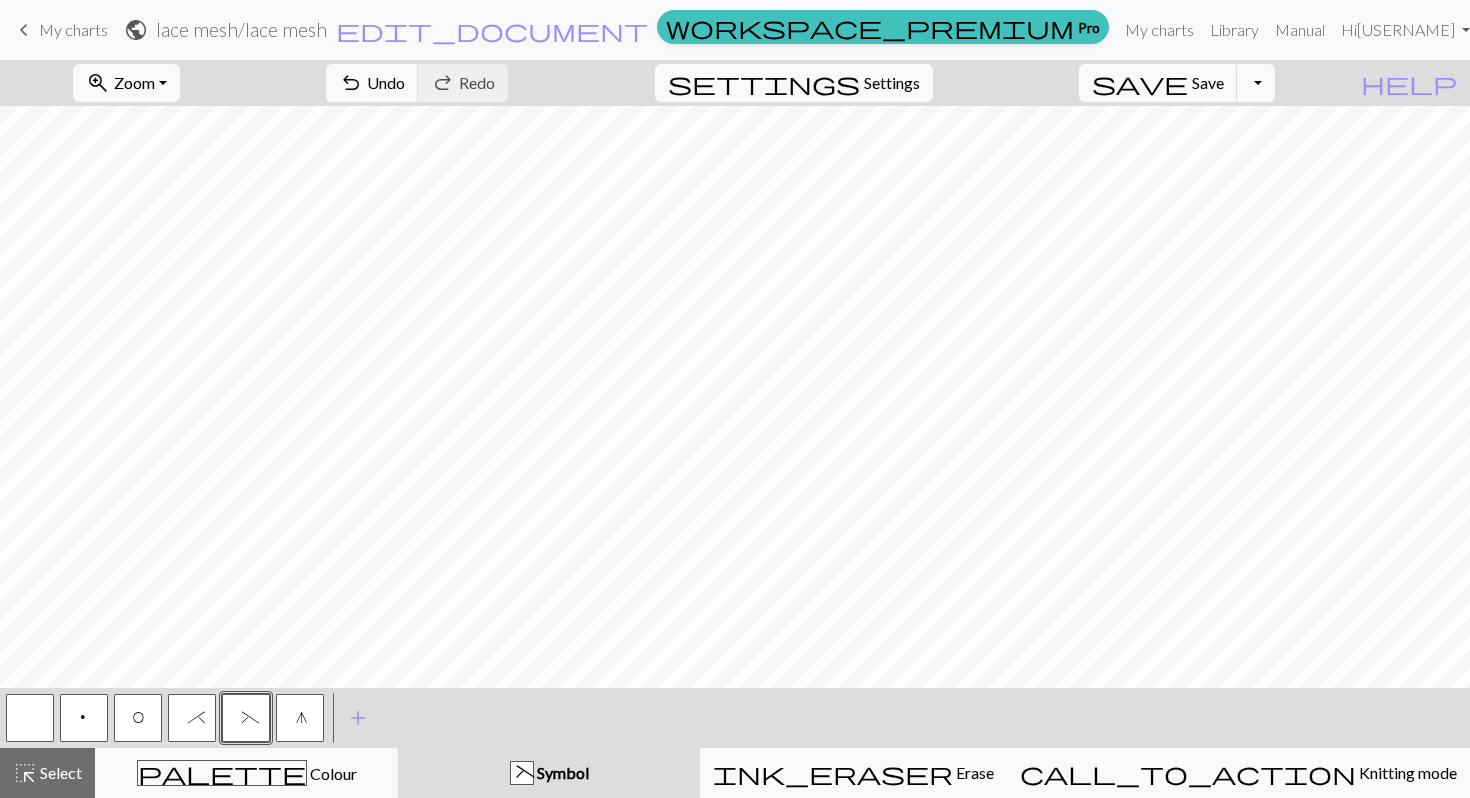 click on "*" at bounding box center [192, 718] 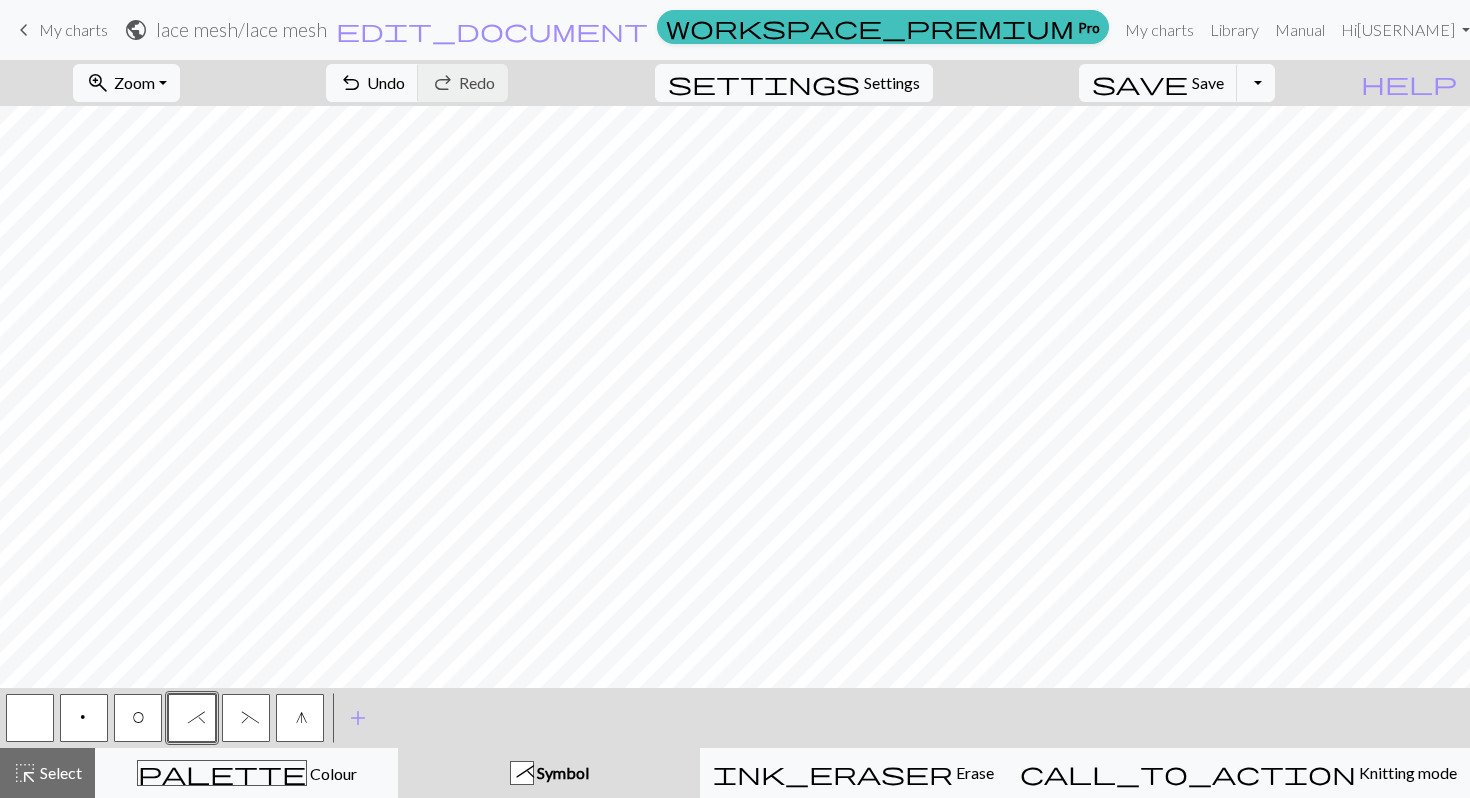 click on "O" at bounding box center (138, 718) 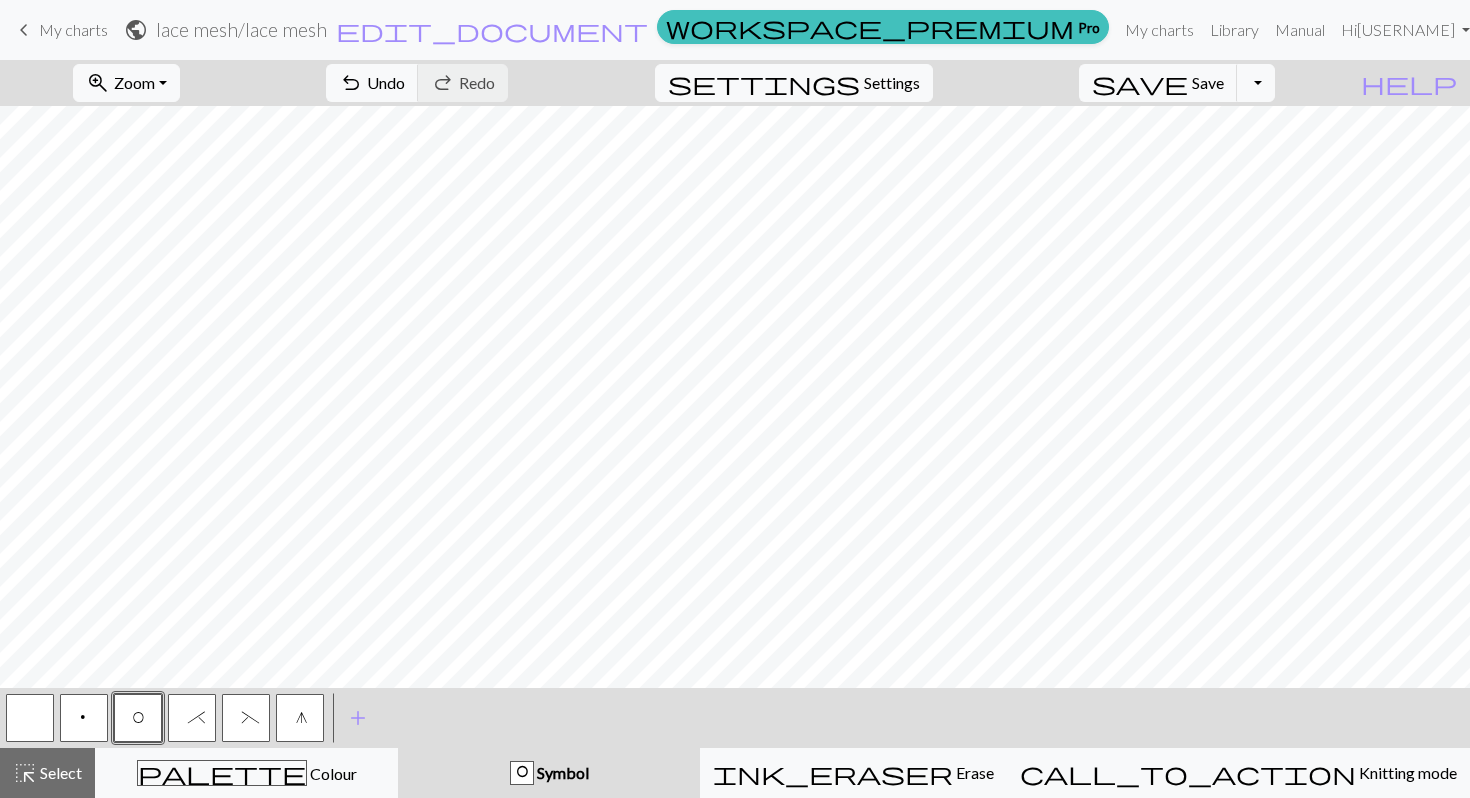 click at bounding box center [30, 718] 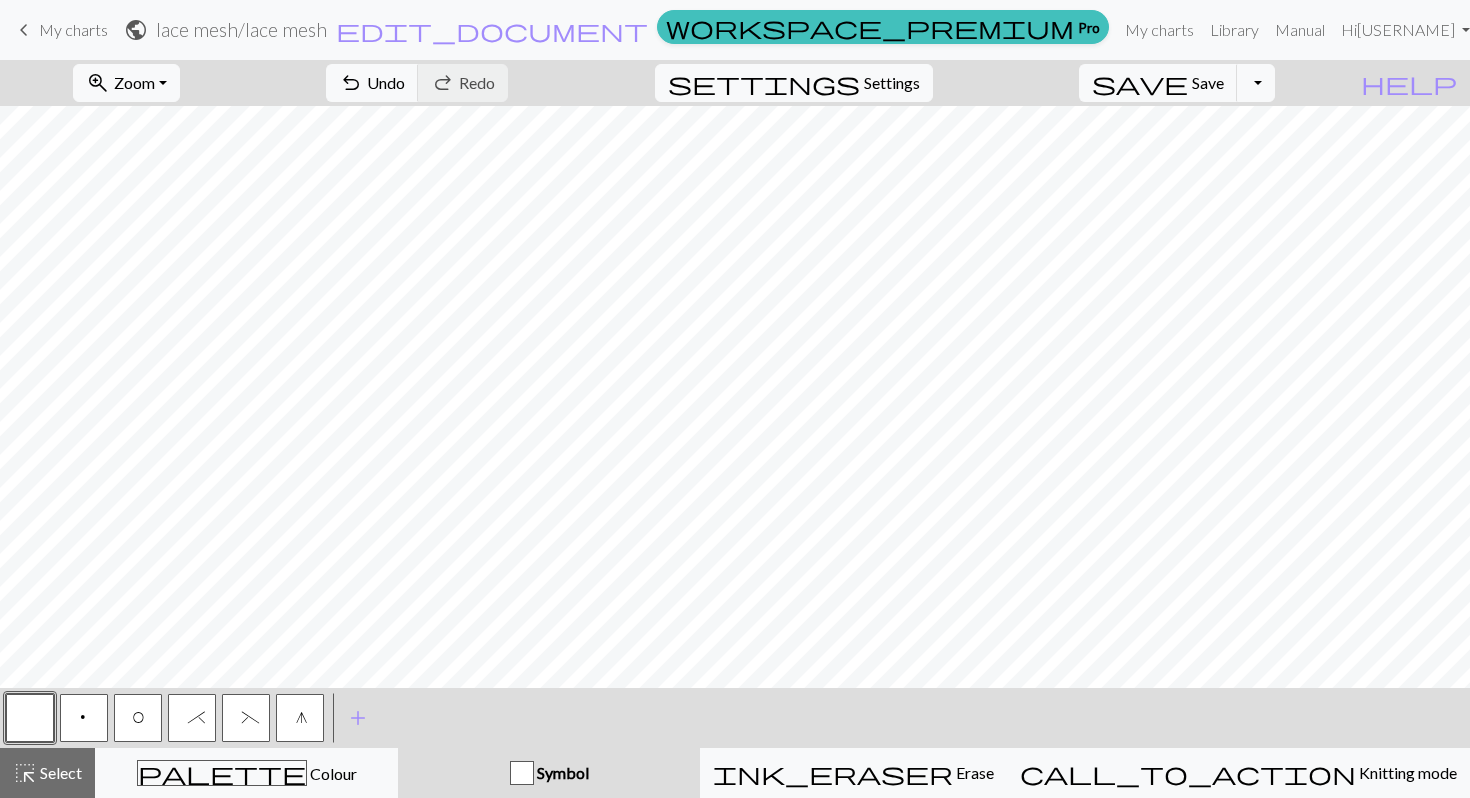 click on "O" at bounding box center [138, 718] 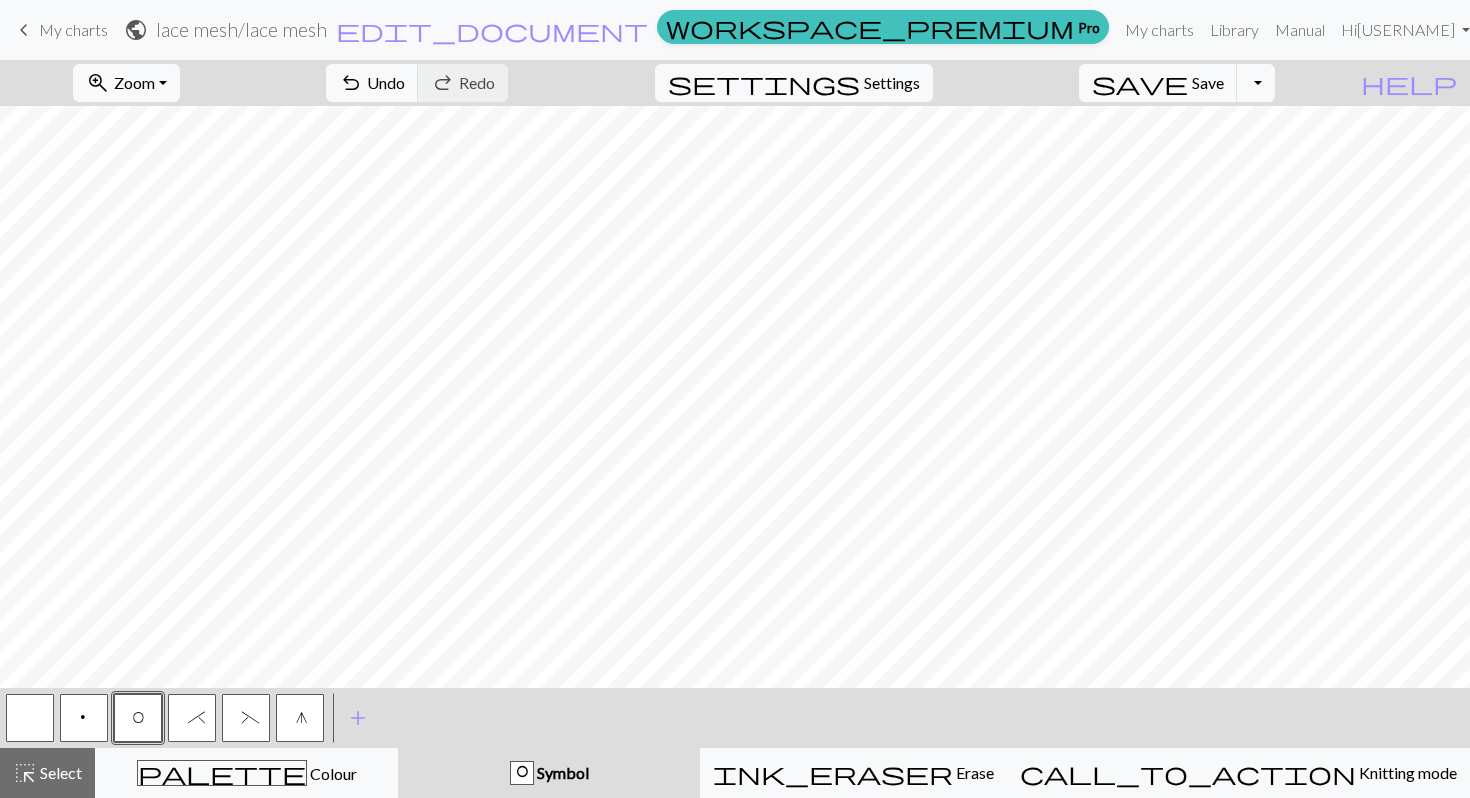 click on "*" at bounding box center [192, 718] 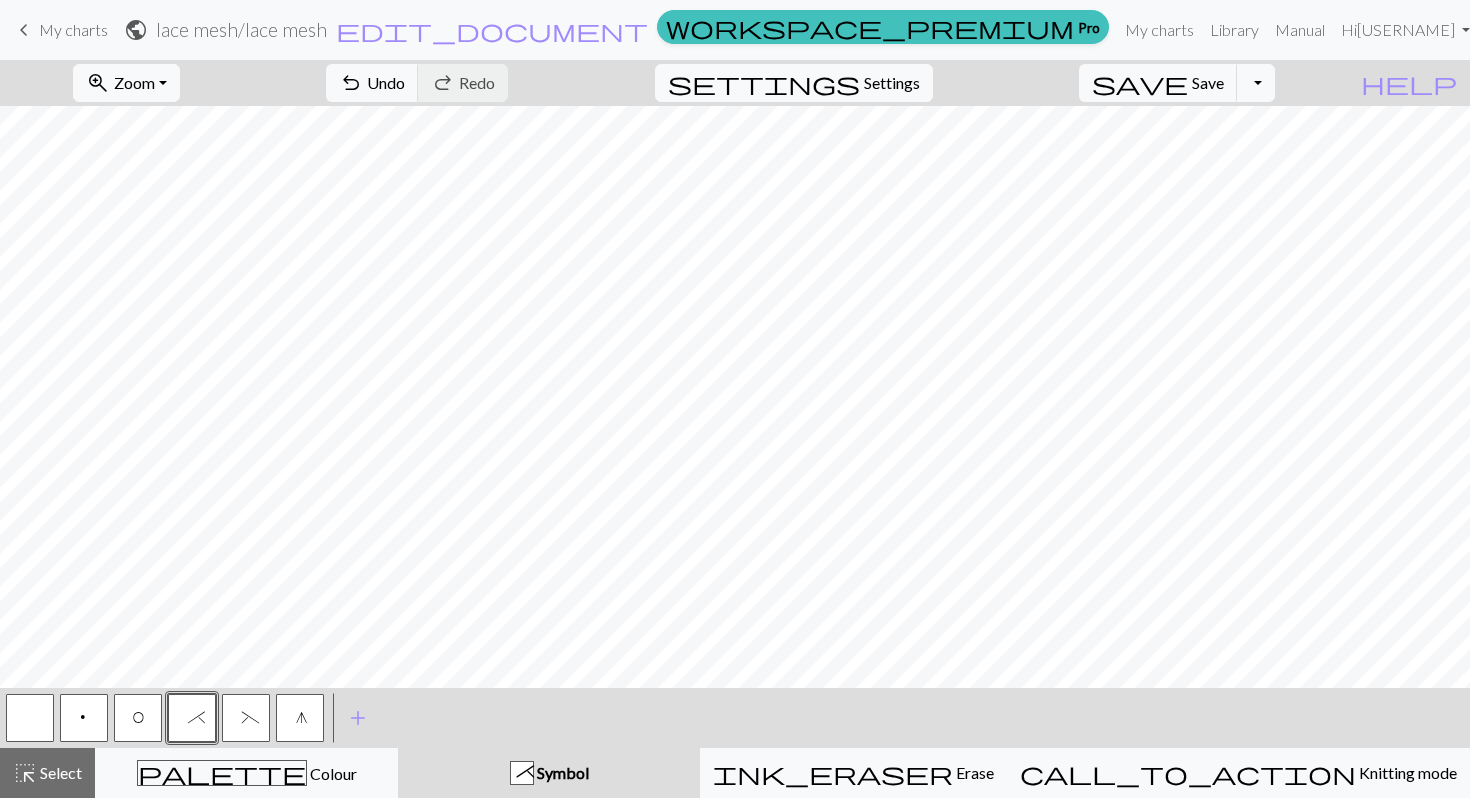 click at bounding box center [30, 718] 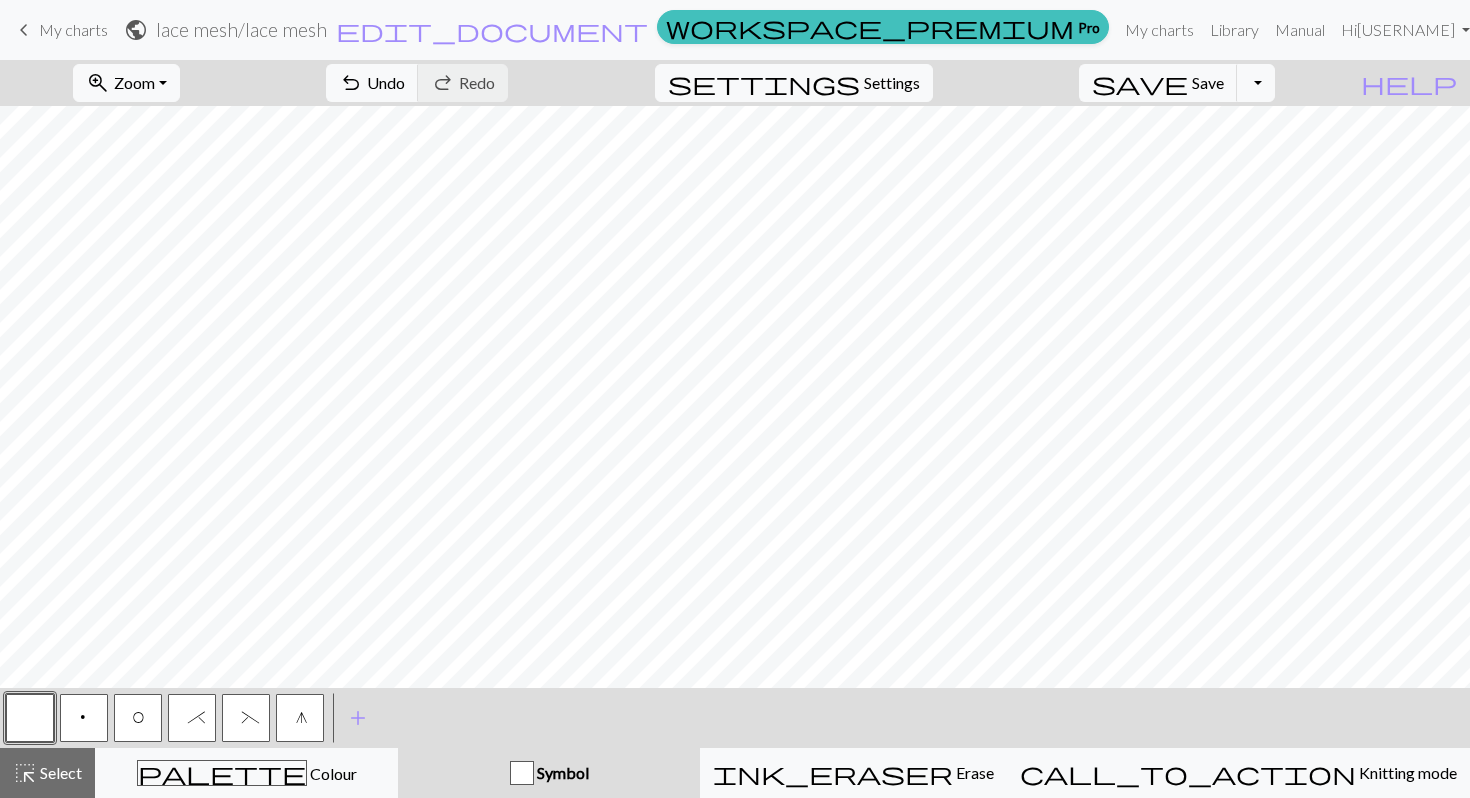 click on "(" at bounding box center (246, 718) 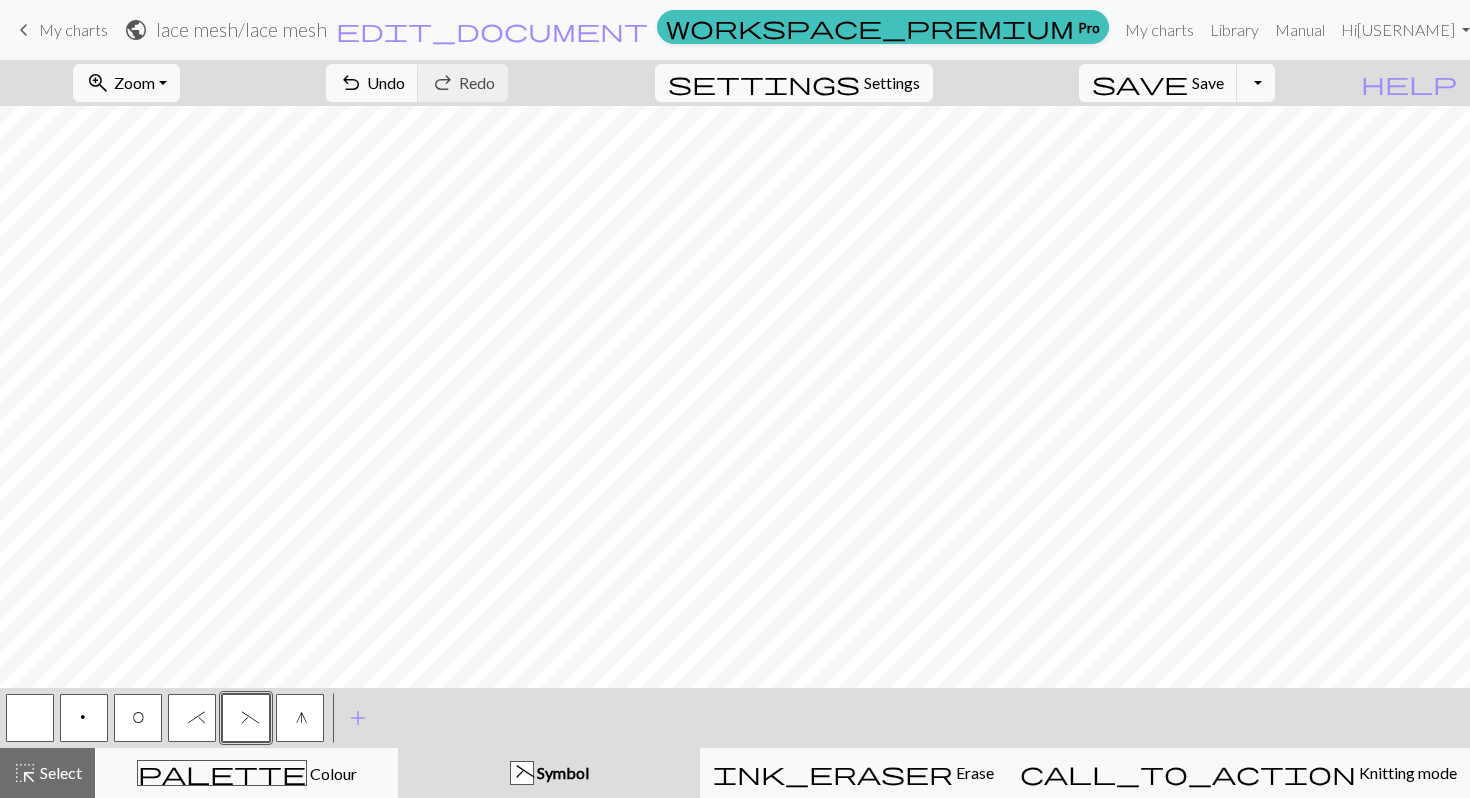 click on "O" at bounding box center (138, 718) 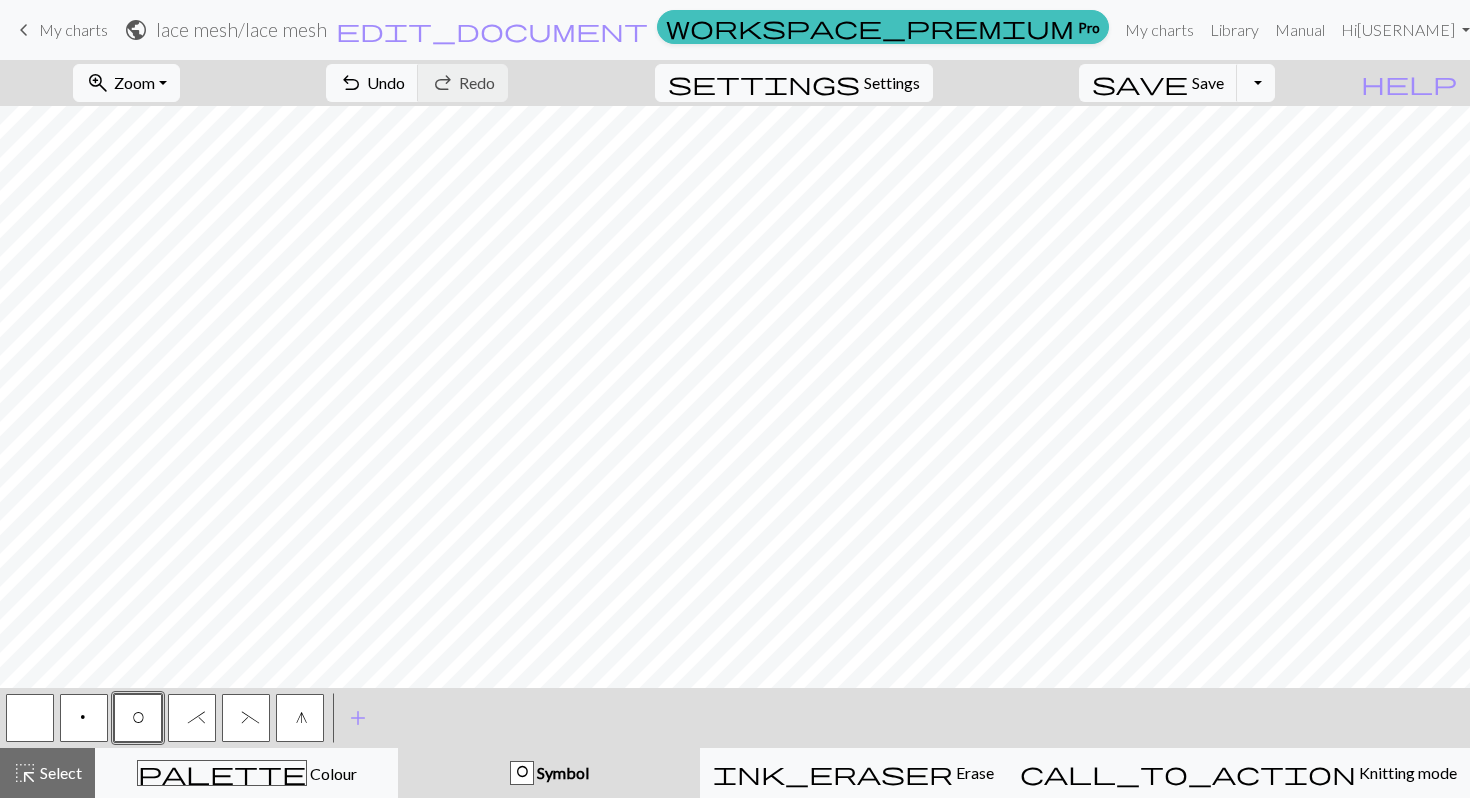 click on "g" at bounding box center (300, 718) 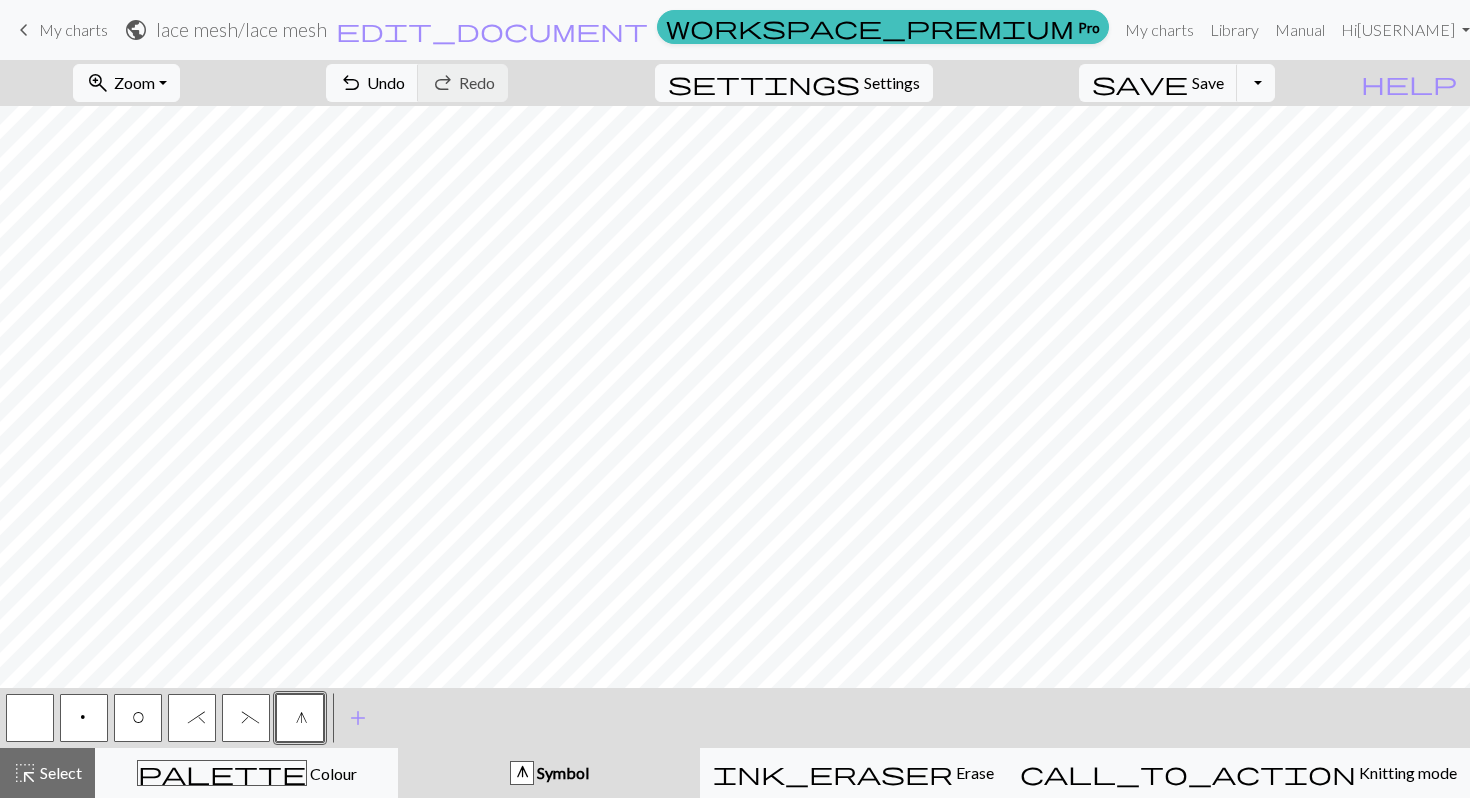 click on "(" at bounding box center [246, 720] 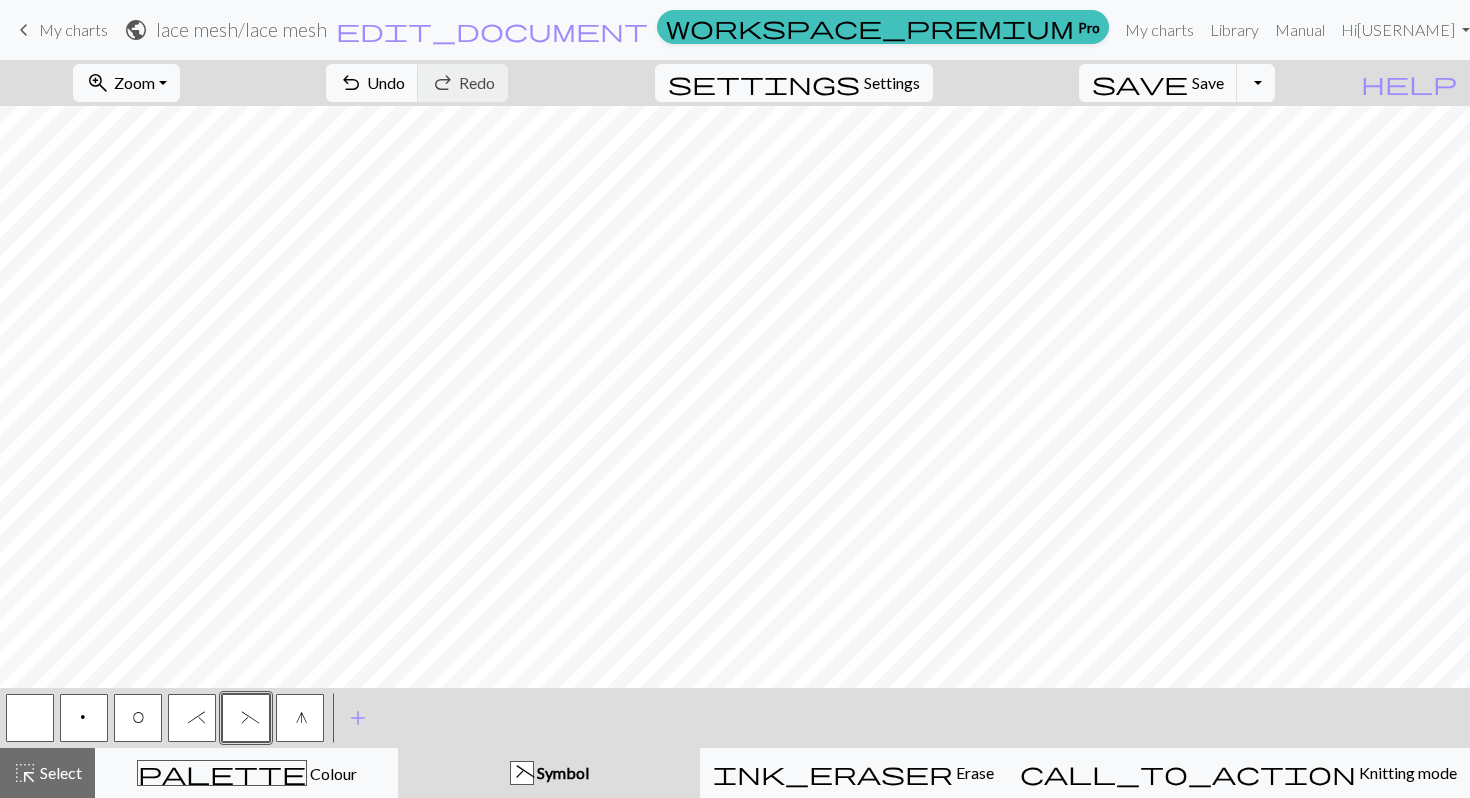 click on "*" at bounding box center [192, 720] 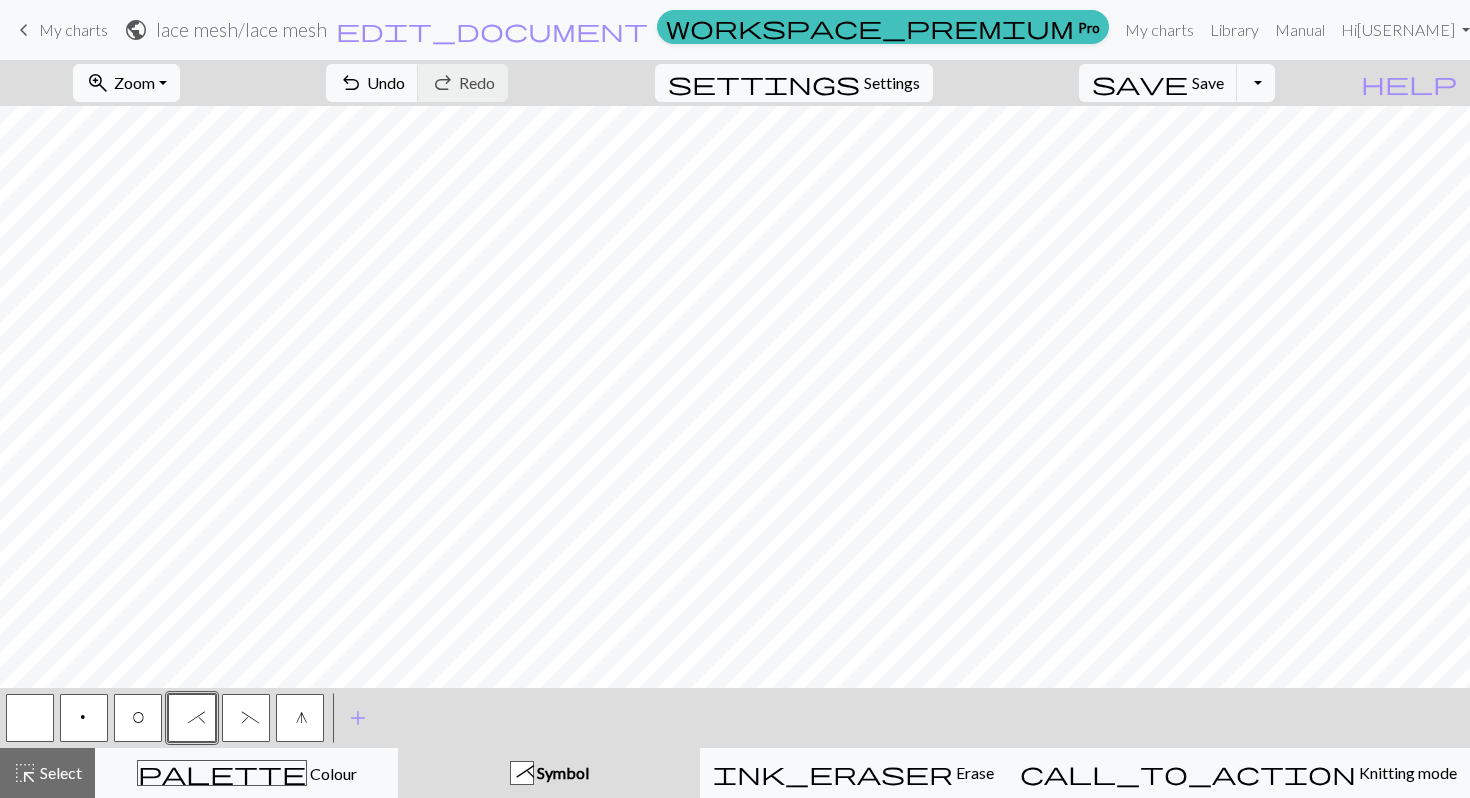 click on "O" at bounding box center (138, 718) 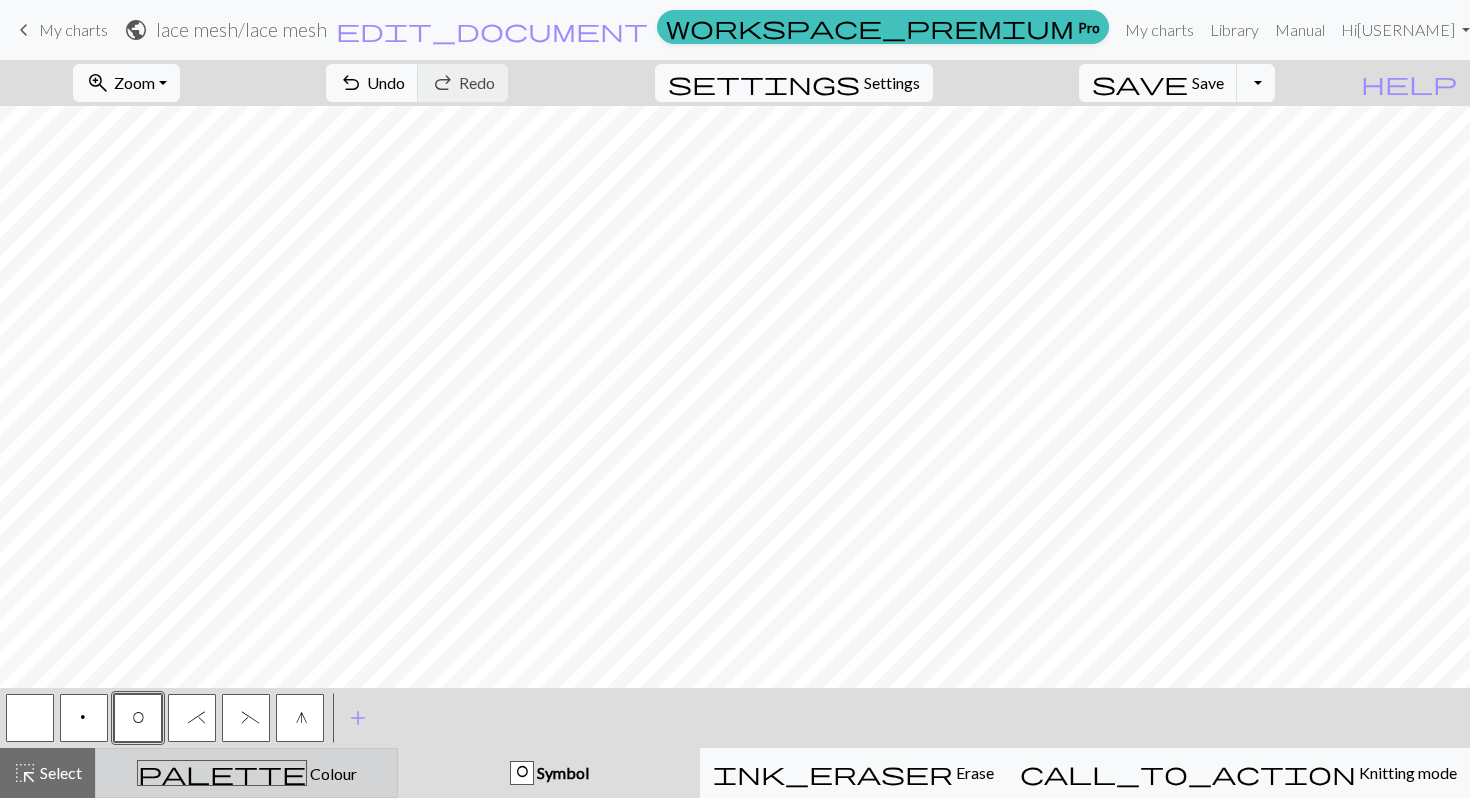 click on "palette   Colour   Colour" at bounding box center [246, 773] 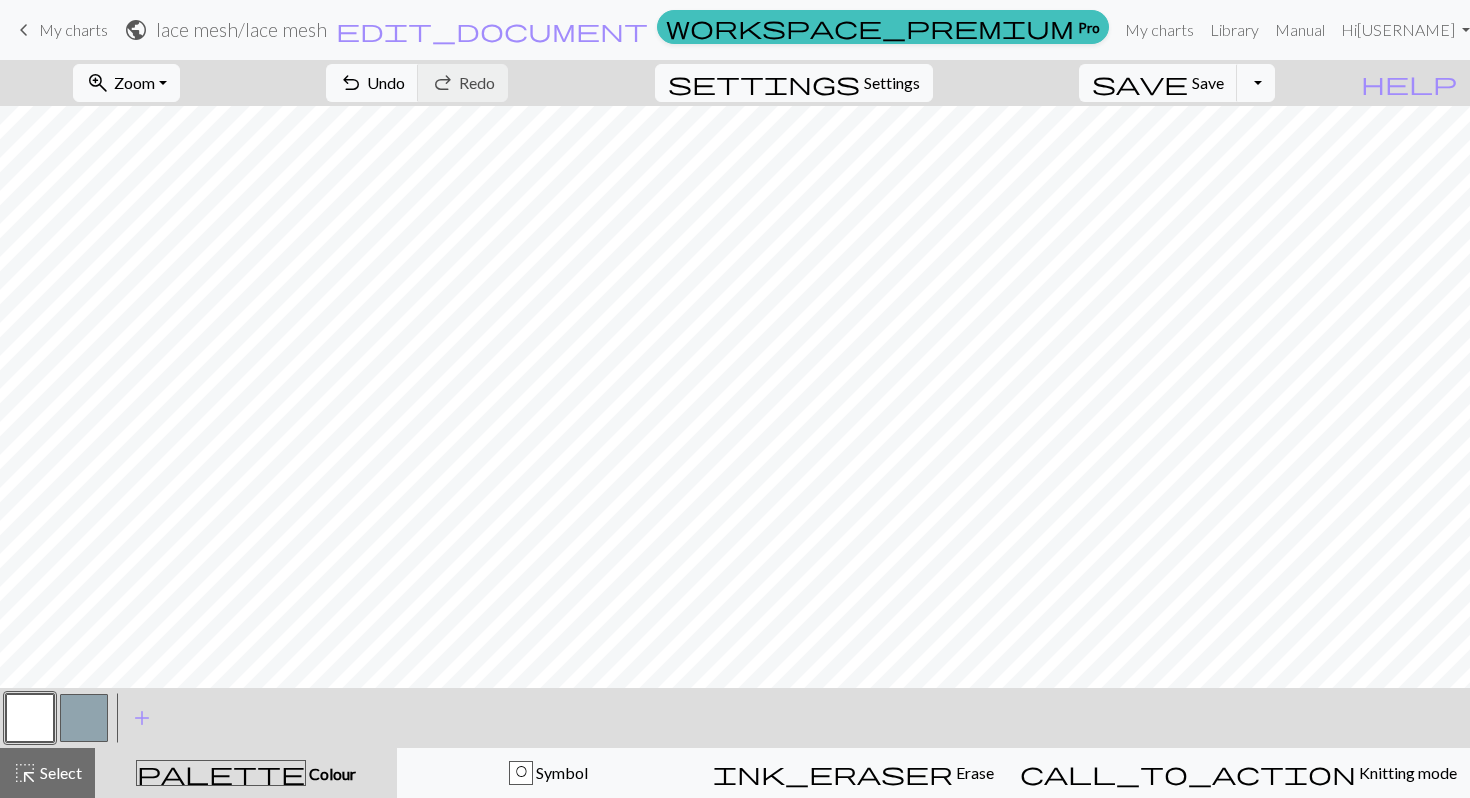 click at bounding box center [84, 718] 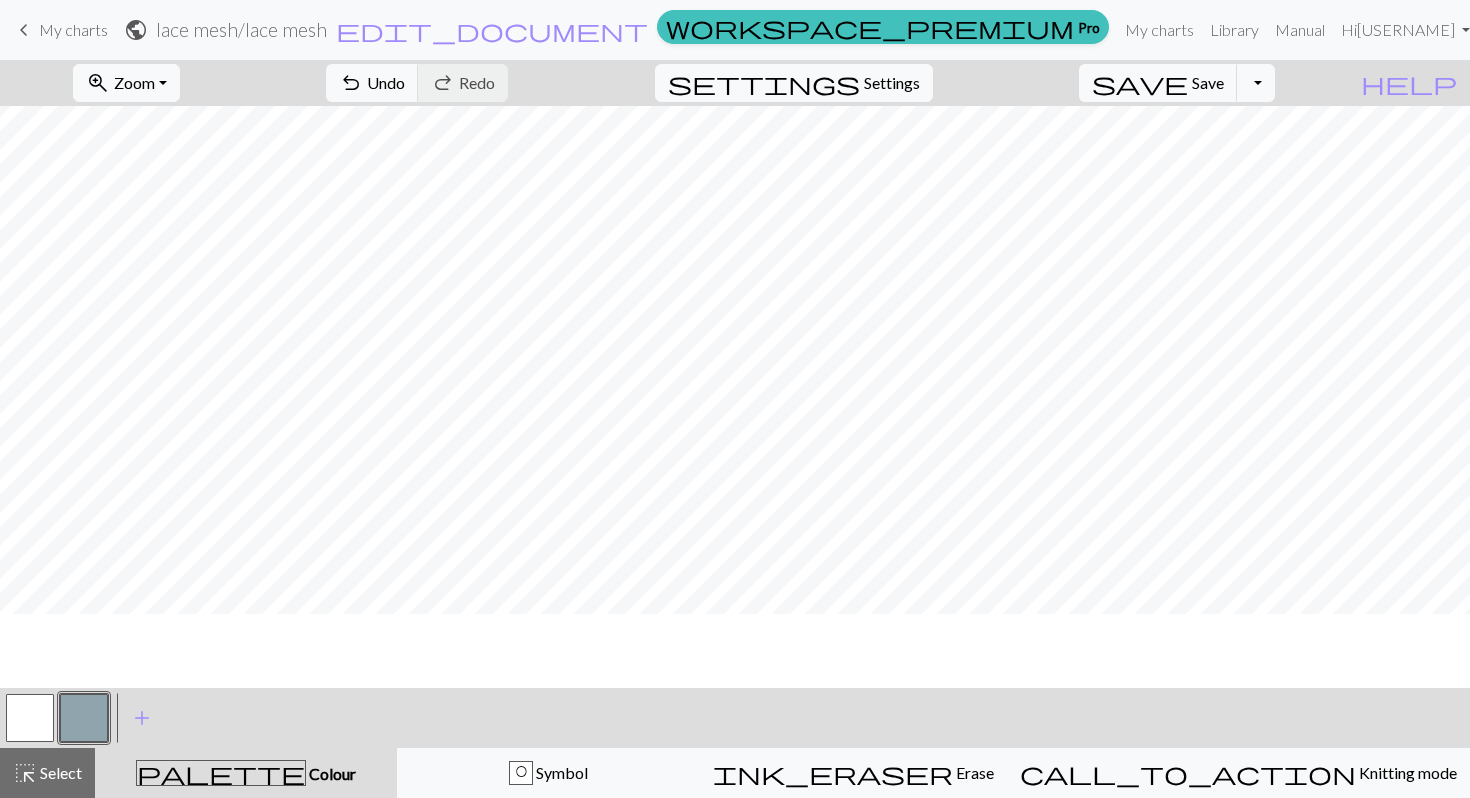 scroll, scrollTop: 0, scrollLeft: 0, axis: both 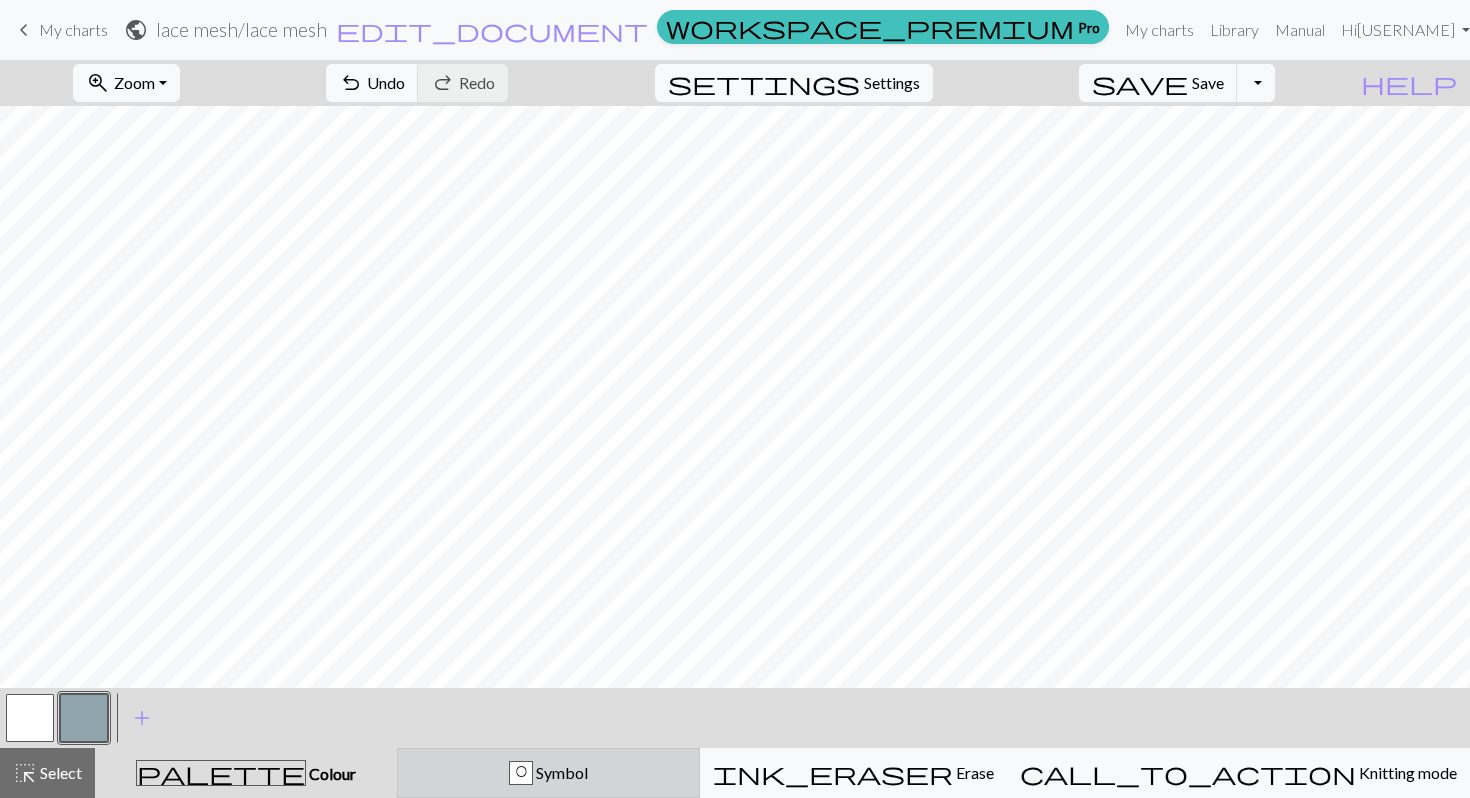 click on "O   Symbol" at bounding box center [548, 773] 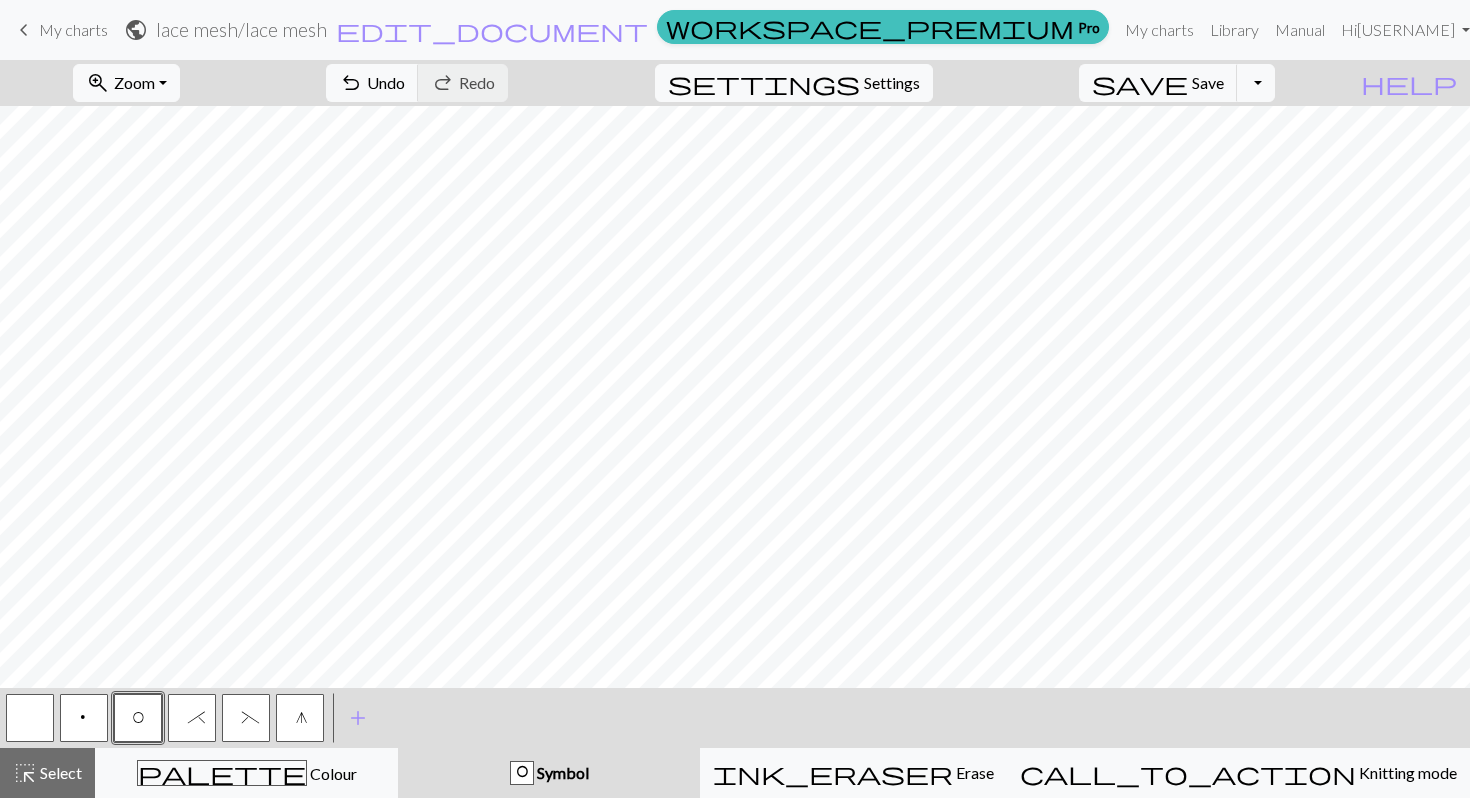 click on "(" at bounding box center [246, 718] 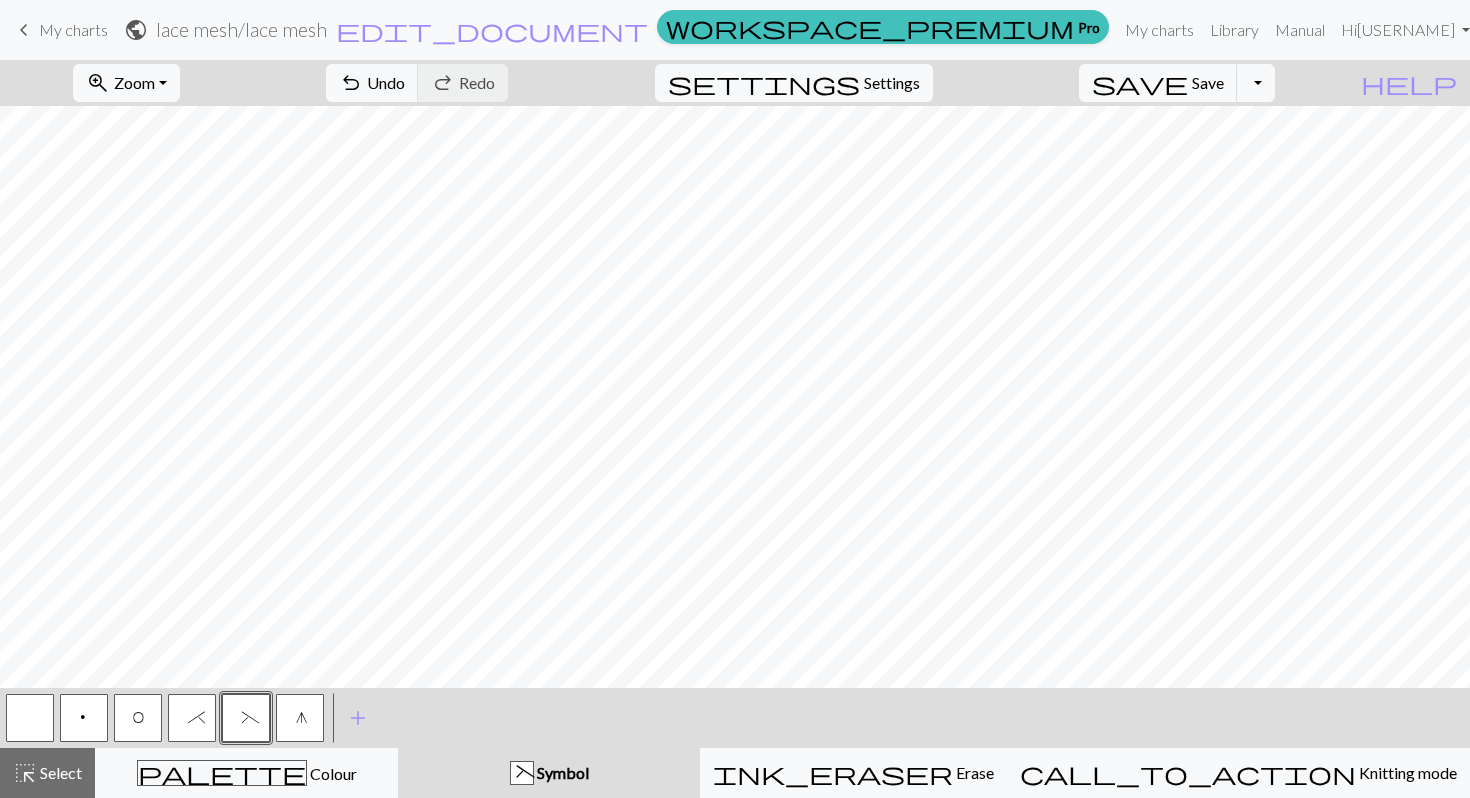 click on "(   Symbol" at bounding box center [549, 773] 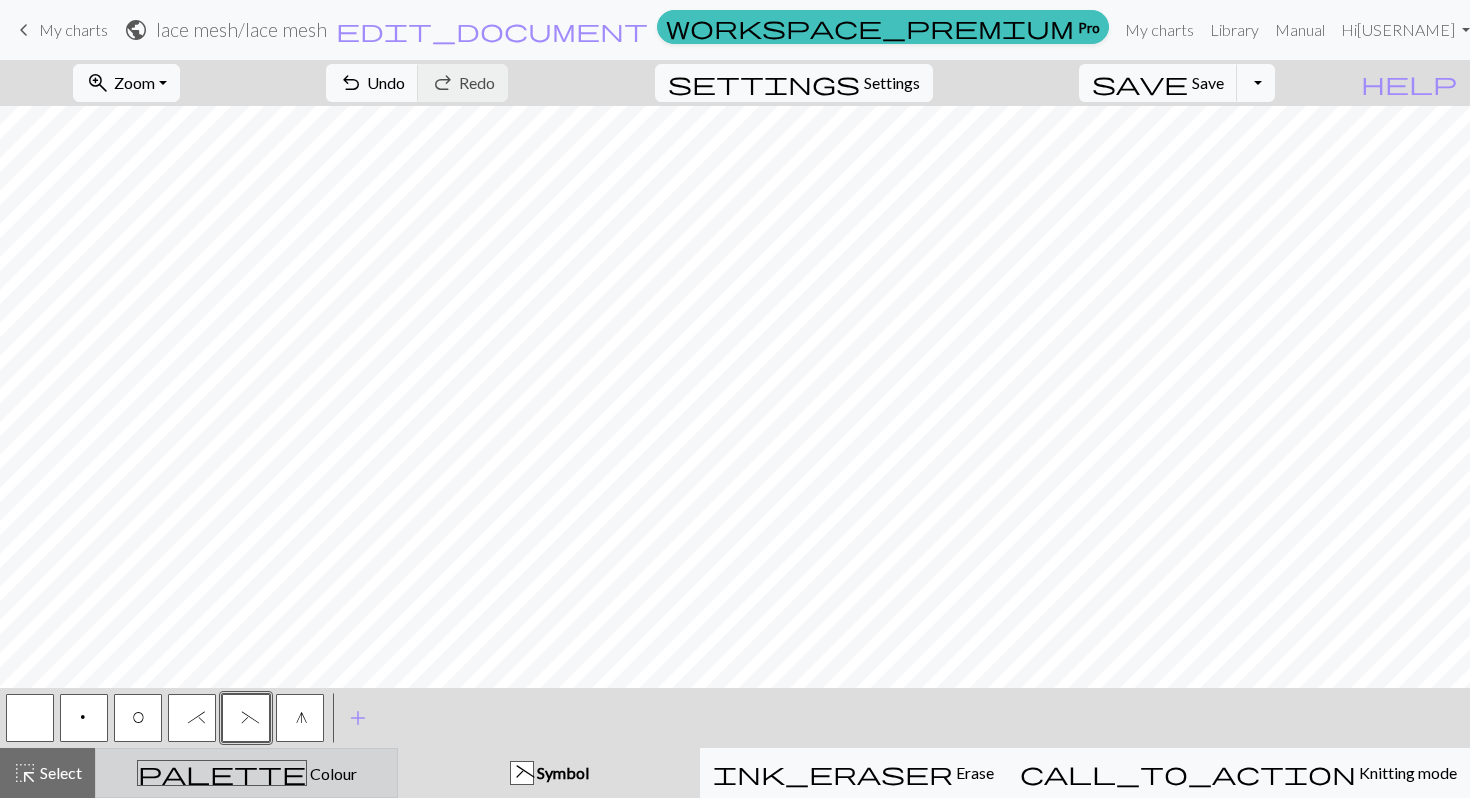 click on "palette   Colour   Colour" at bounding box center (246, 773) 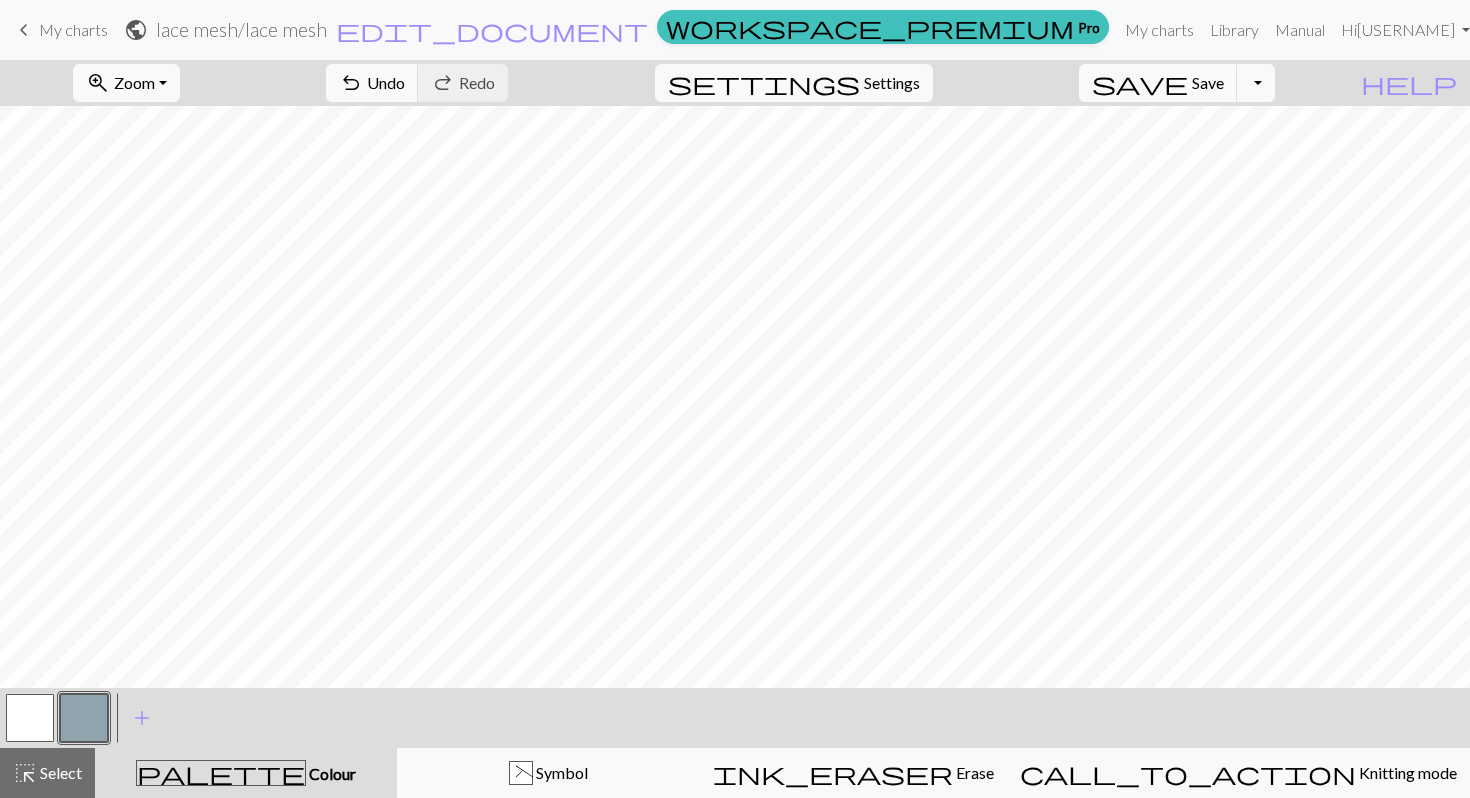 click at bounding box center (30, 718) 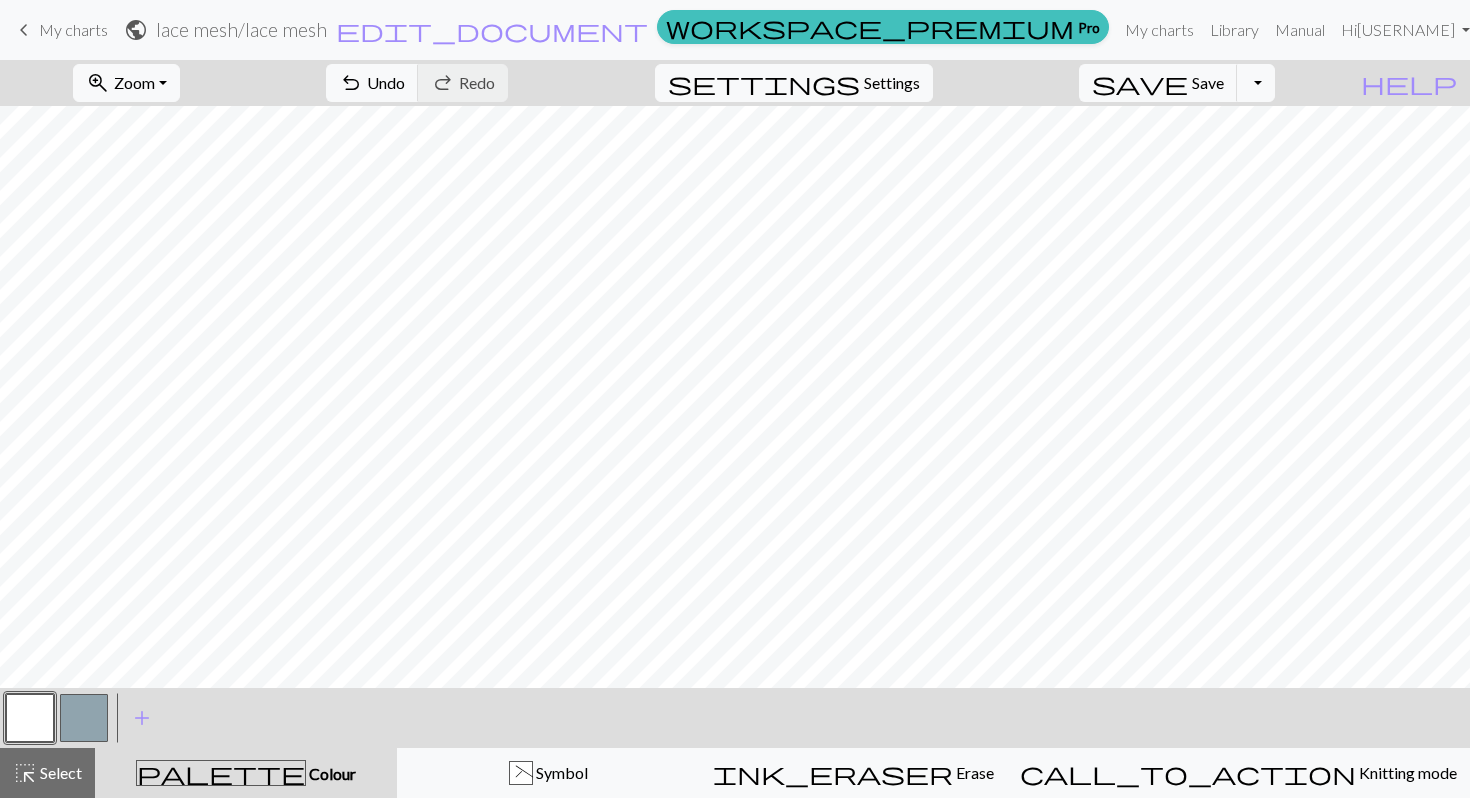 click at bounding box center (84, 718) 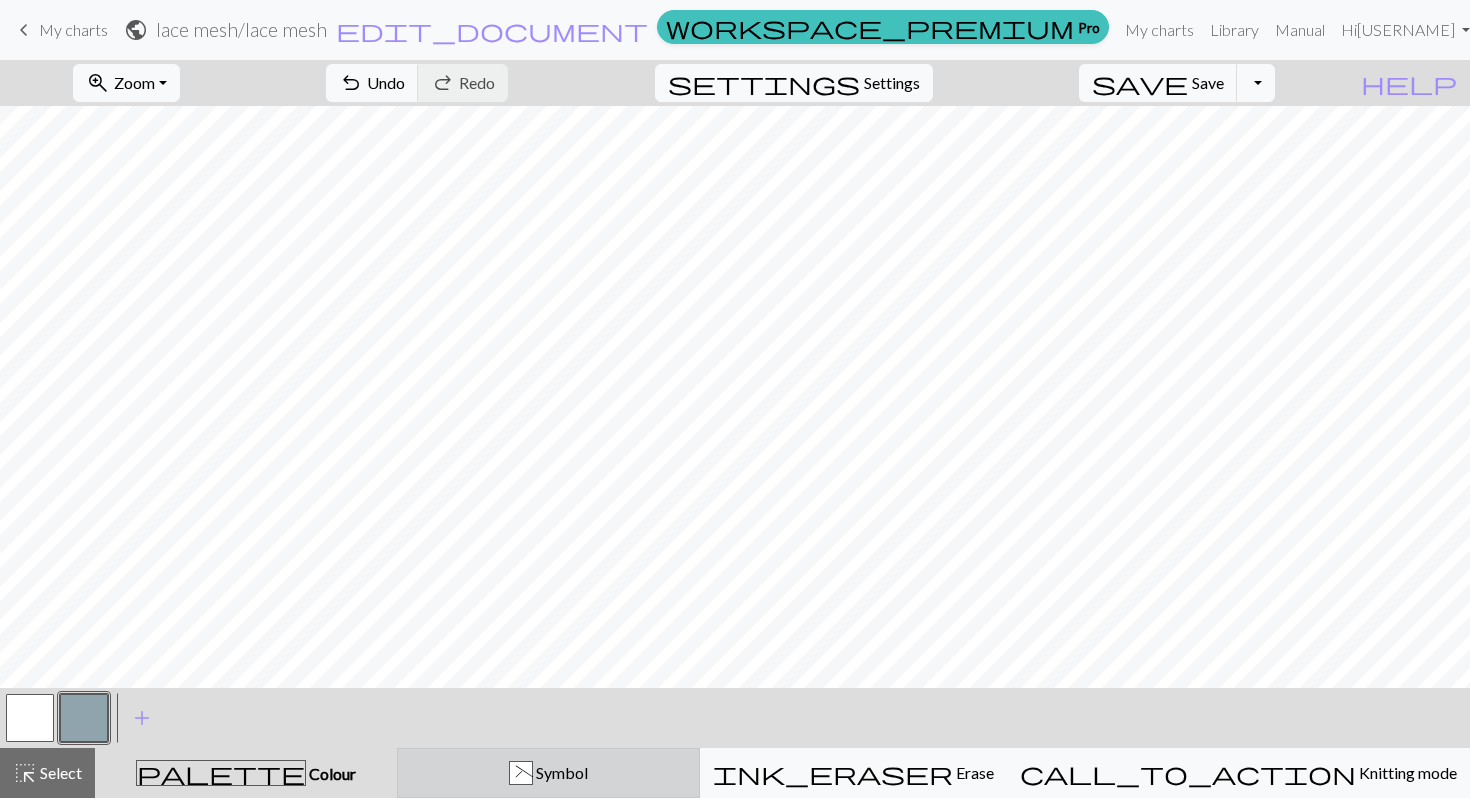 click on "(   Symbol" at bounding box center (548, 773) 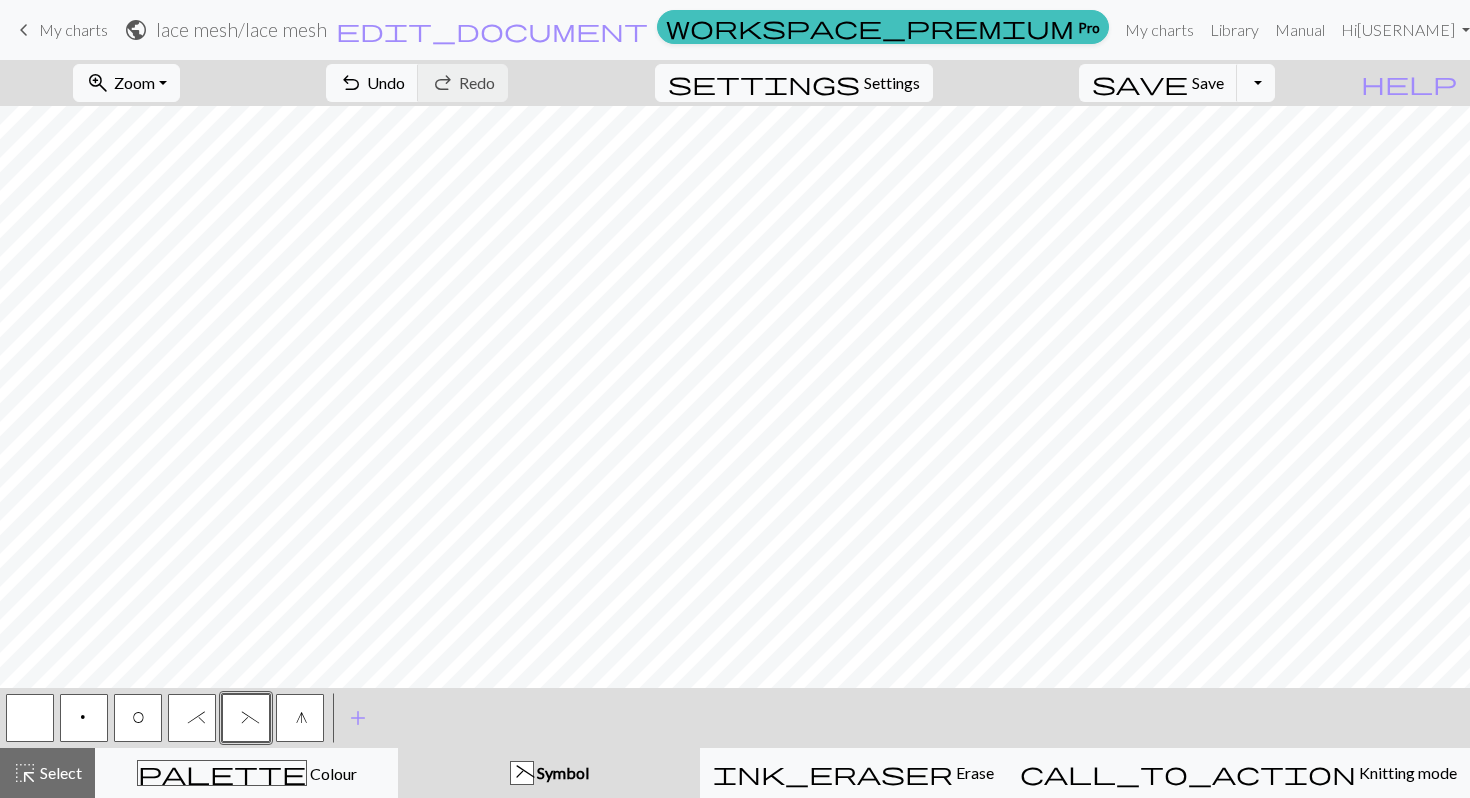 click on "(" at bounding box center [246, 720] 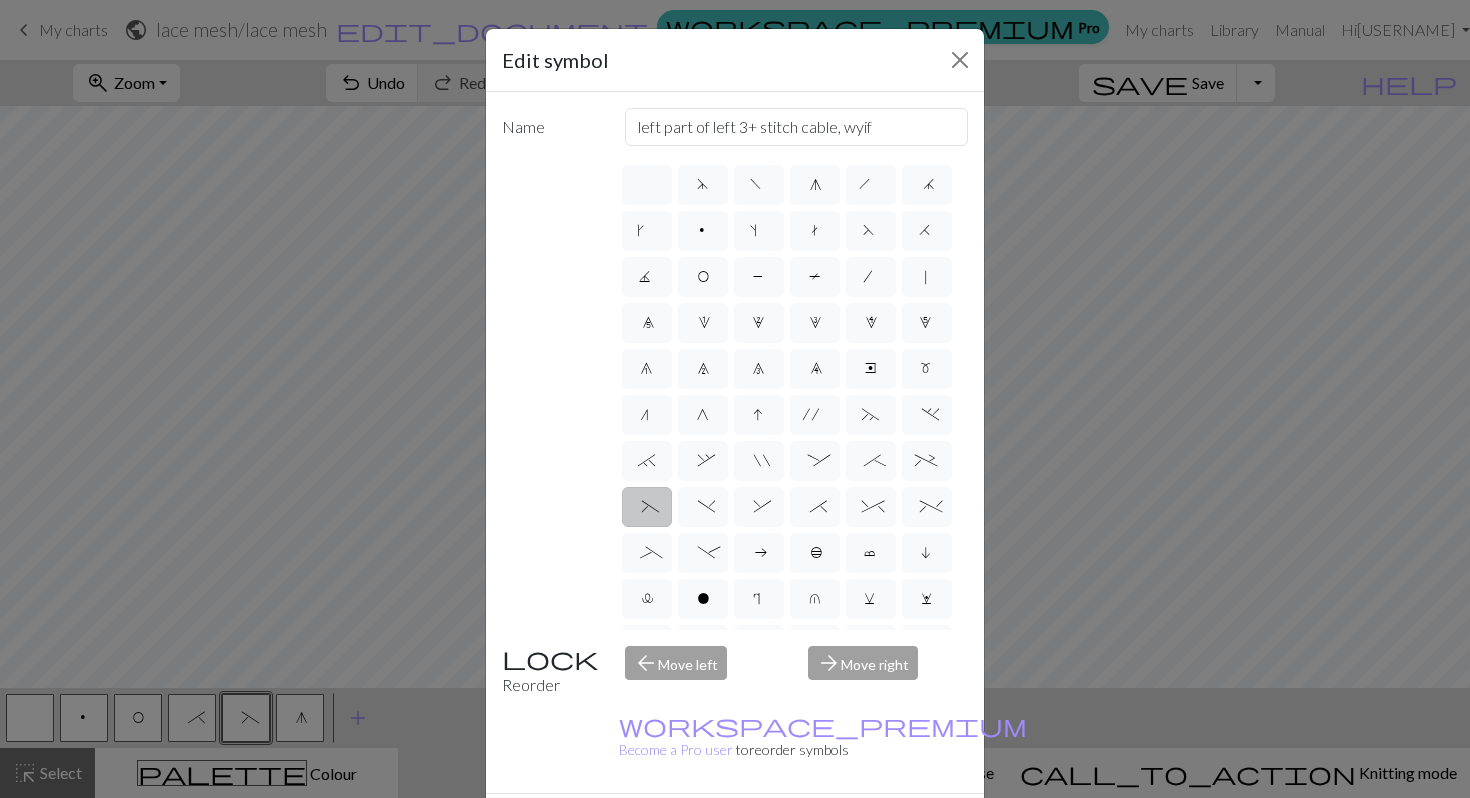 click on "Done" at bounding box center [855, 829] 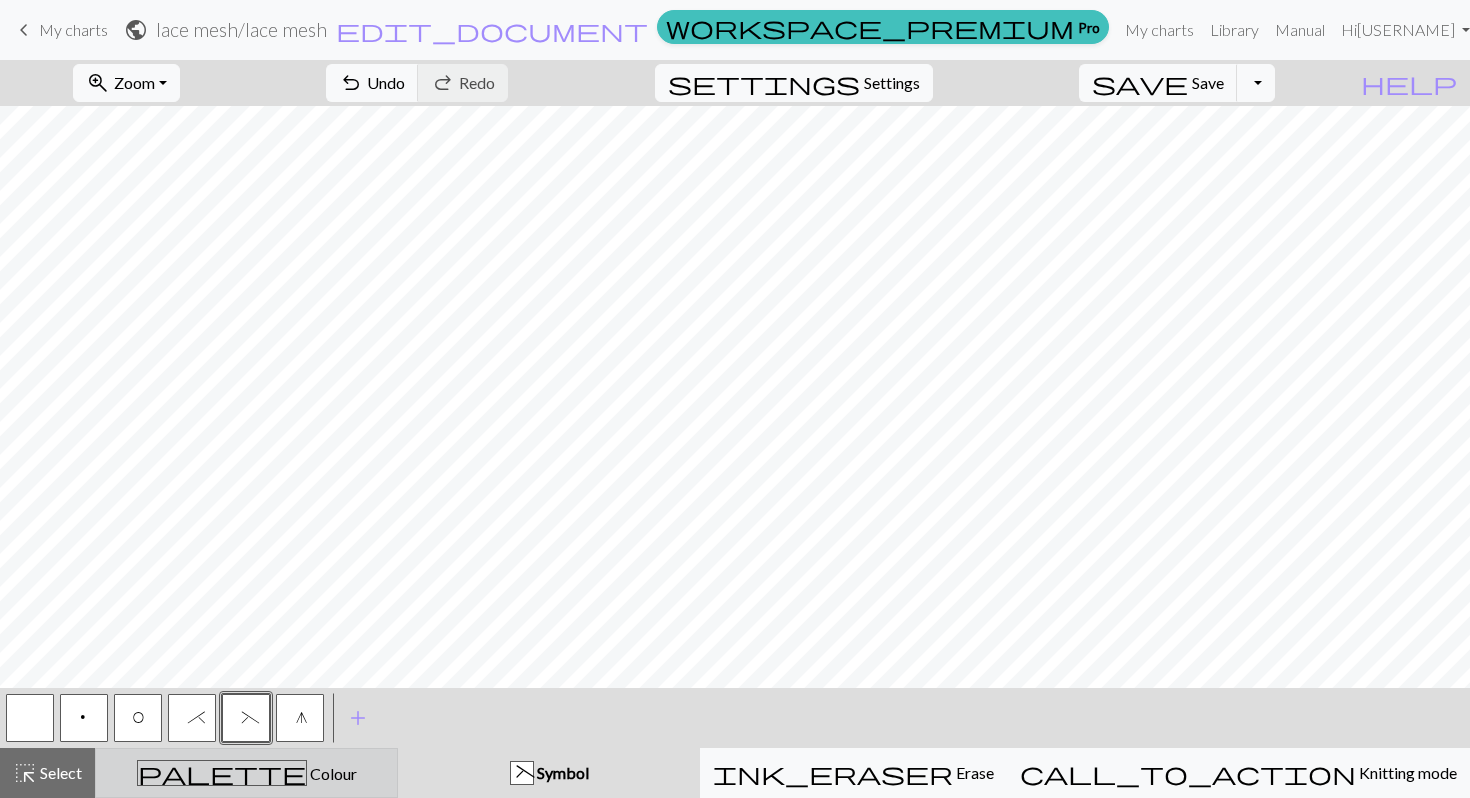 click on "palette   Colour   Colour" at bounding box center [246, 773] 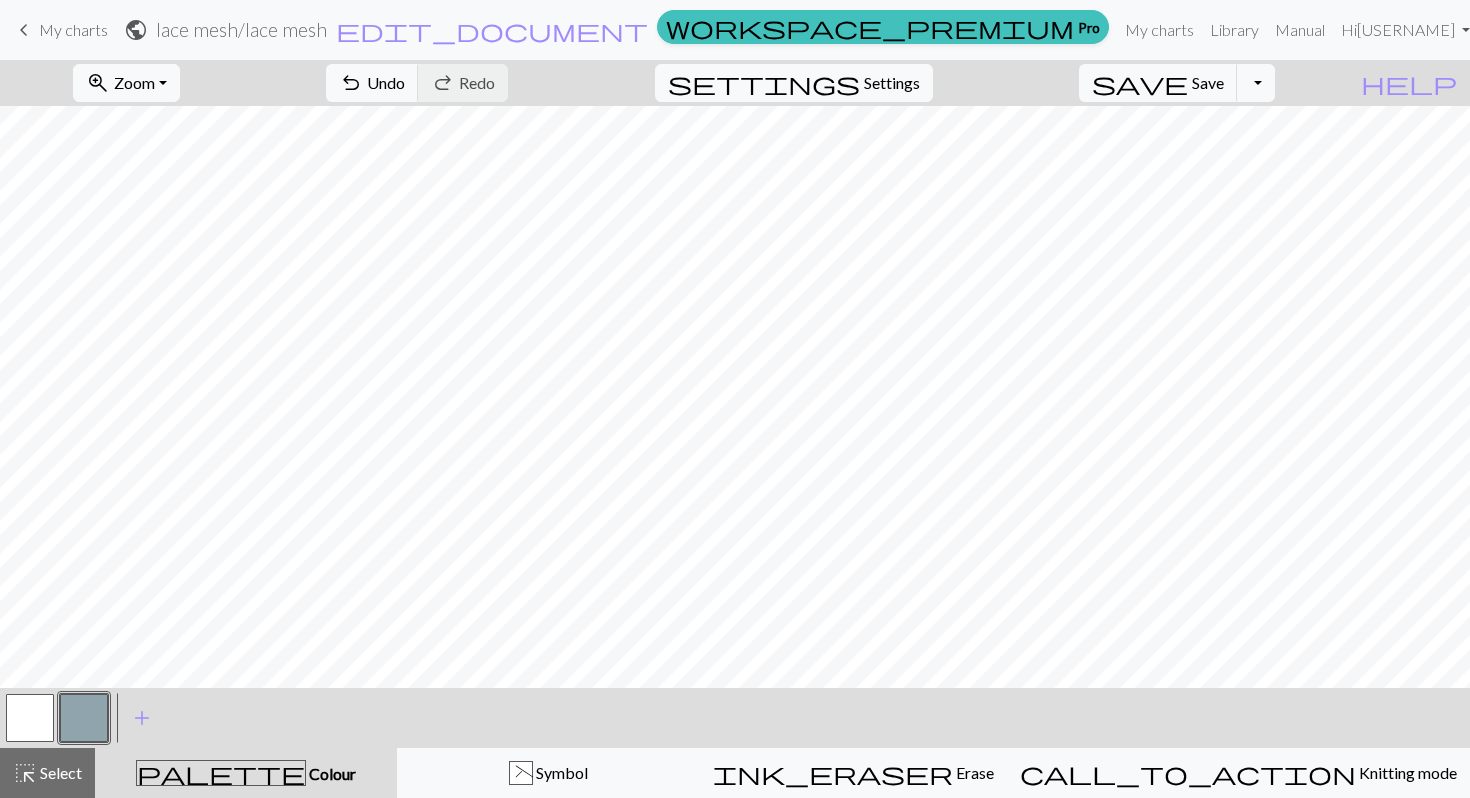 click at bounding box center (84, 718) 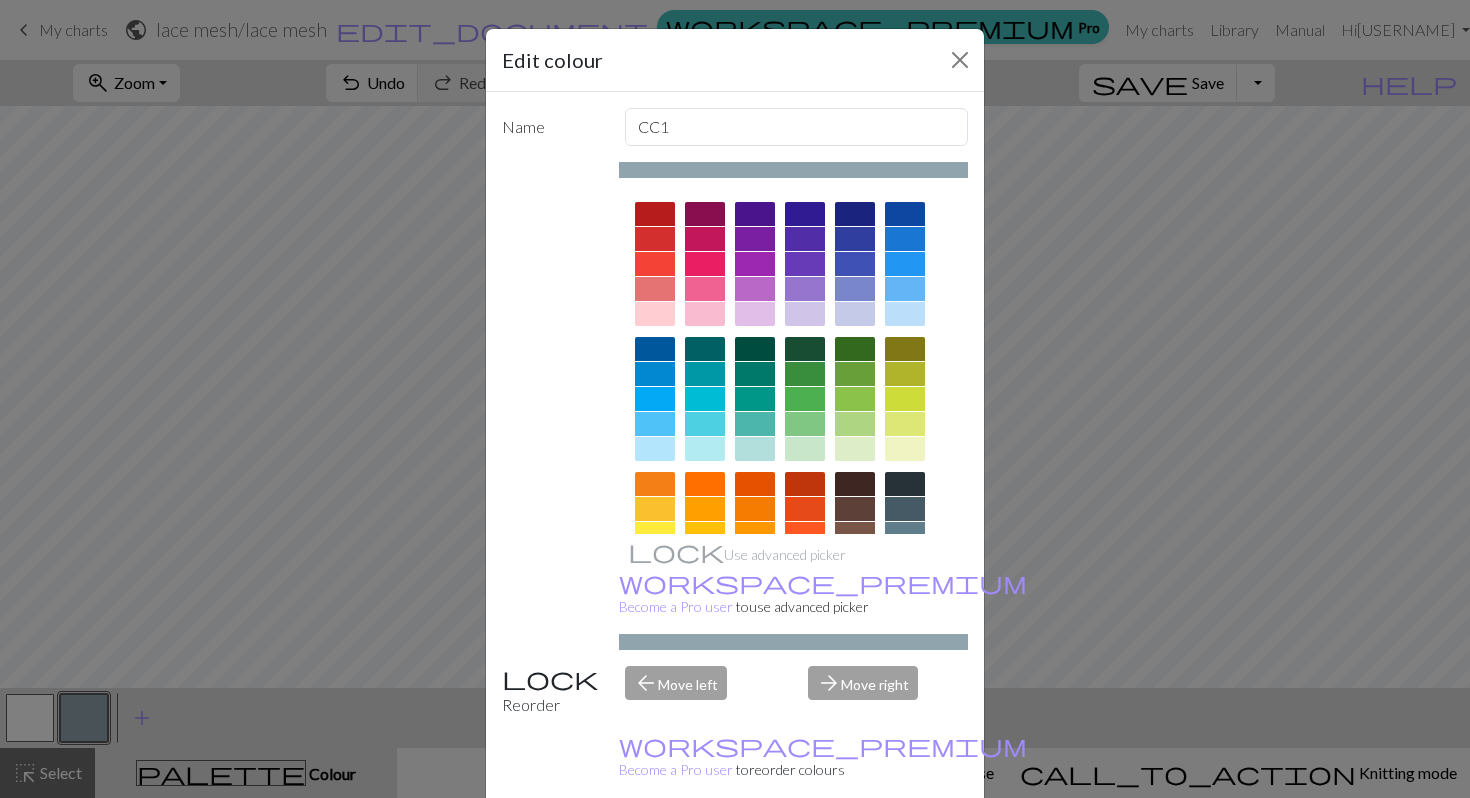 click on "Cancel" at bounding box center [931, 849] 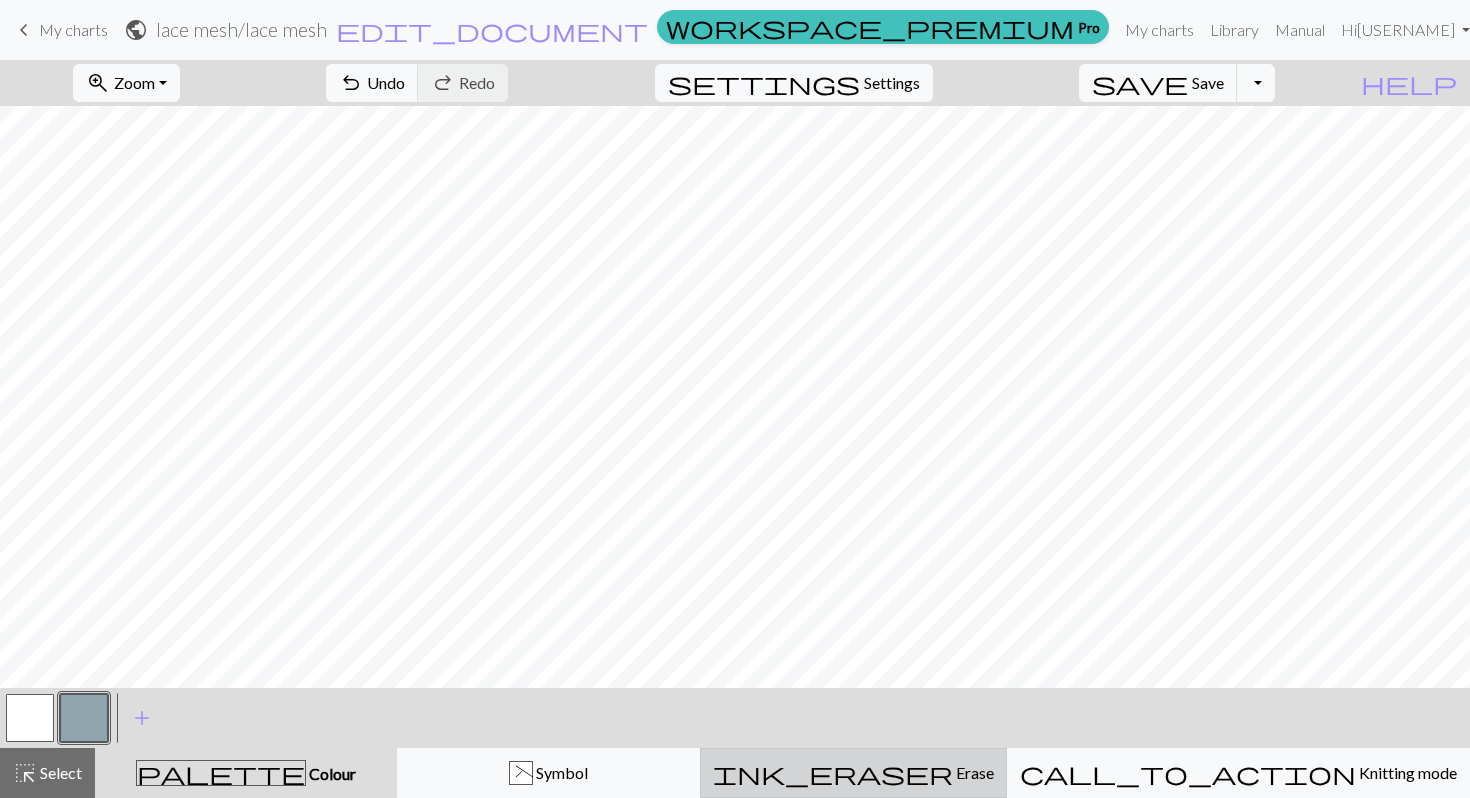 click on "ink_eraser" at bounding box center (833, 773) 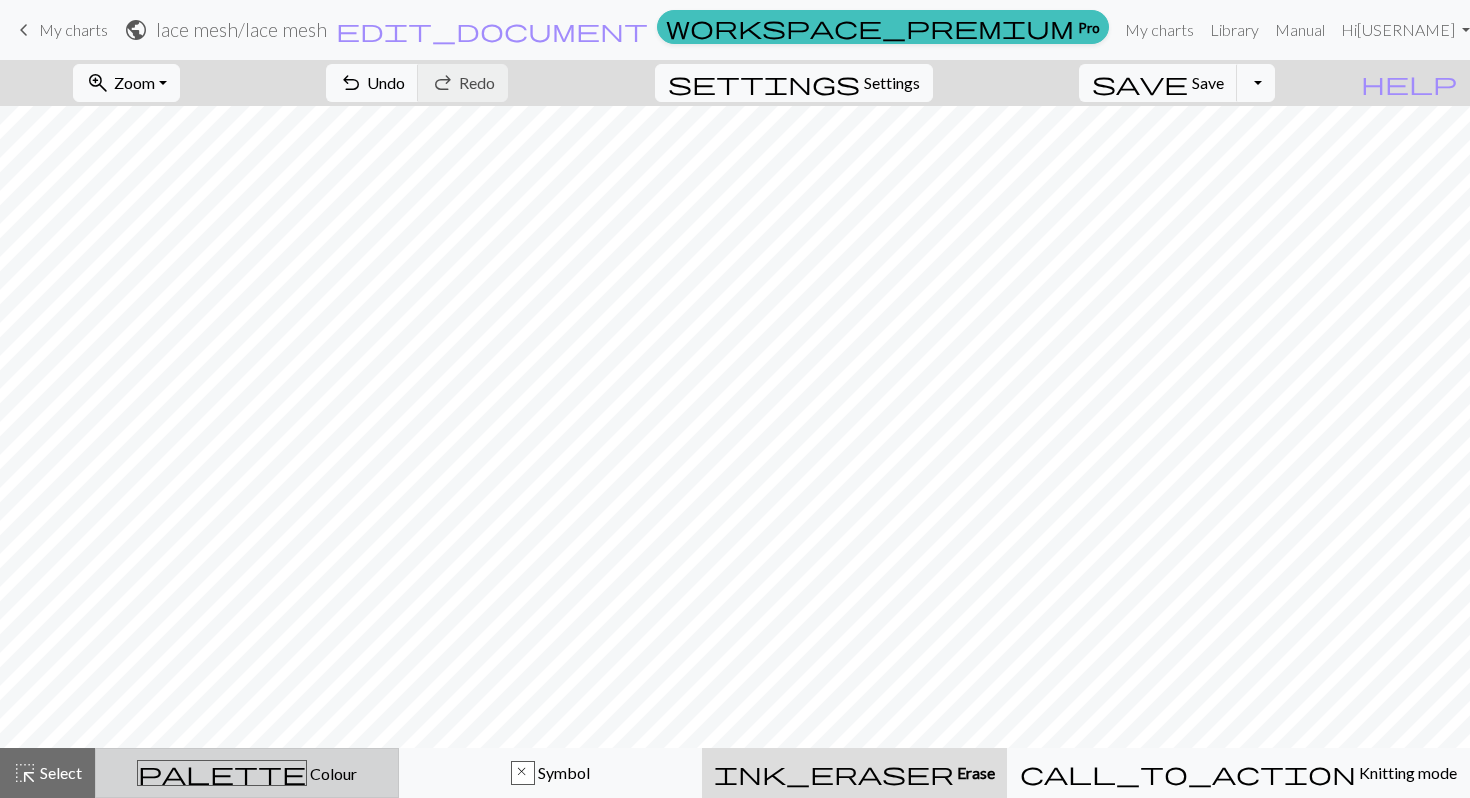 click on "Colour" at bounding box center (332, 773) 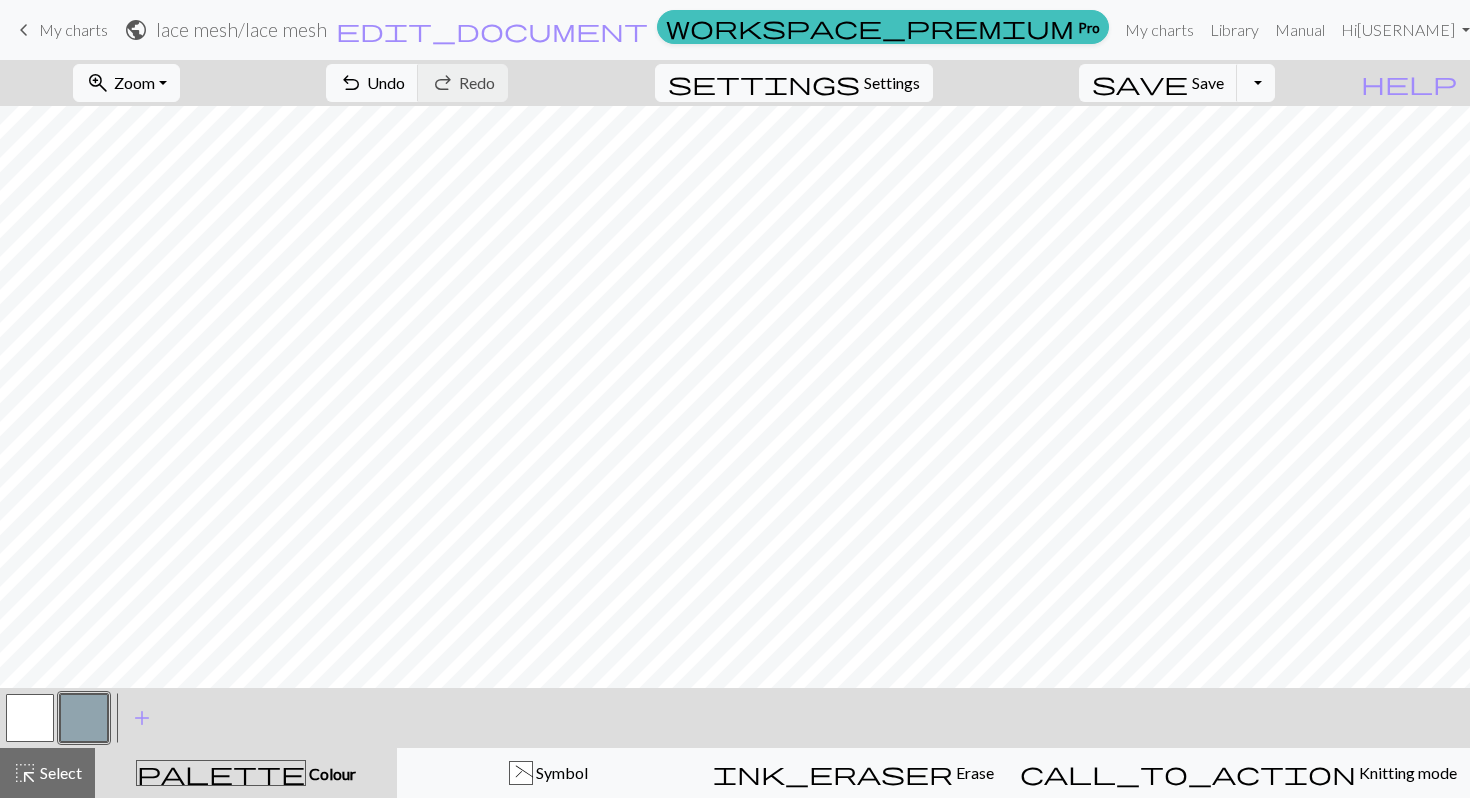 click at bounding box center (84, 718) 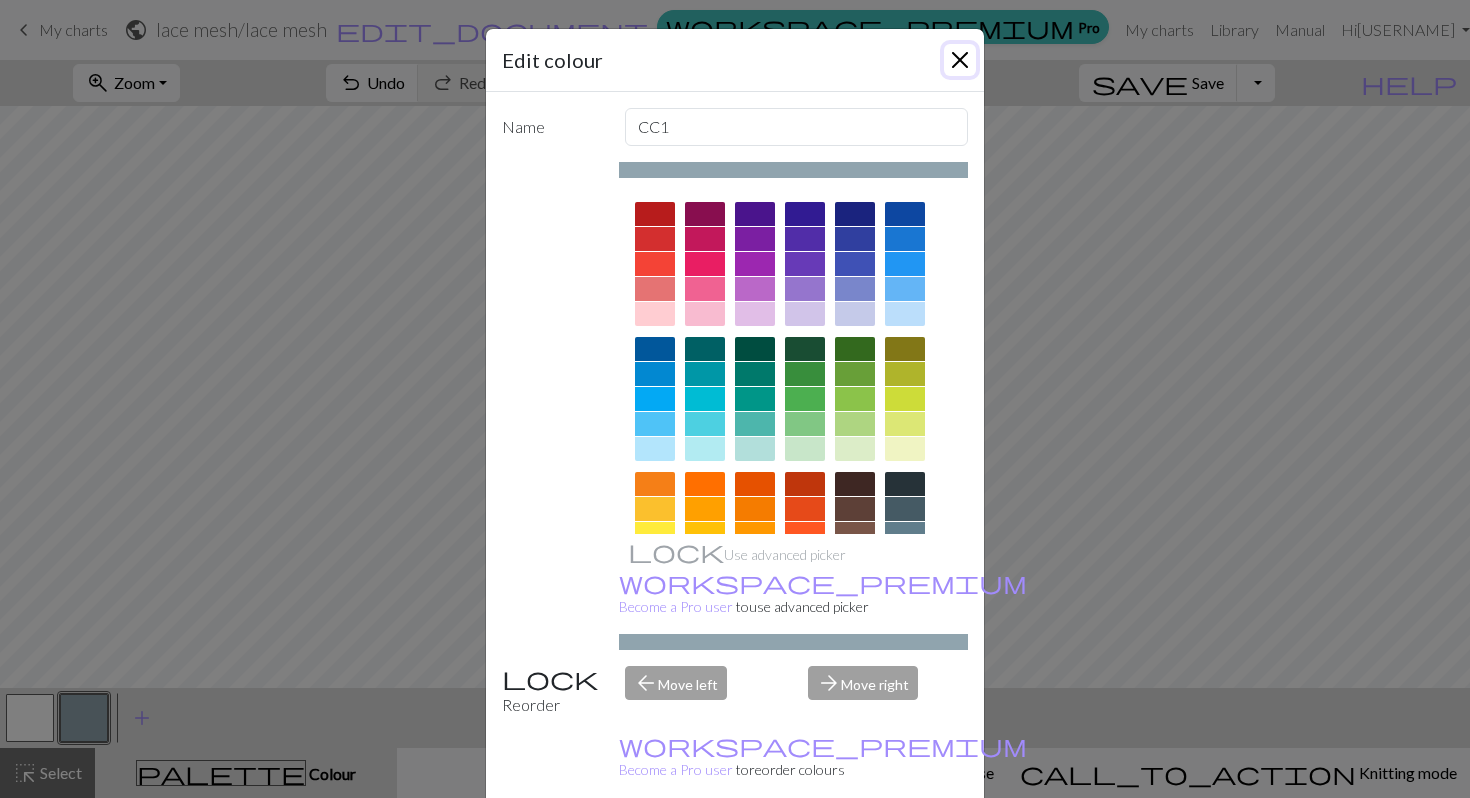 click at bounding box center (960, 60) 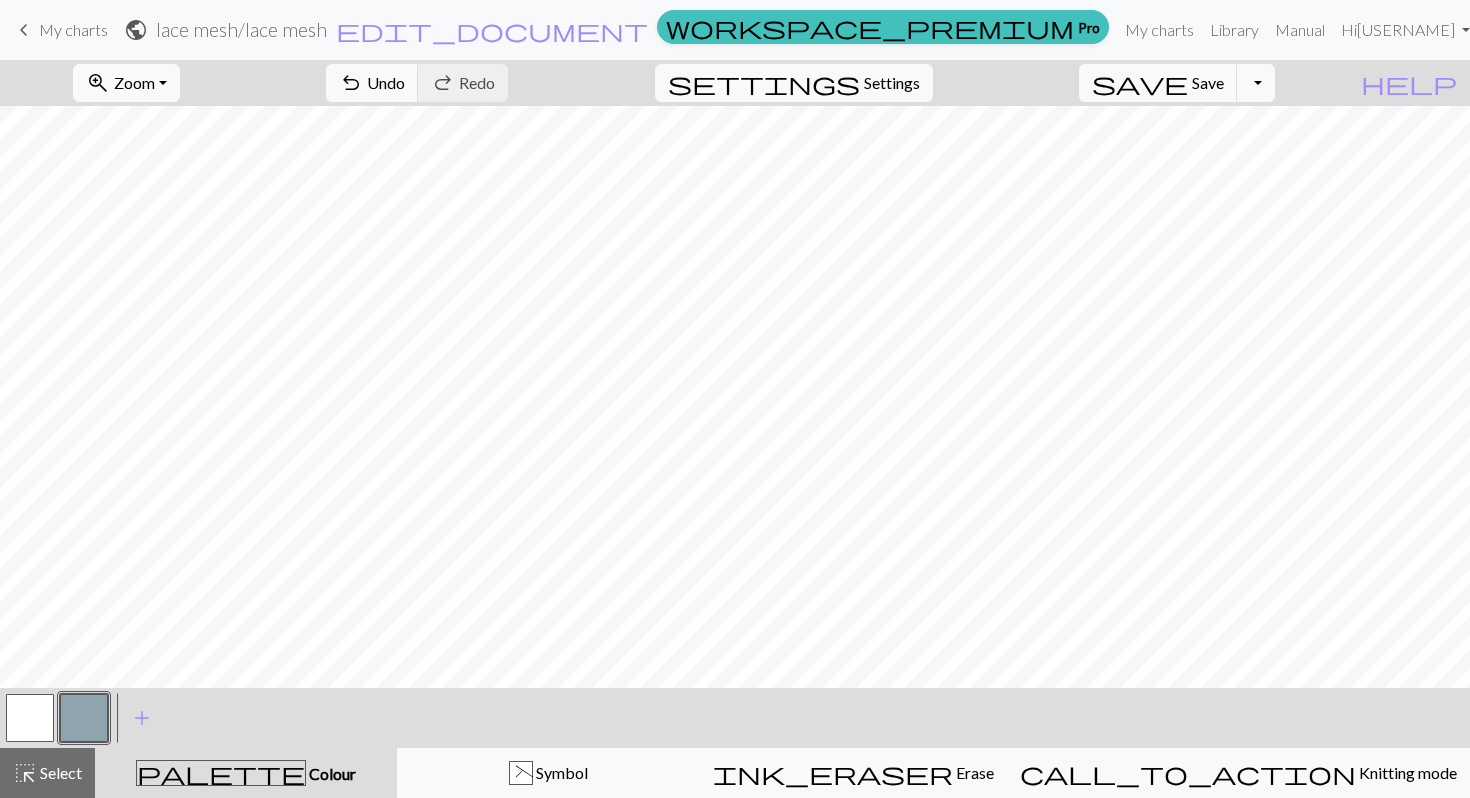 click at bounding box center [30, 718] 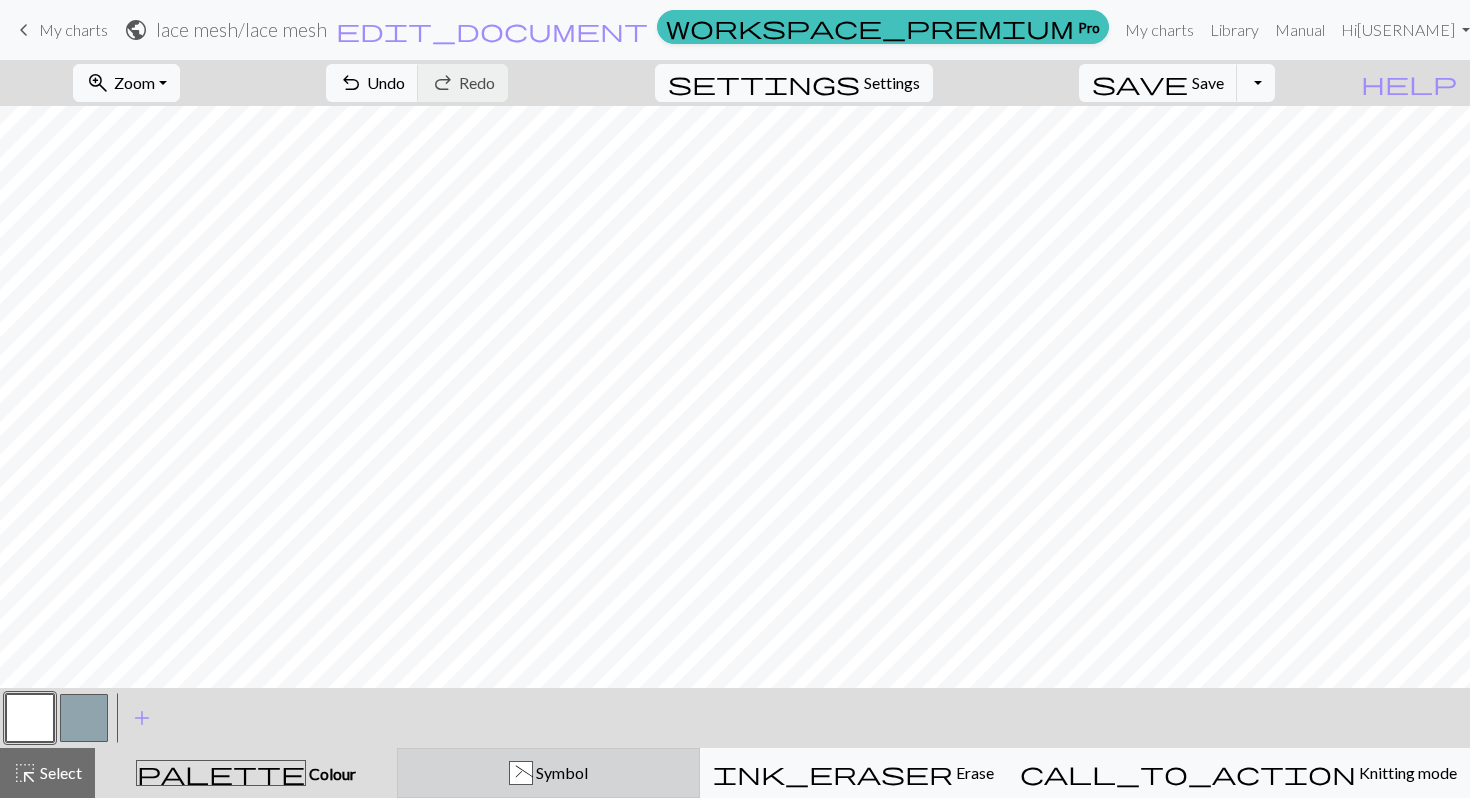 click on "(   Symbol" at bounding box center [548, 773] 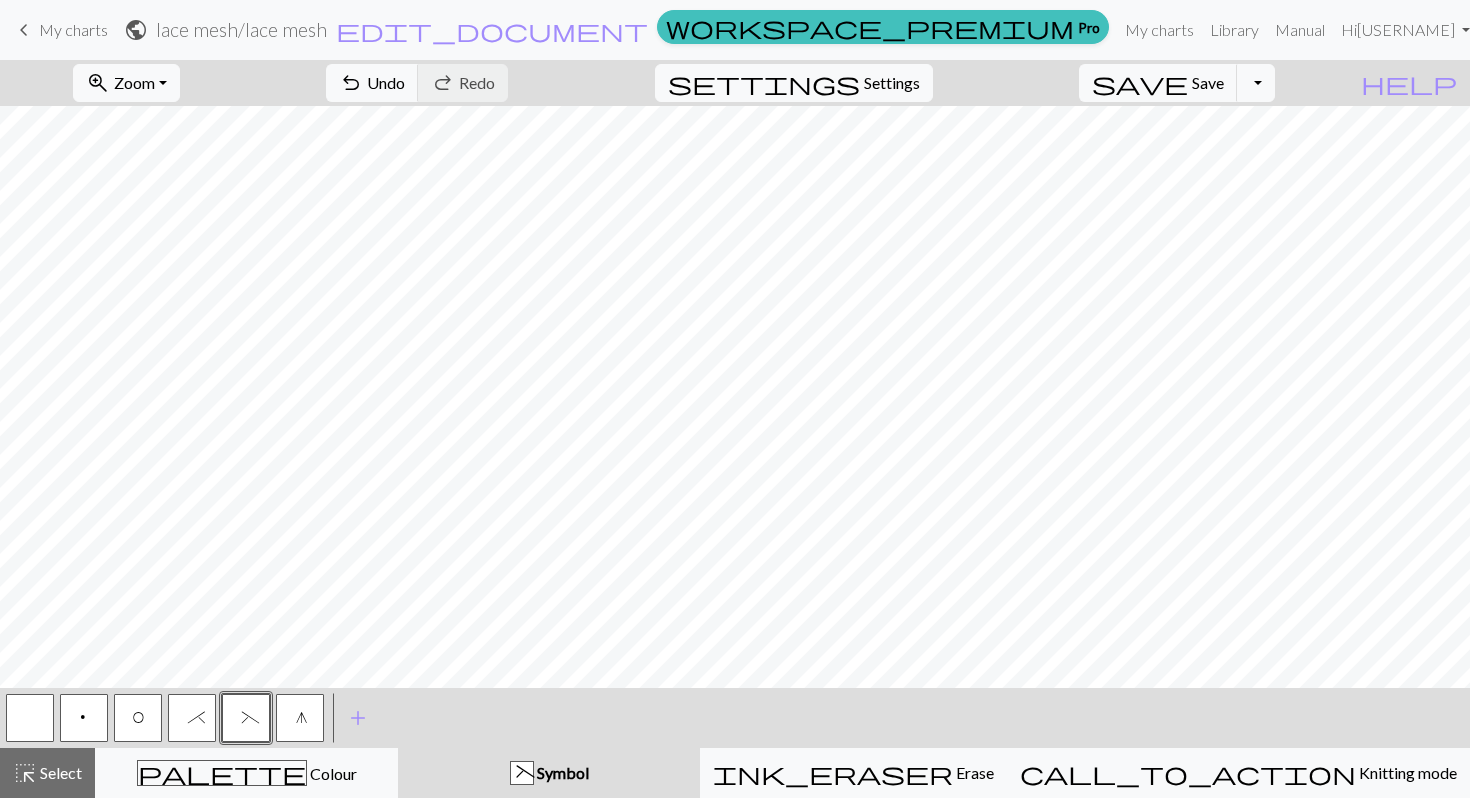 click on "(" at bounding box center (246, 718) 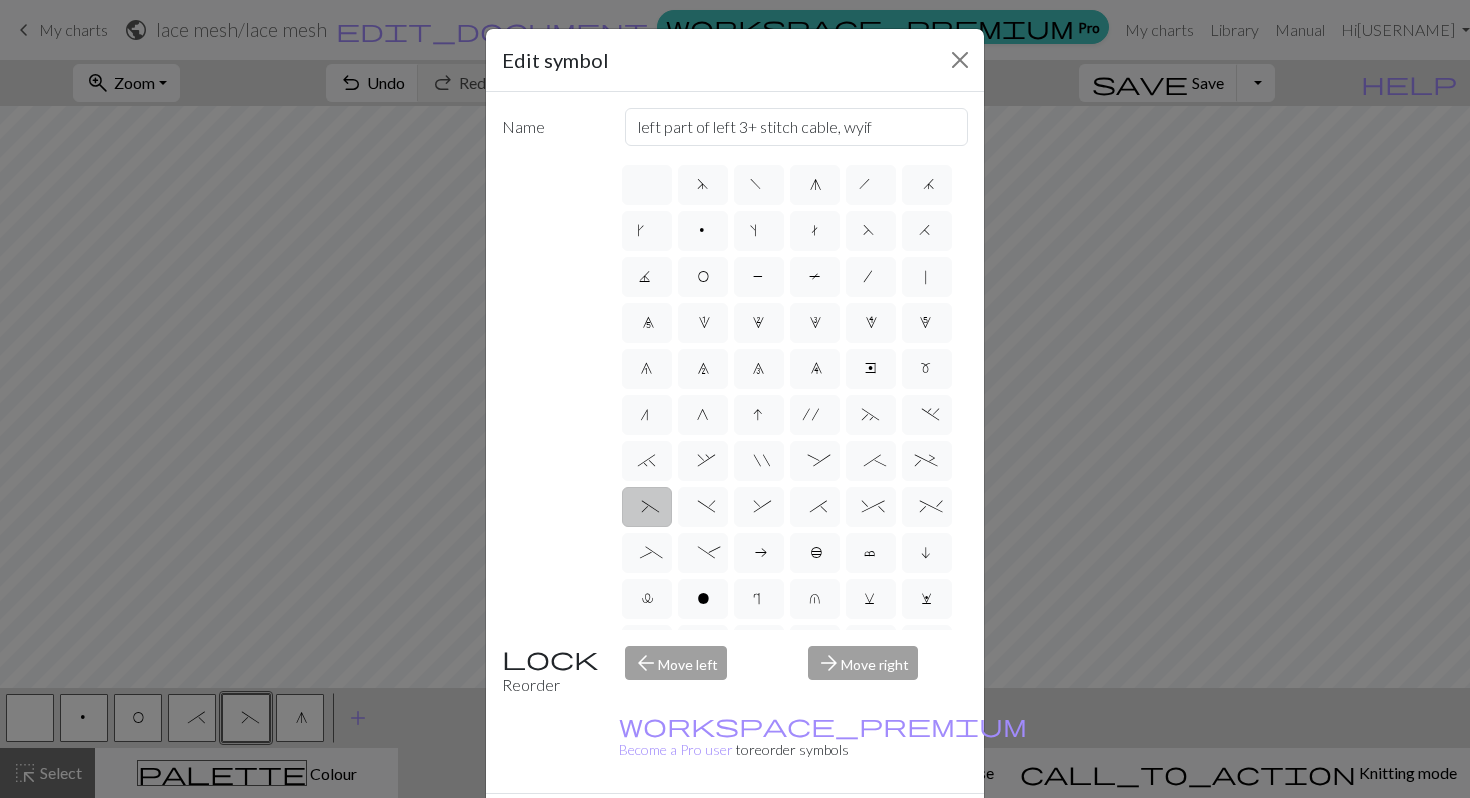 click on "Done" at bounding box center [855, 829] 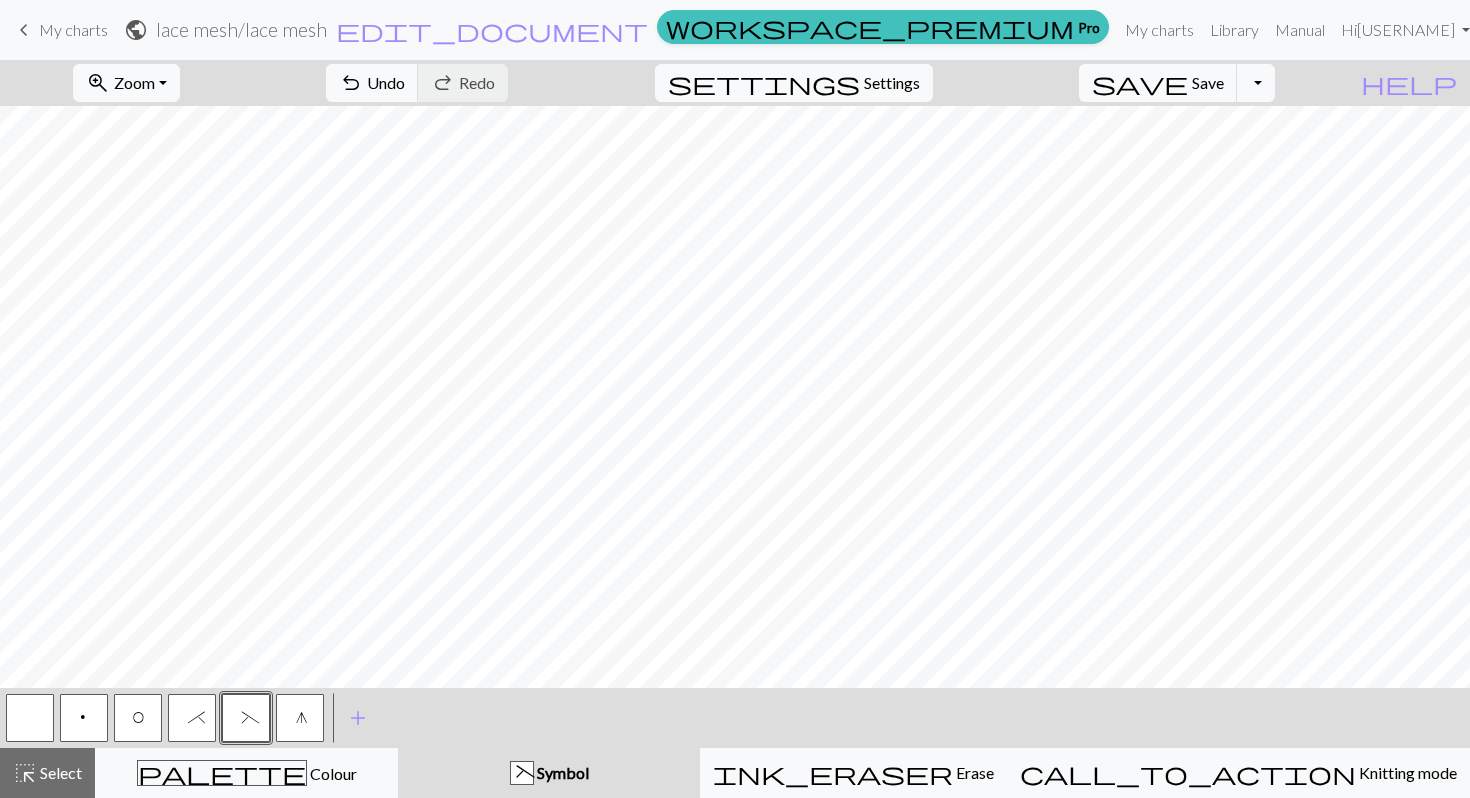 click on "O" at bounding box center [138, 720] 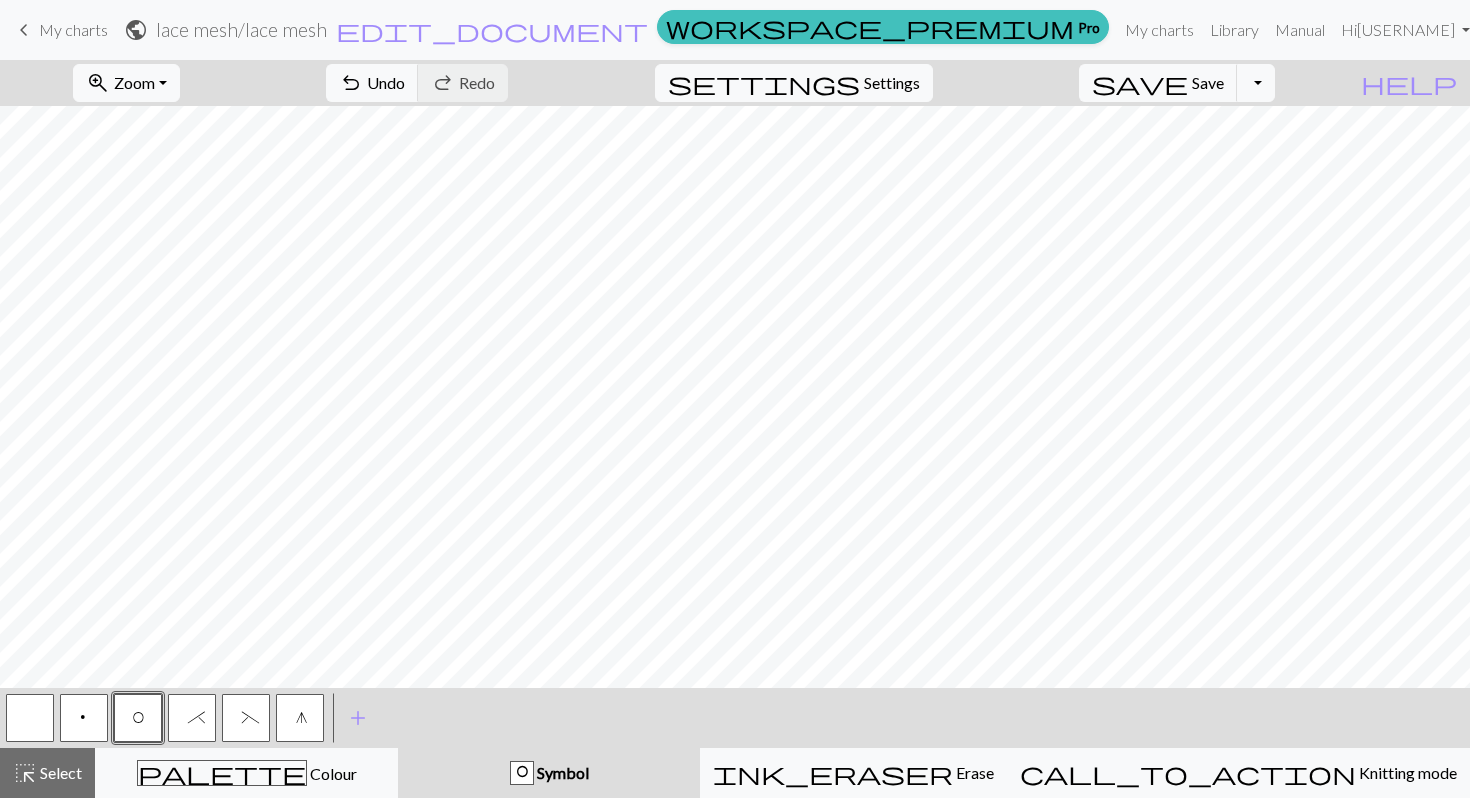 click on "*" at bounding box center [192, 718] 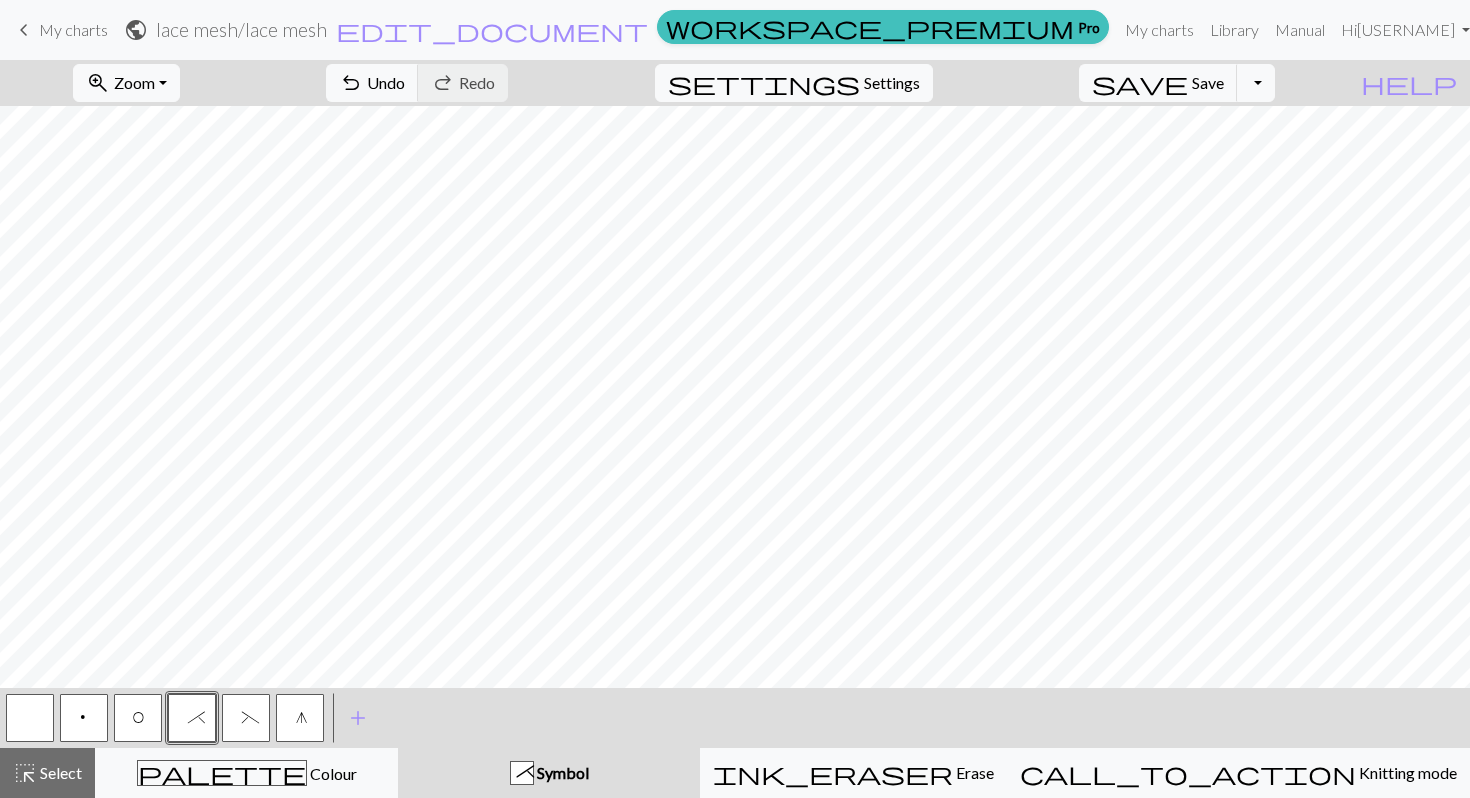 click on "O" at bounding box center [138, 718] 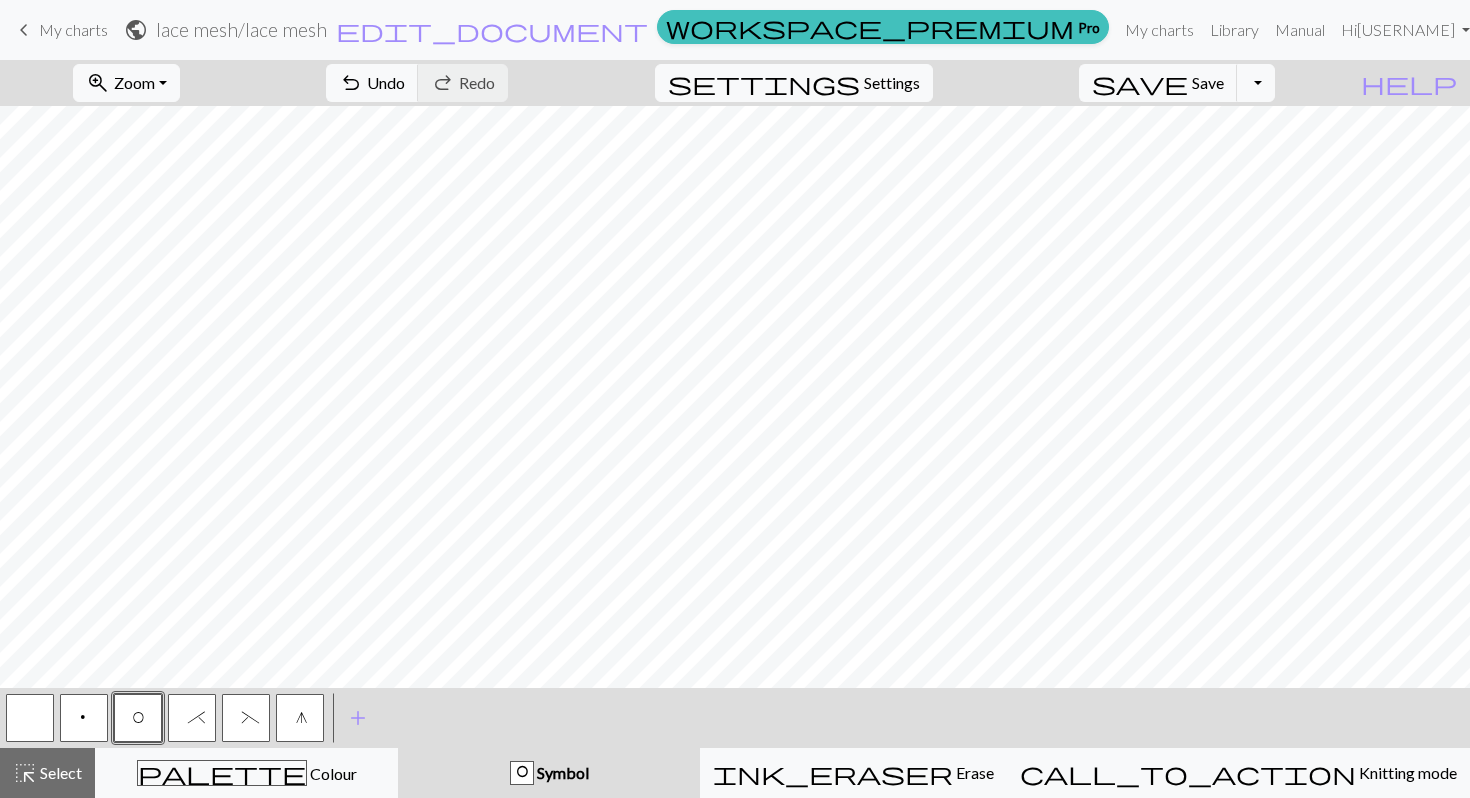 click on "*" at bounding box center [192, 720] 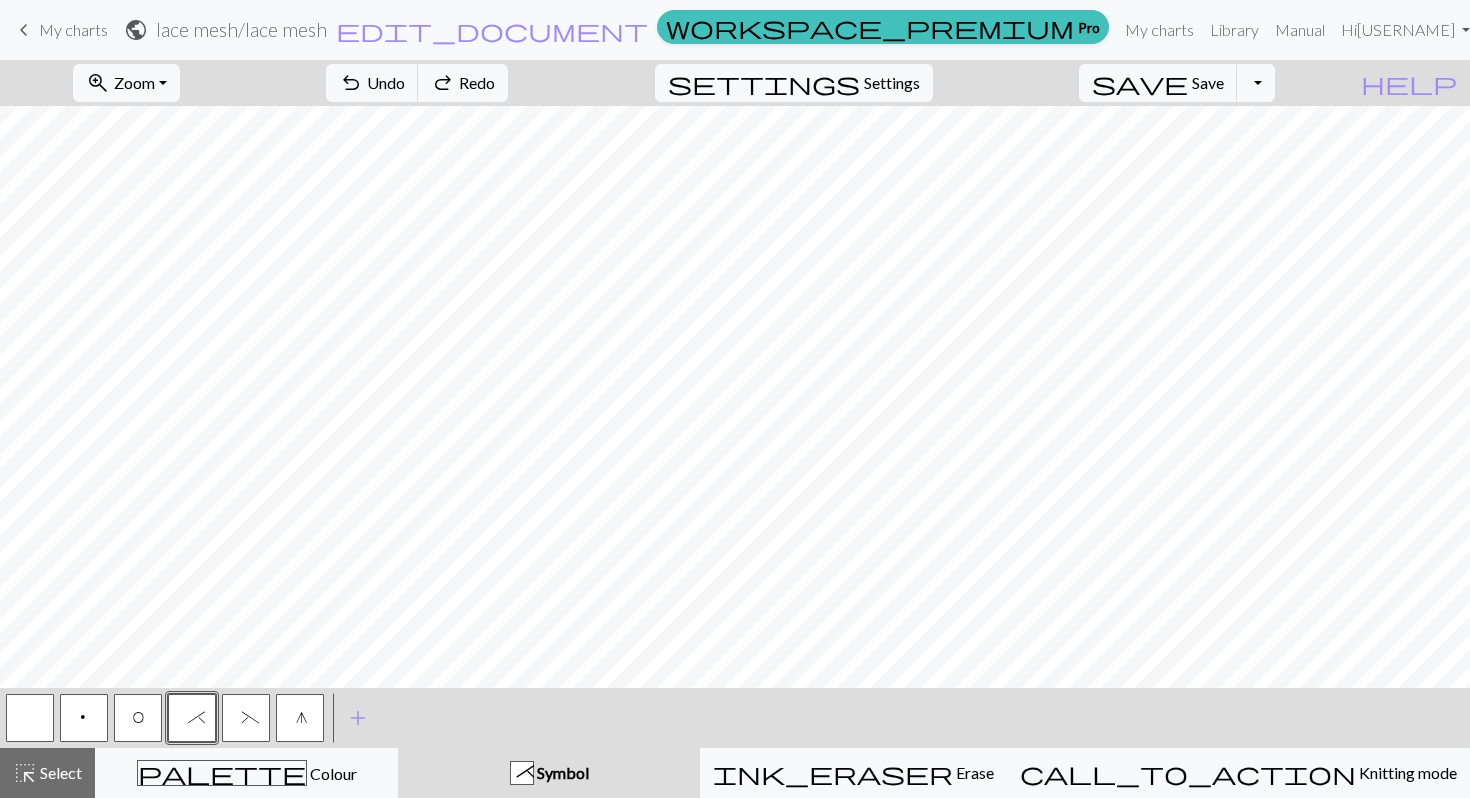 click on "(" at bounding box center [246, 720] 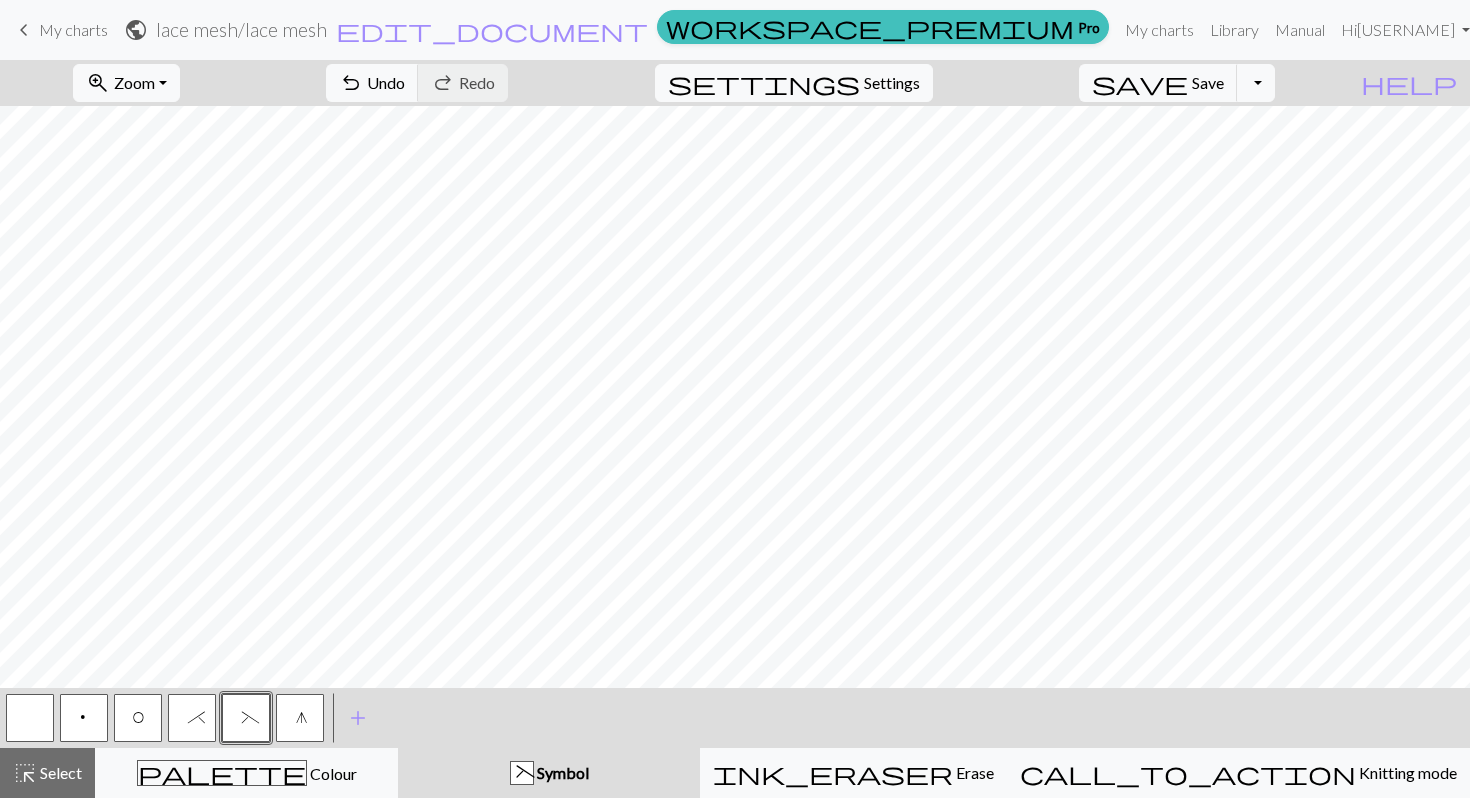click on "O" at bounding box center (138, 720) 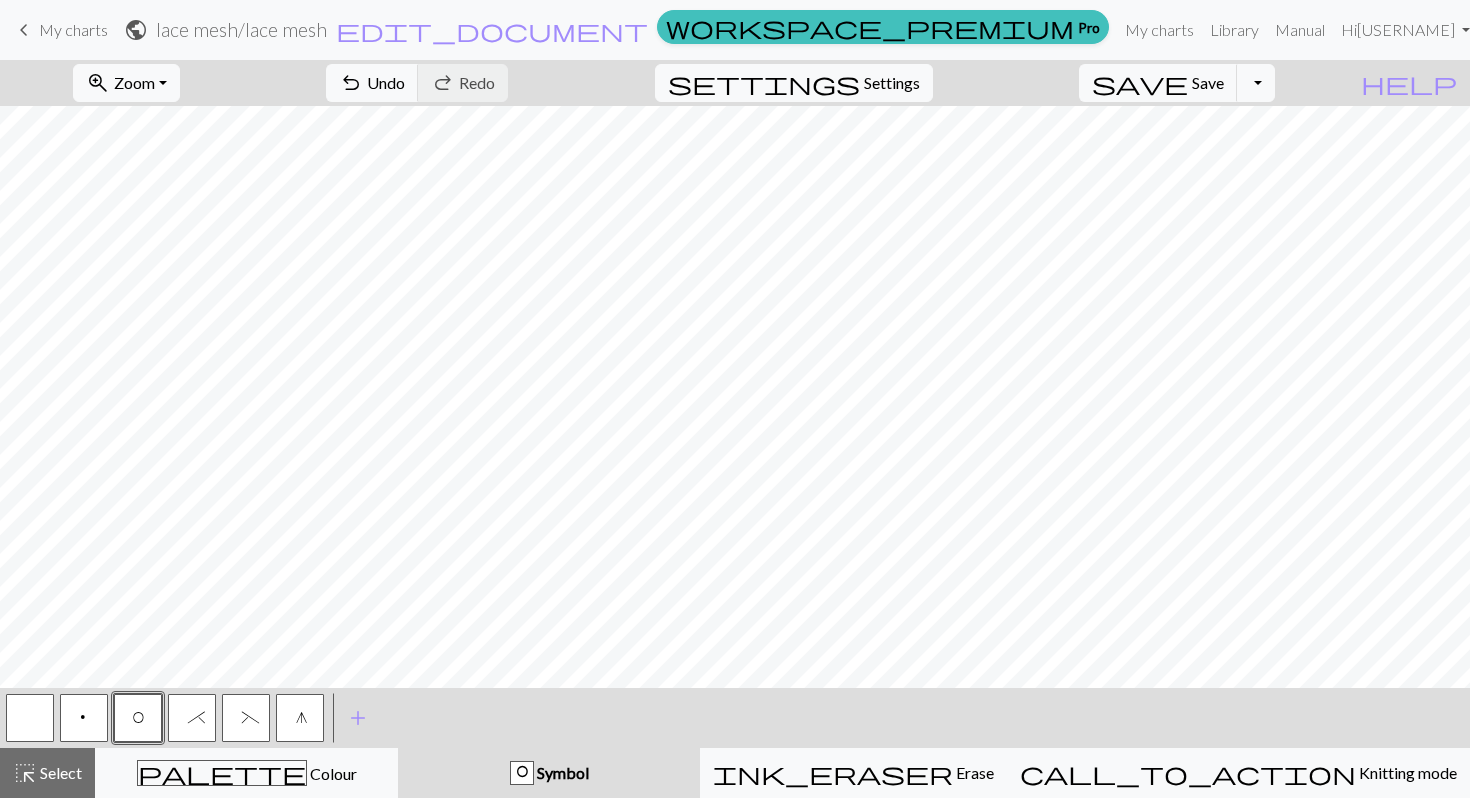click on "g" at bounding box center [300, 718] 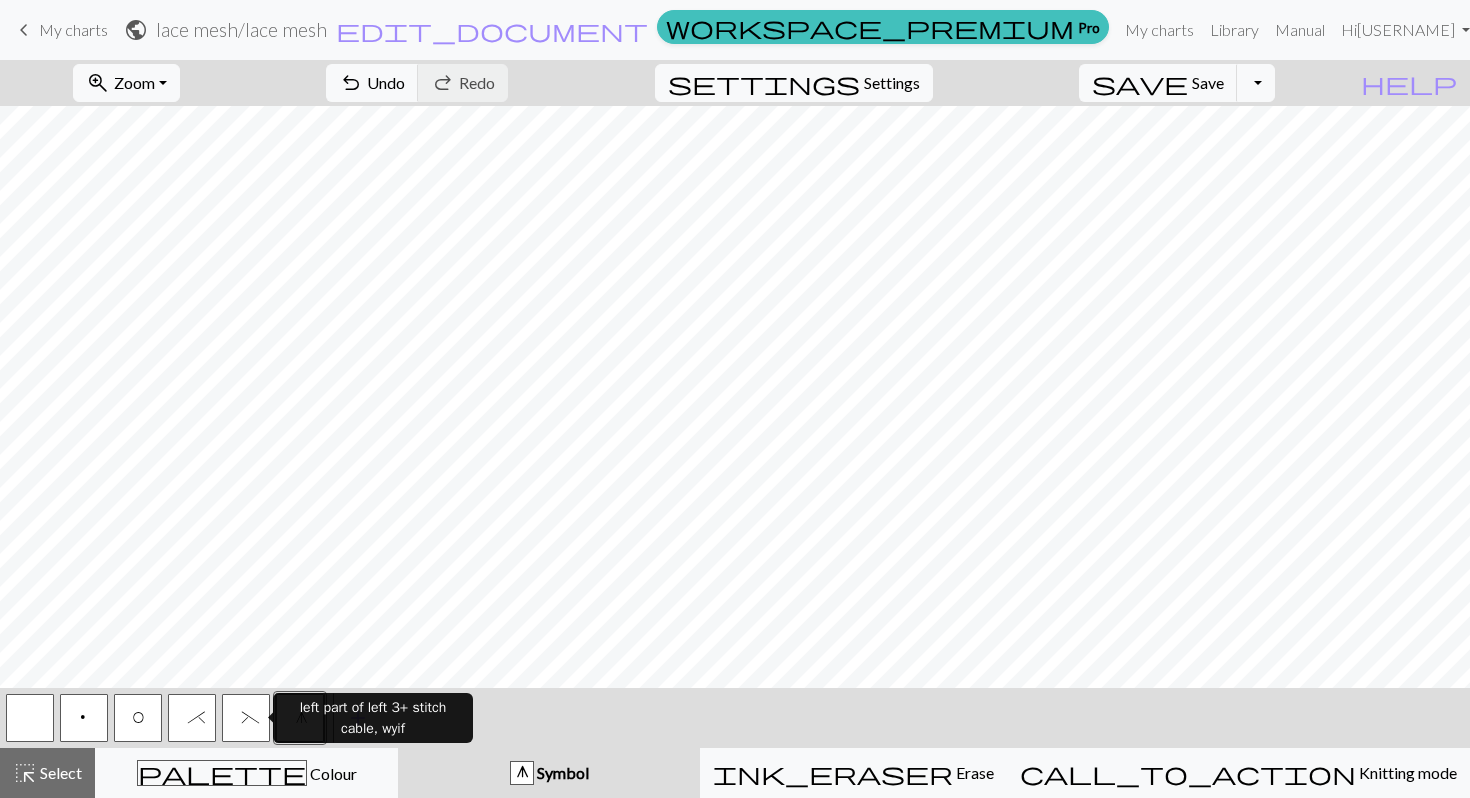 click on "(" at bounding box center (246, 720) 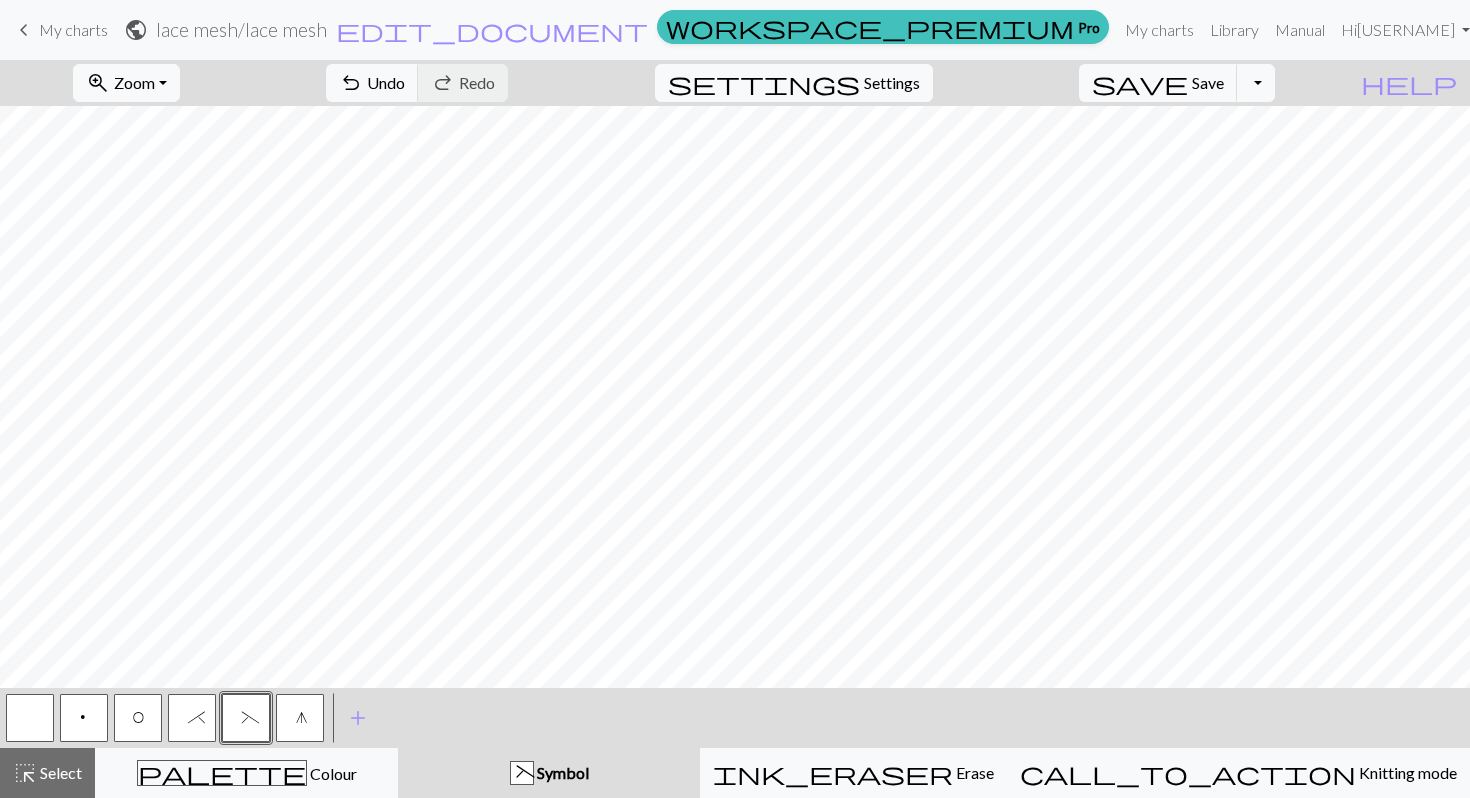 click on "O" at bounding box center [138, 718] 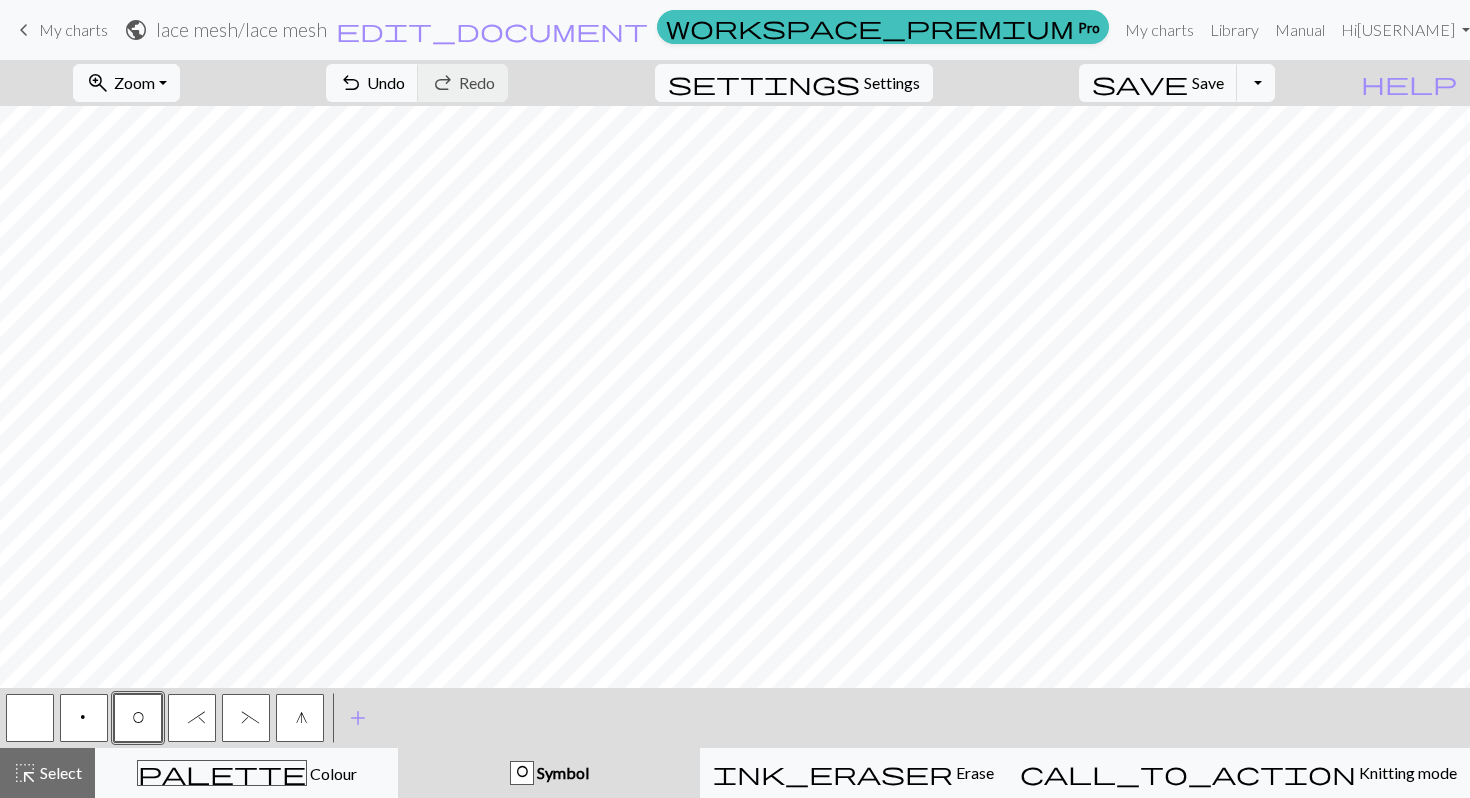 click on "g" at bounding box center [300, 718] 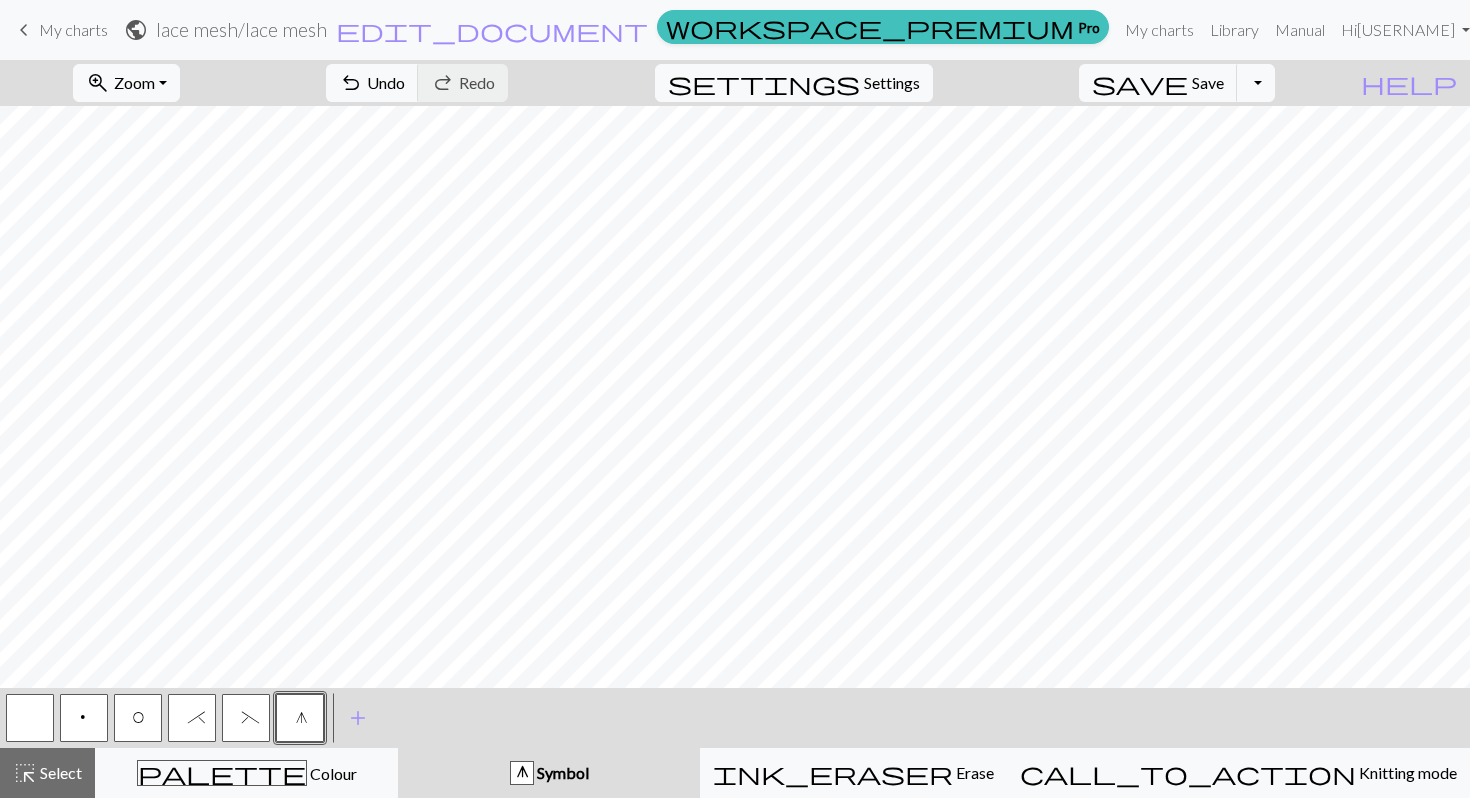 click on "*" at bounding box center (192, 718) 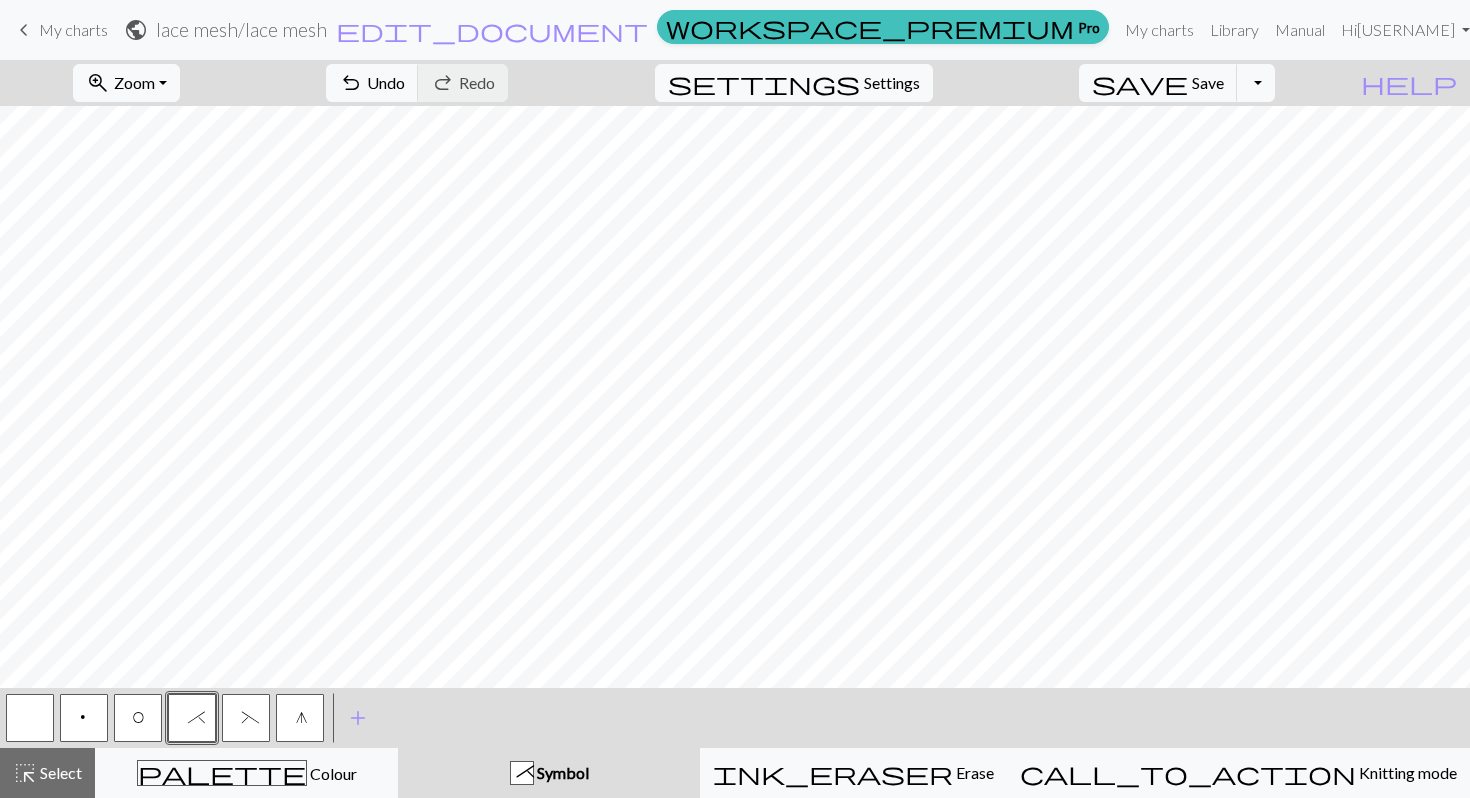 click on "O" at bounding box center [138, 718] 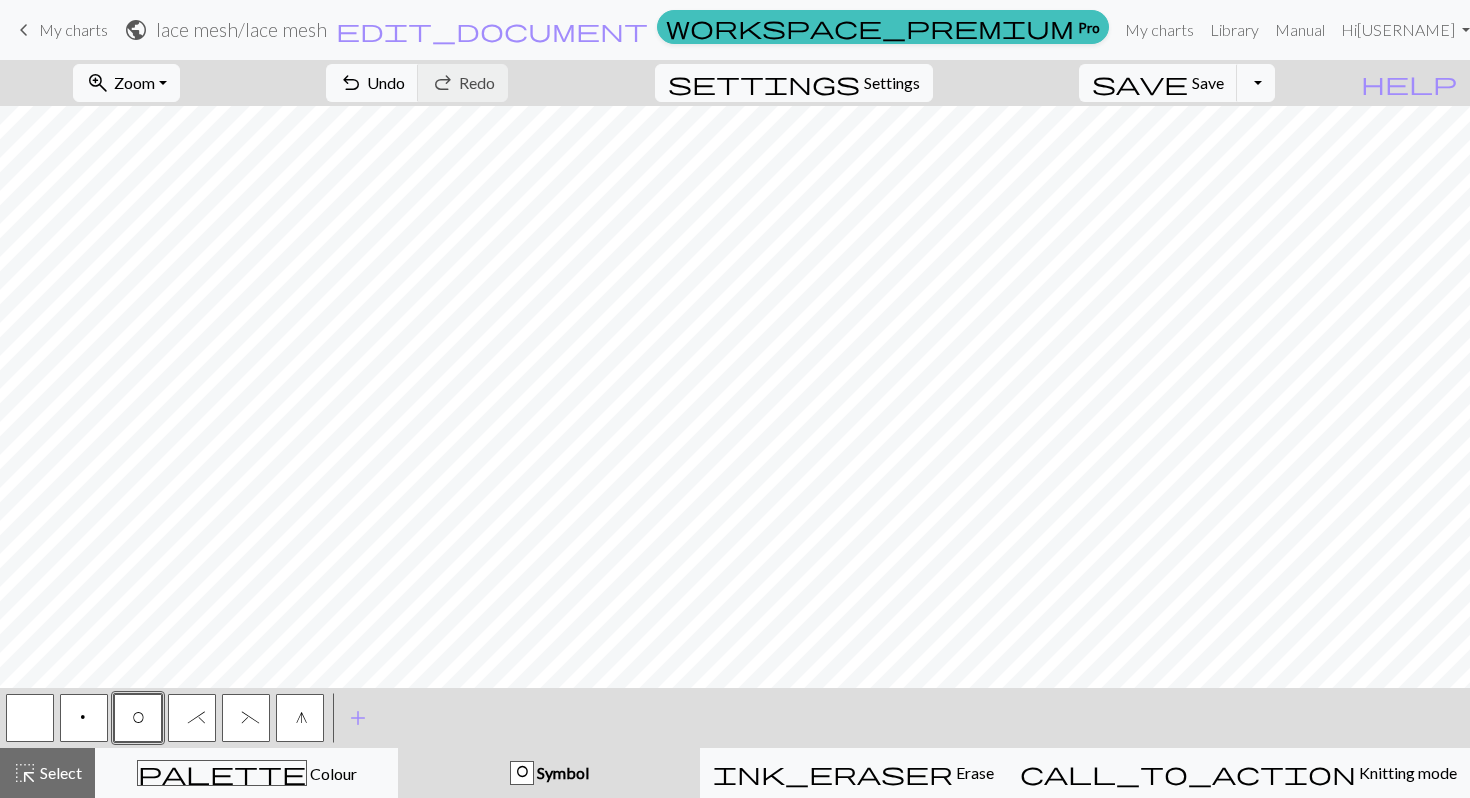 click on "*" at bounding box center [192, 720] 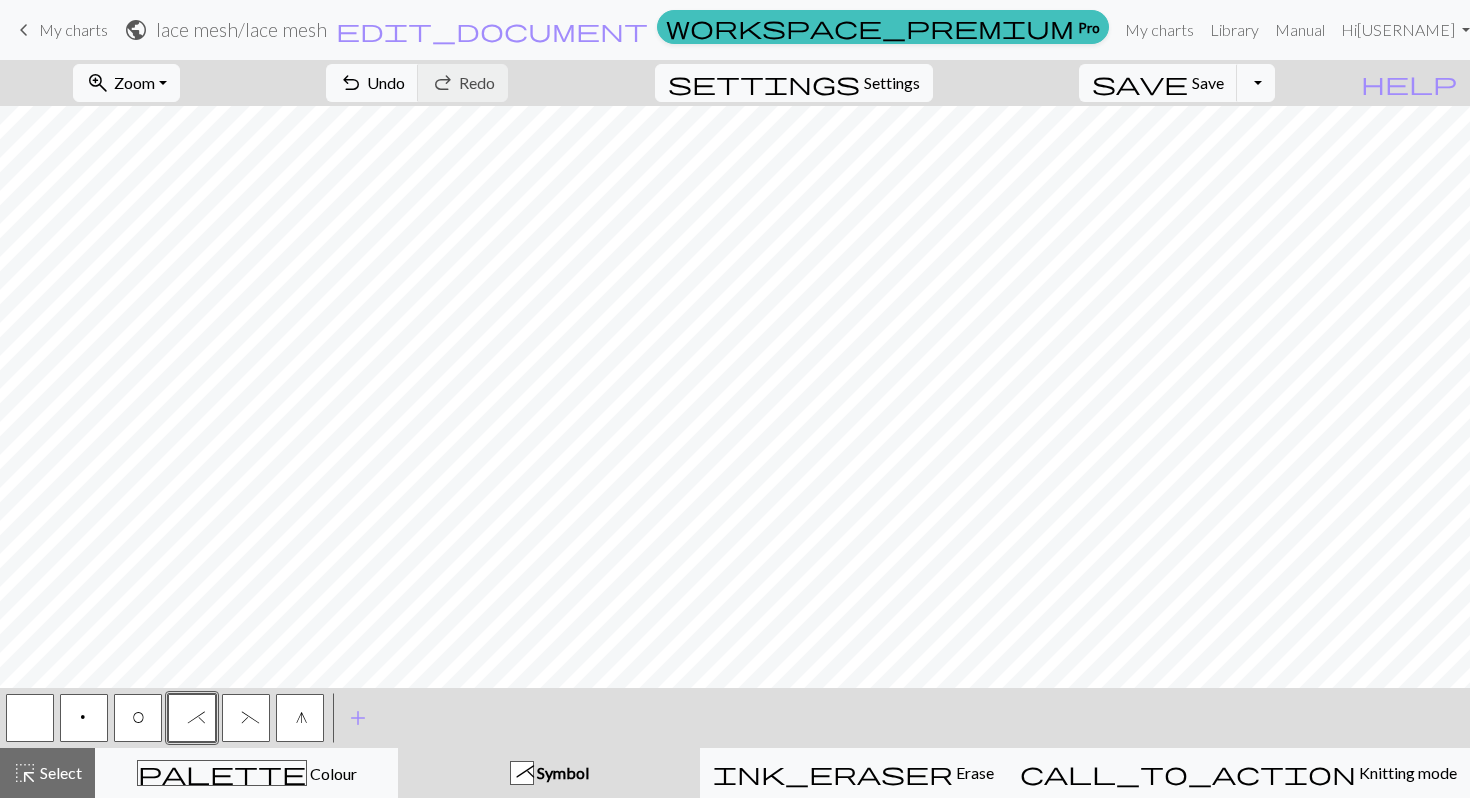 click on "(" at bounding box center (246, 718) 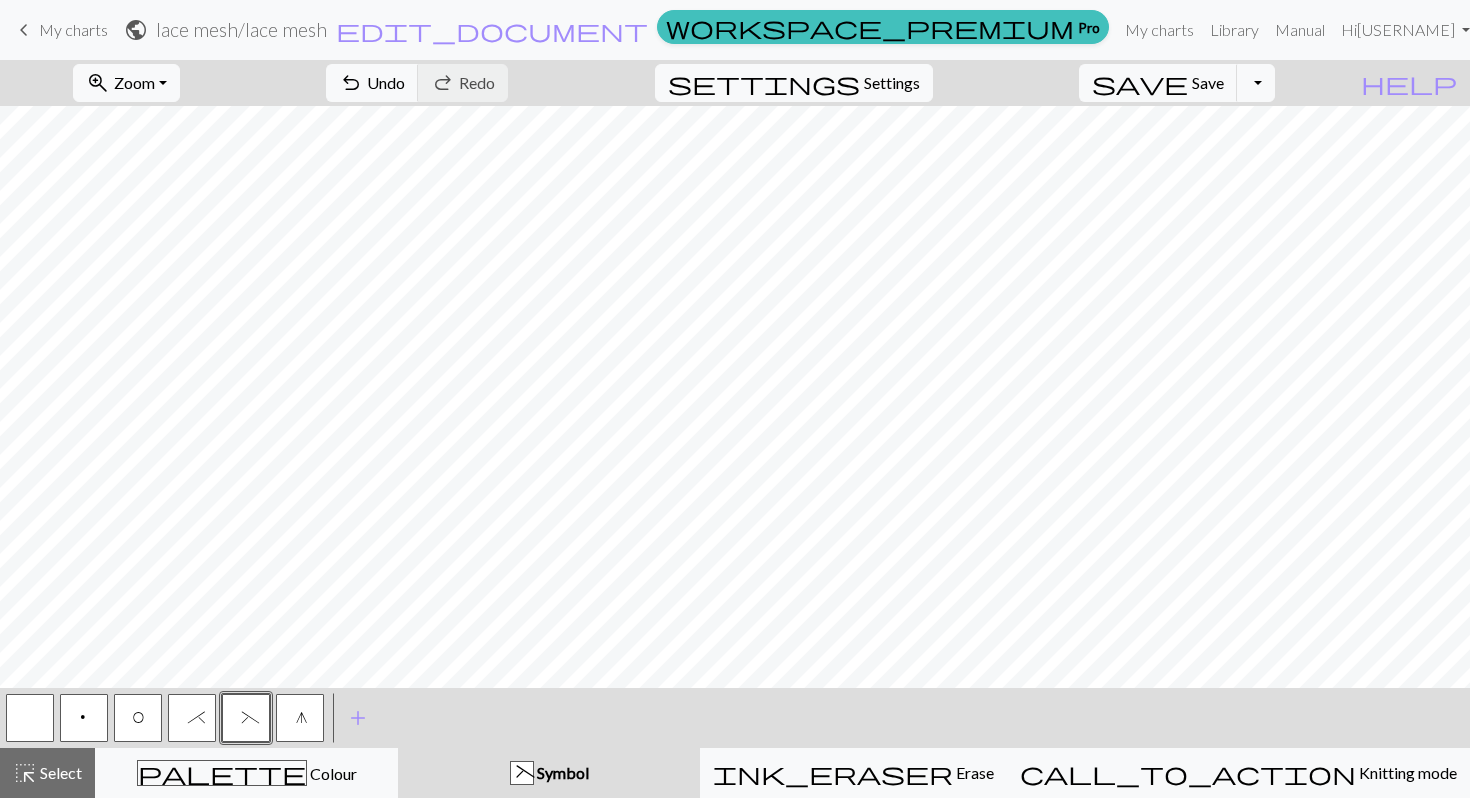 click on "O" at bounding box center [138, 720] 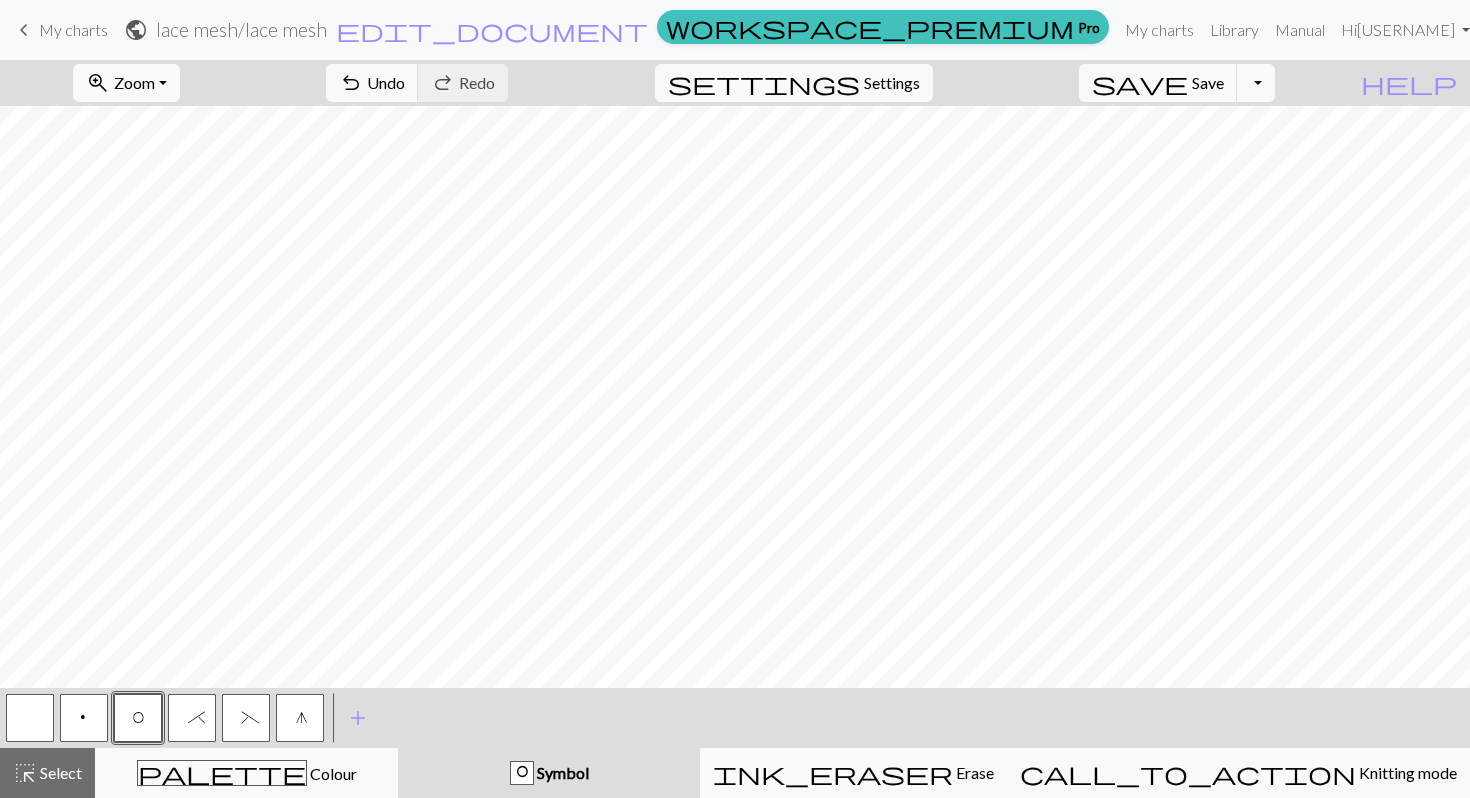 click on "(" at bounding box center [246, 718] 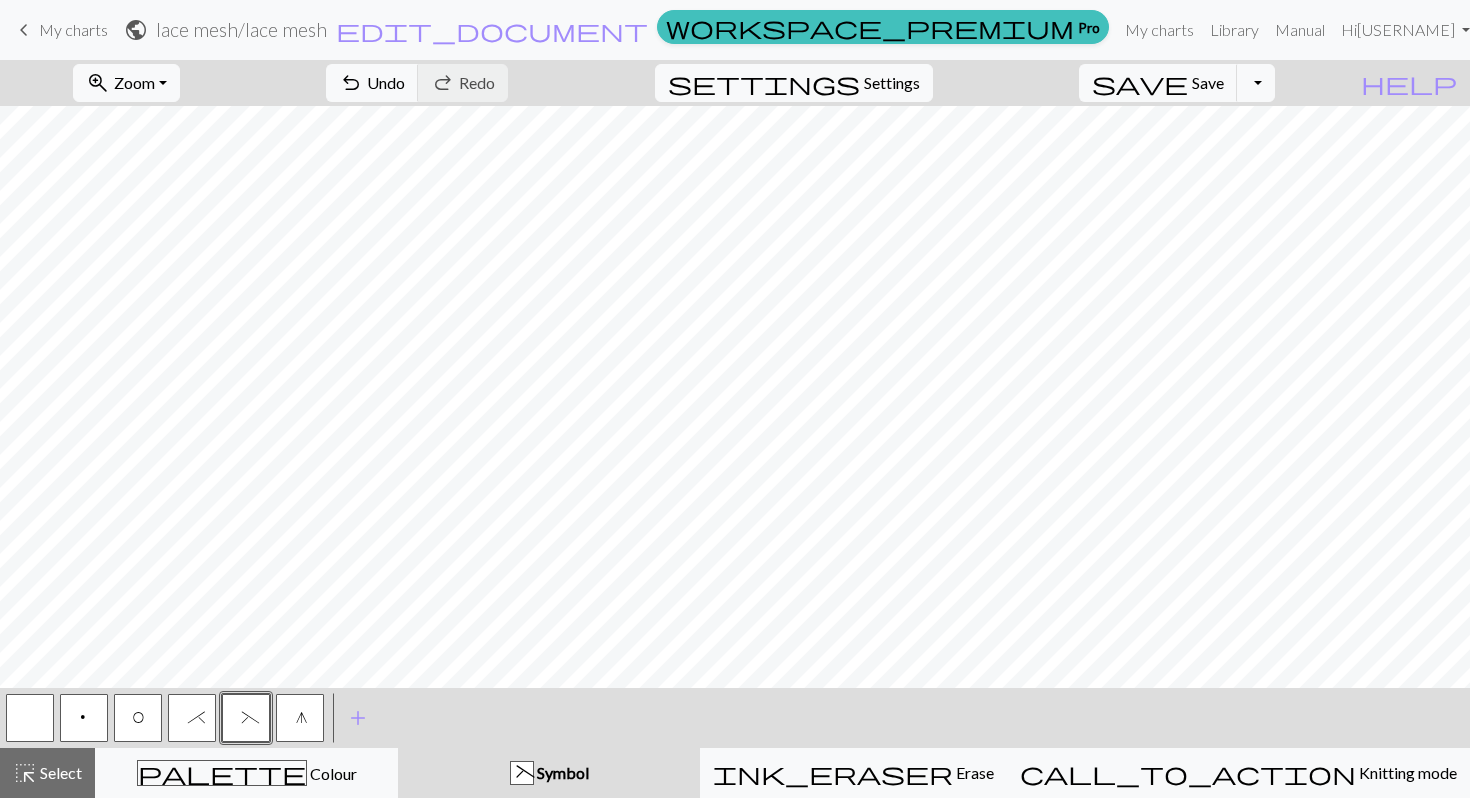 click on "*" at bounding box center [192, 720] 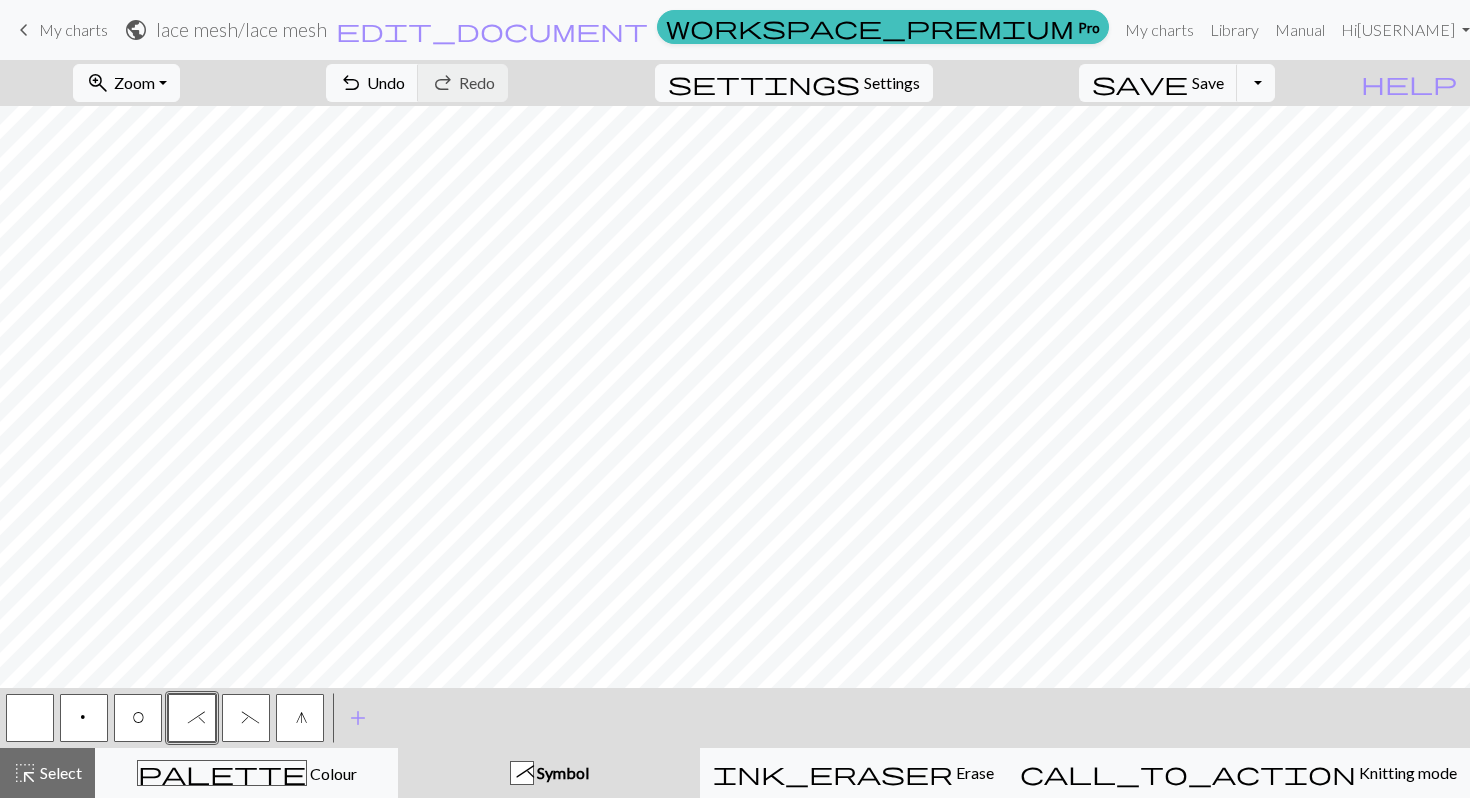 click on "g" at bounding box center [300, 718] 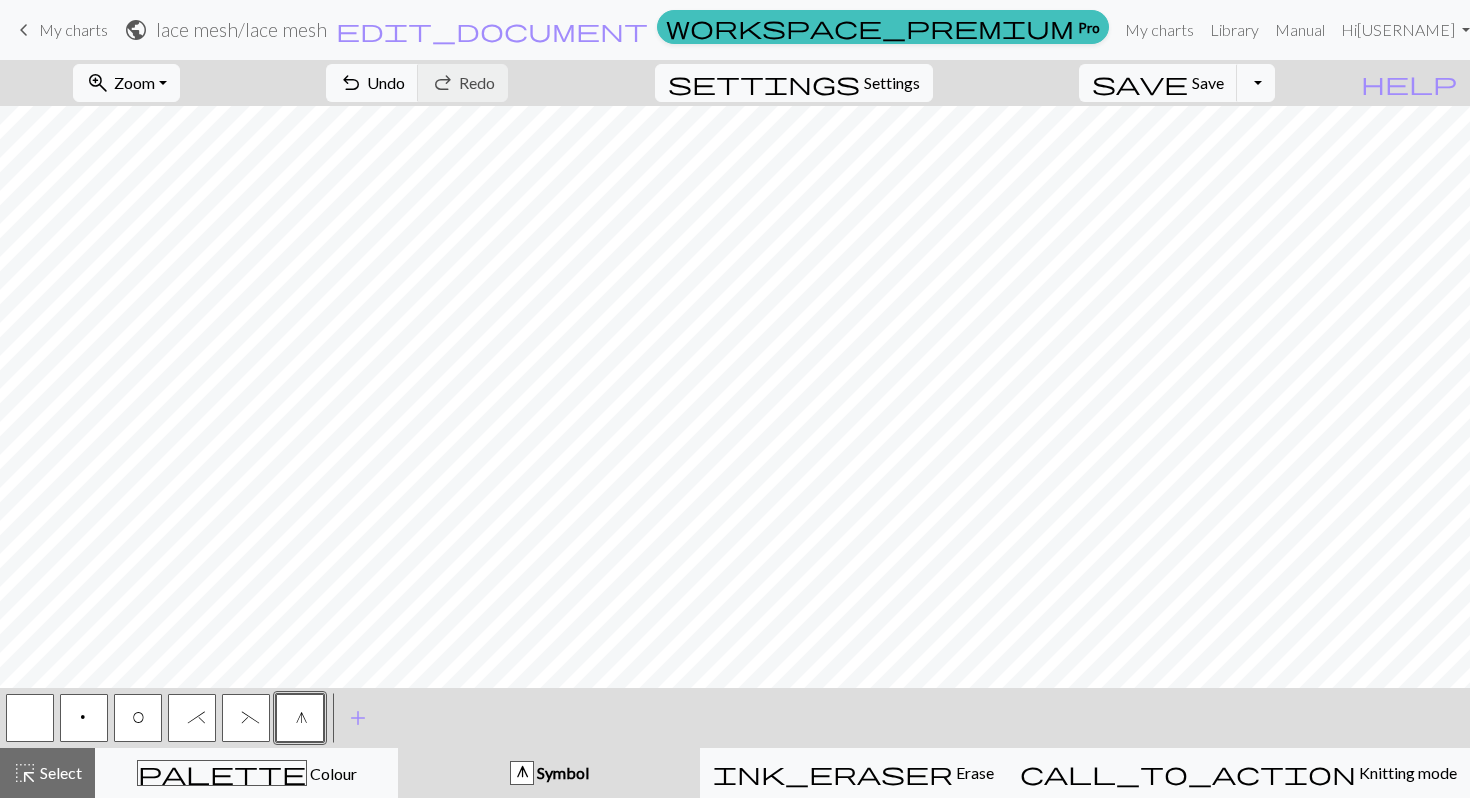 click on "O" at bounding box center [138, 718] 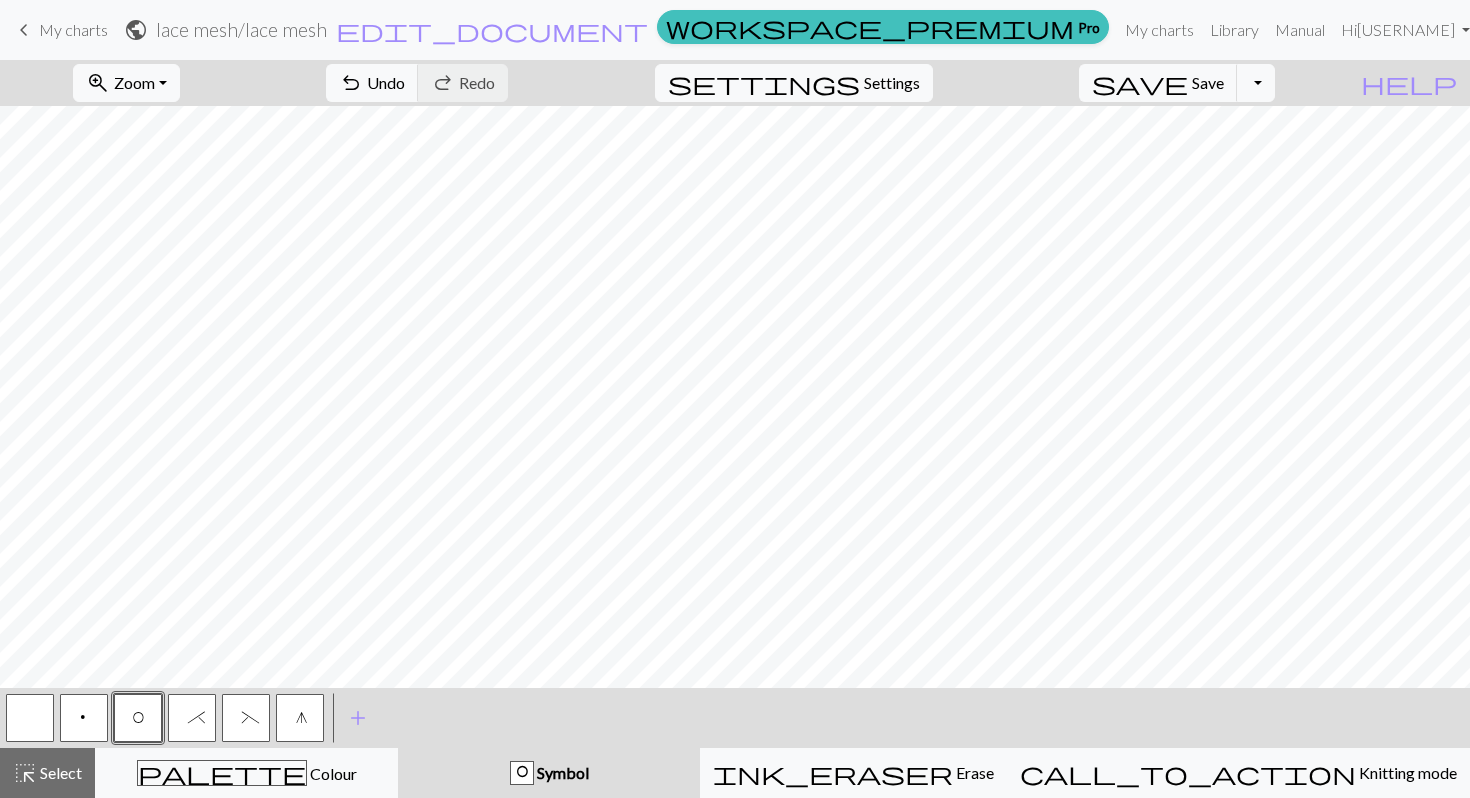click on "(" at bounding box center (246, 720) 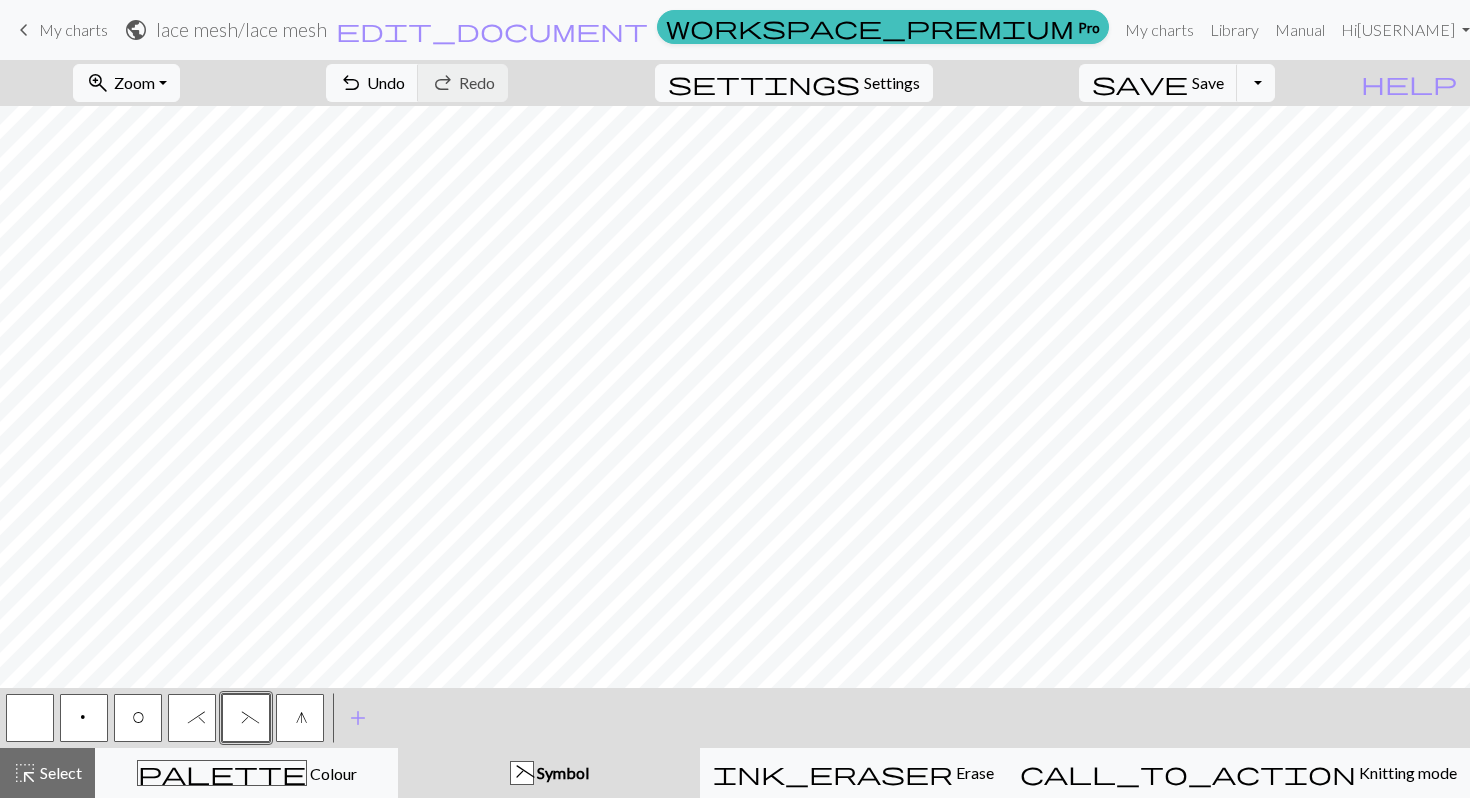 click on "*" at bounding box center [192, 720] 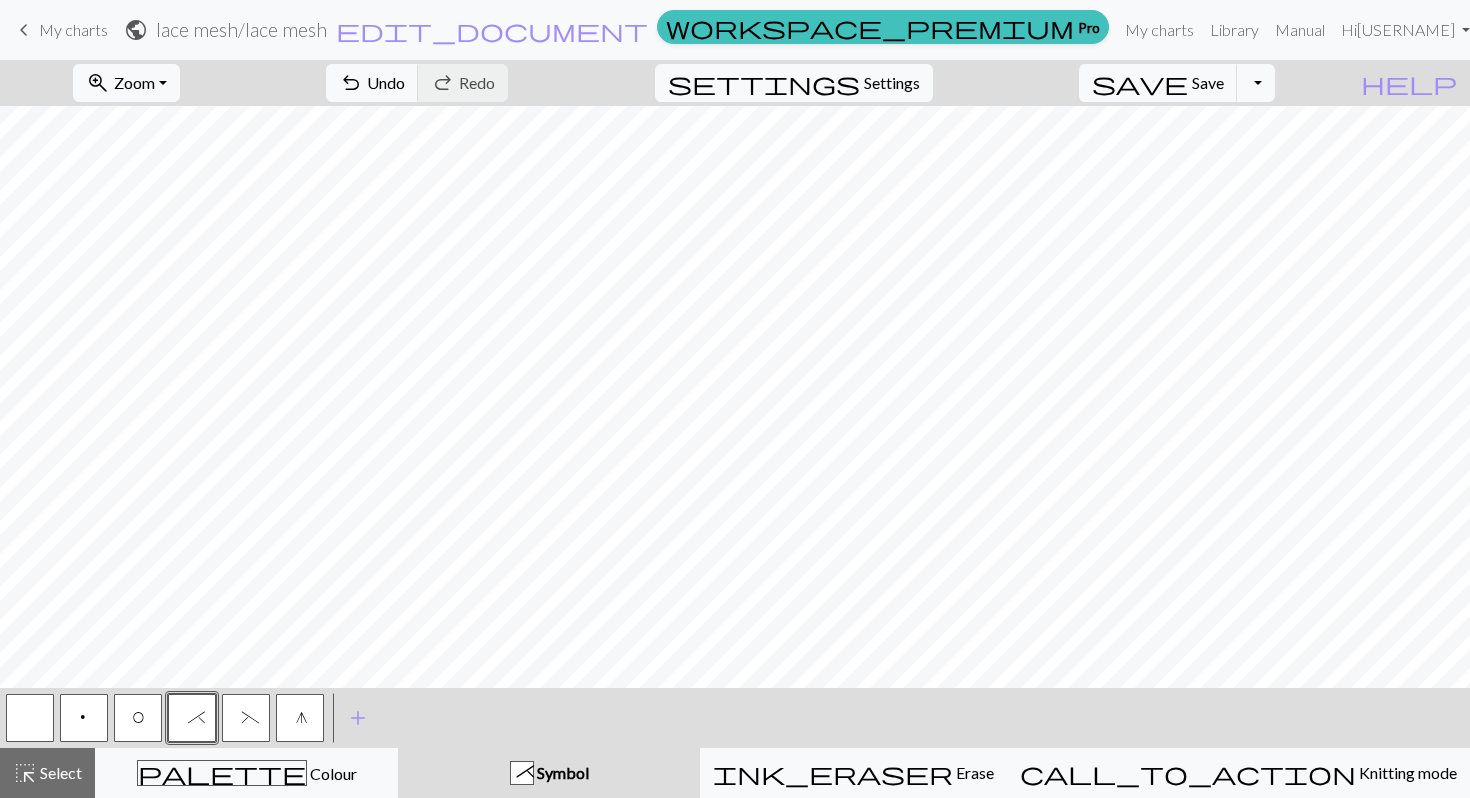 click on "O" at bounding box center [138, 718] 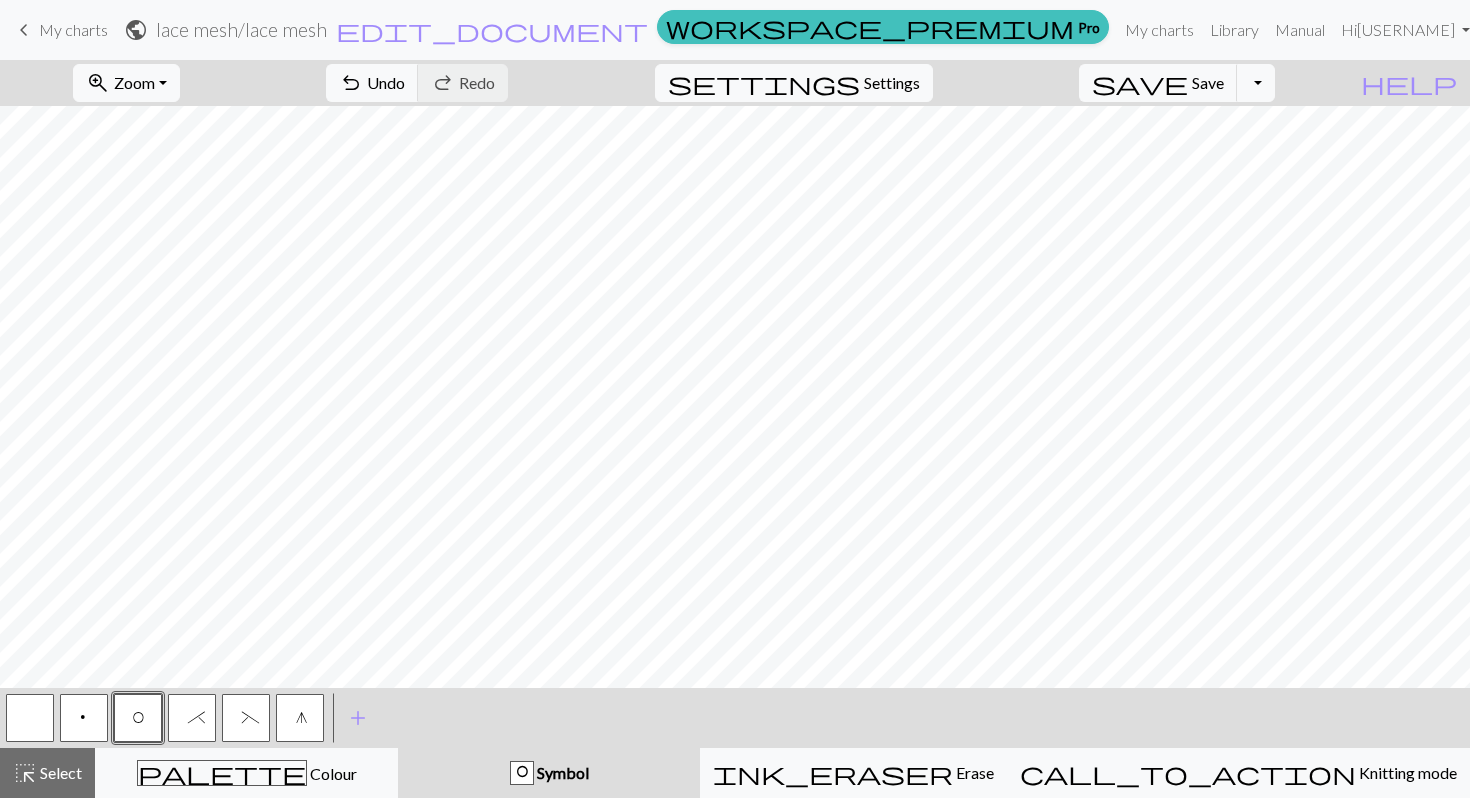 click on "(" at bounding box center (246, 718) 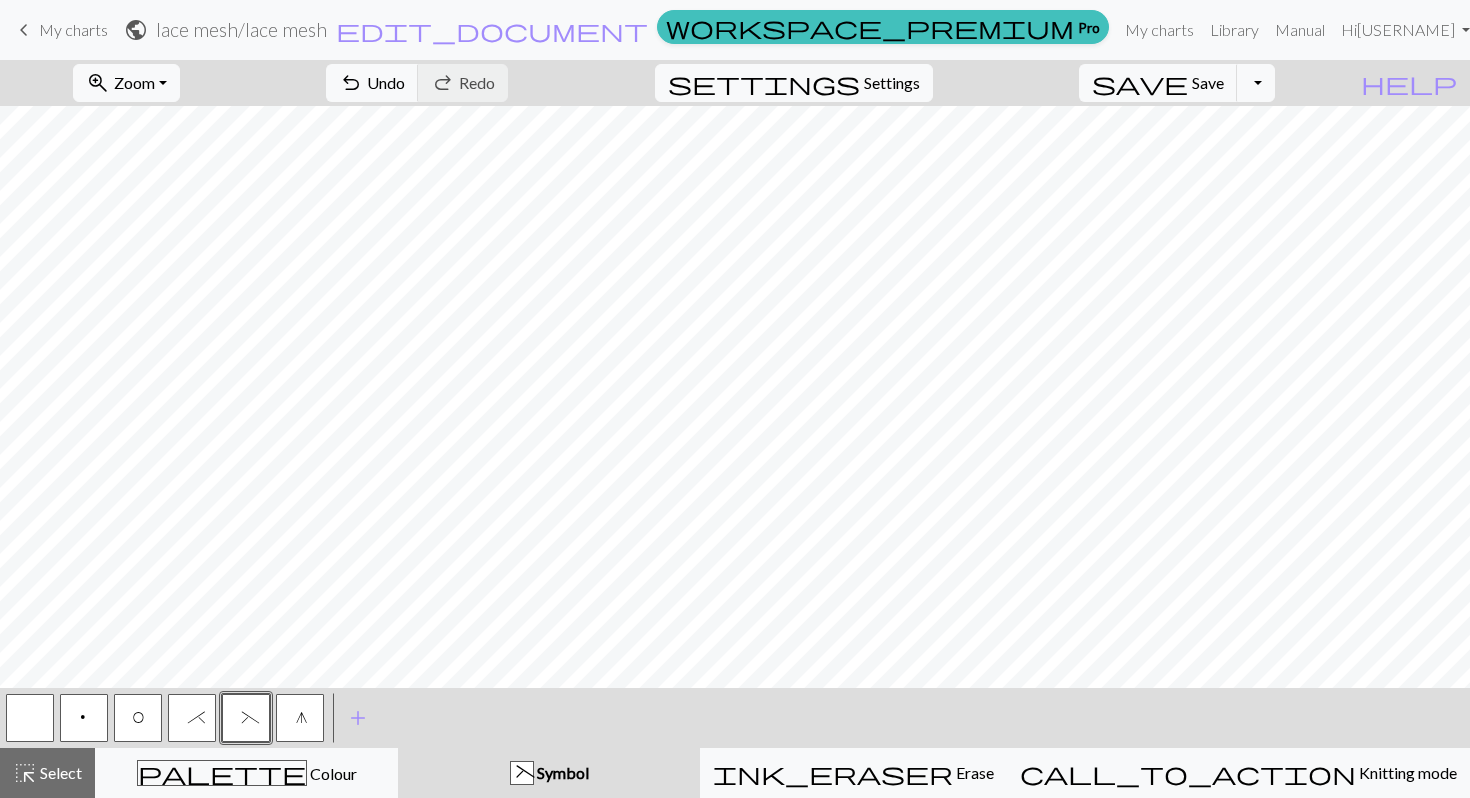 click on "*" at bounding box center (192, 720) 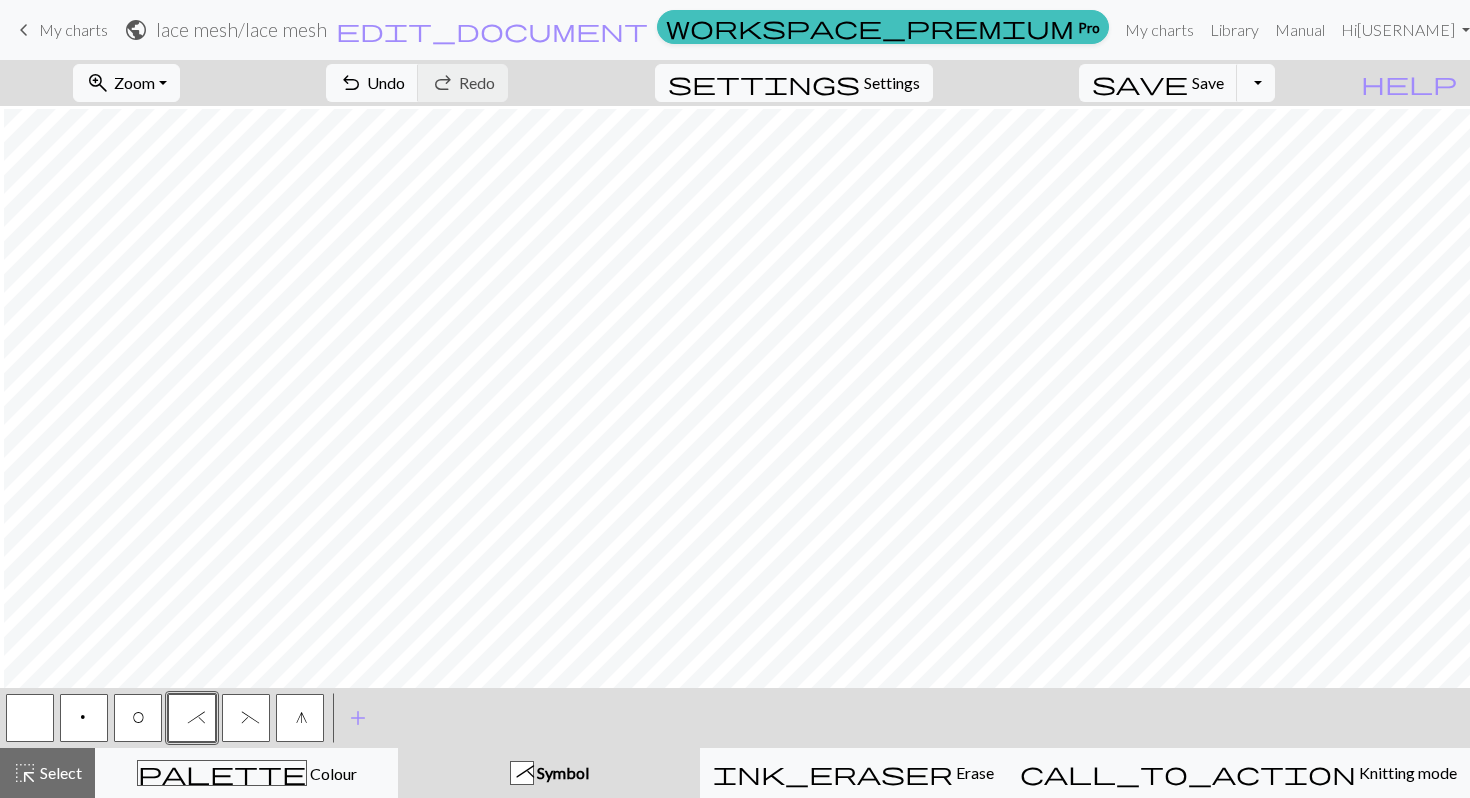 scroll, scrollTop: 376, scrollLeft: 4, axis: both 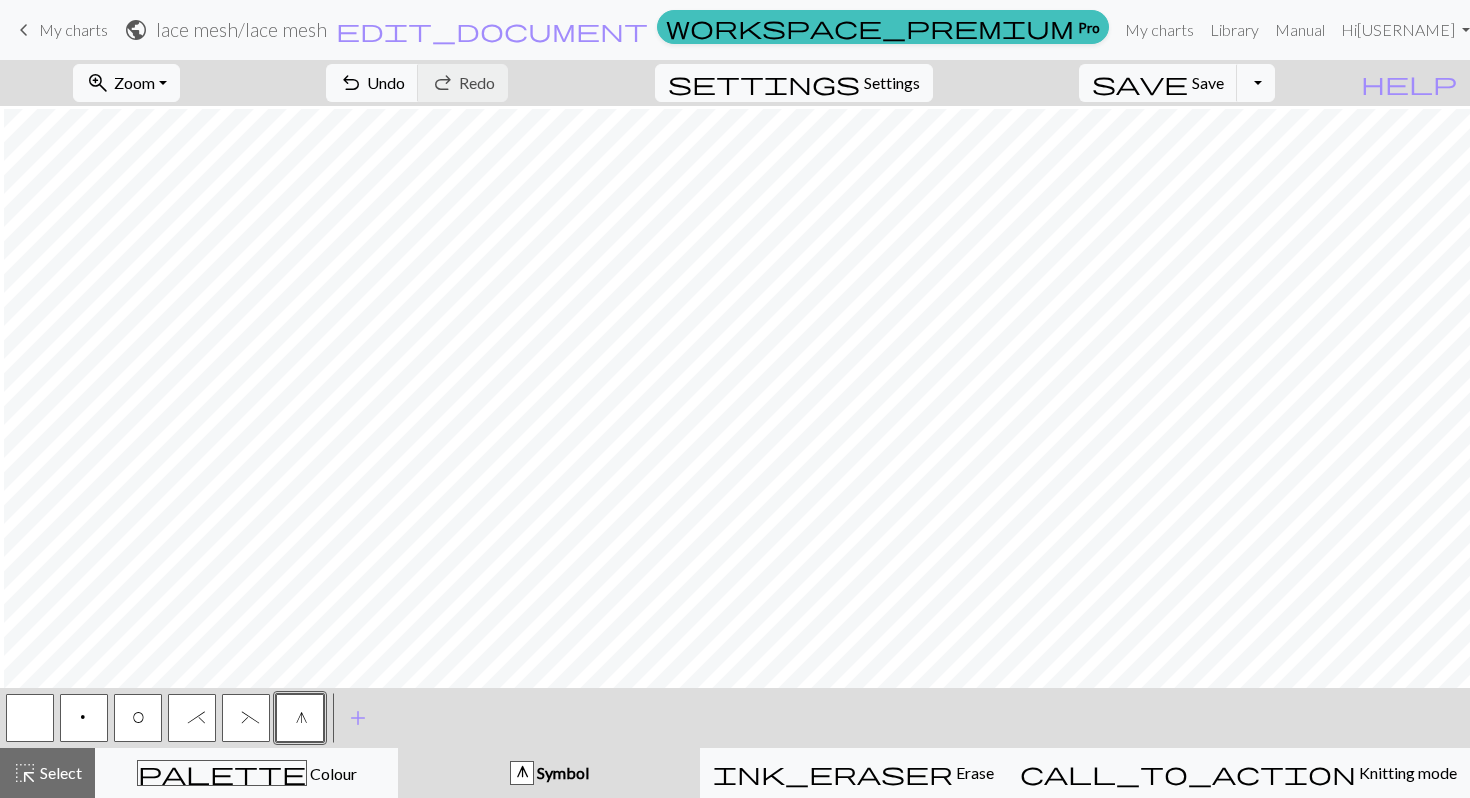 click on "(" at bounding box center (246, 718) 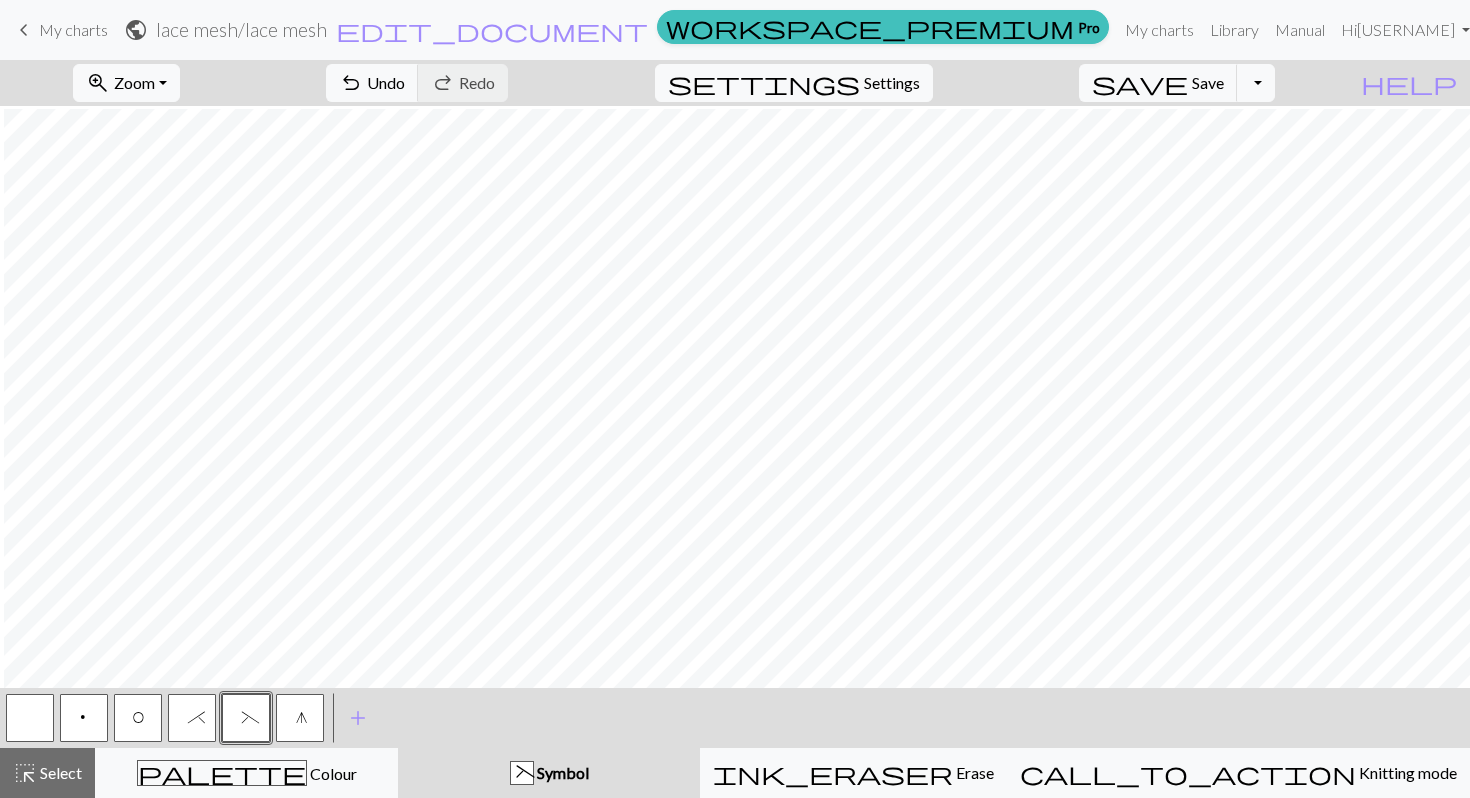 click on "O" at bounding box center (138, 718) 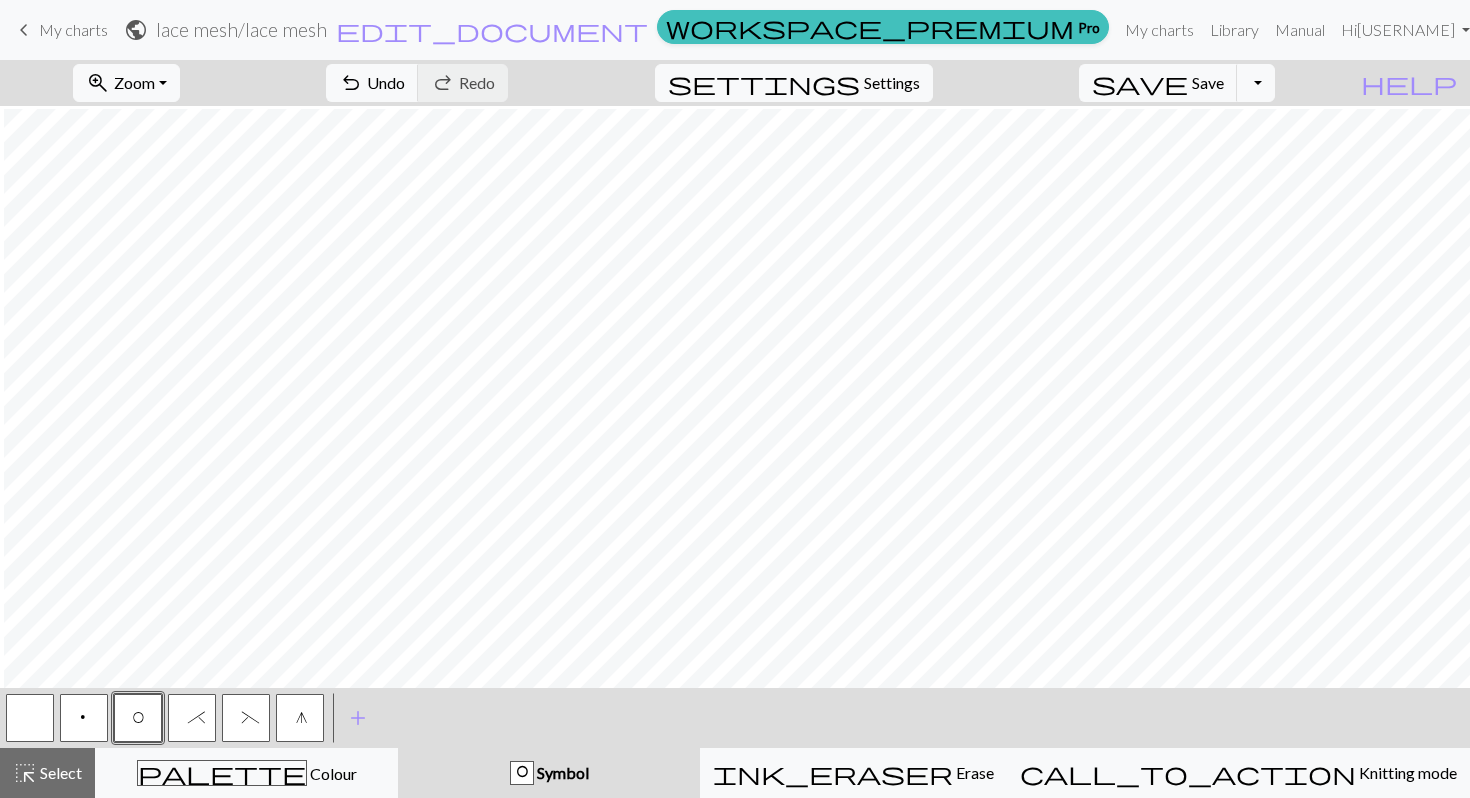 click on "(" at bounding box center [246, 720] 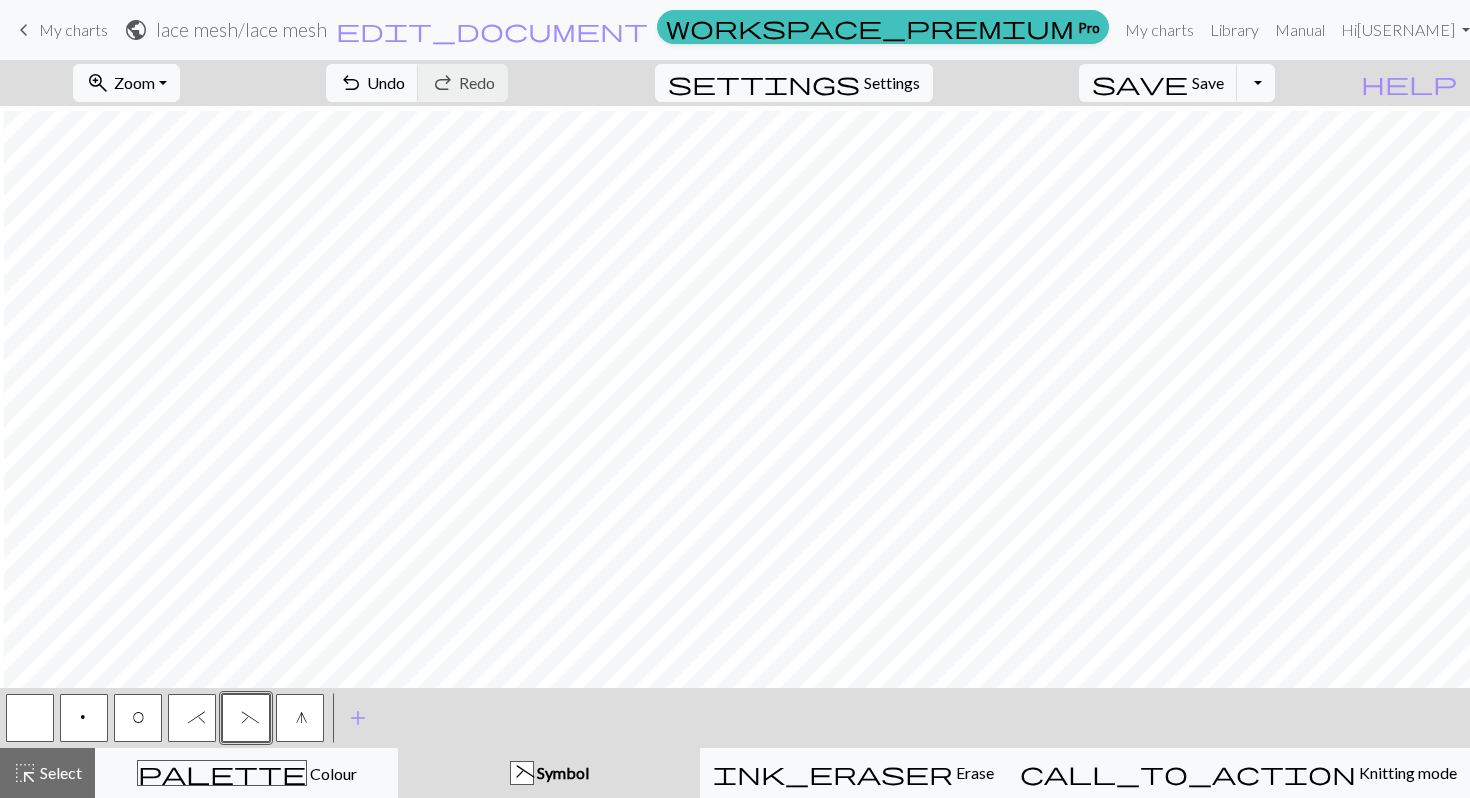 scroll, scrollTop: 0, scrollLeft: 4, axis: horizontal 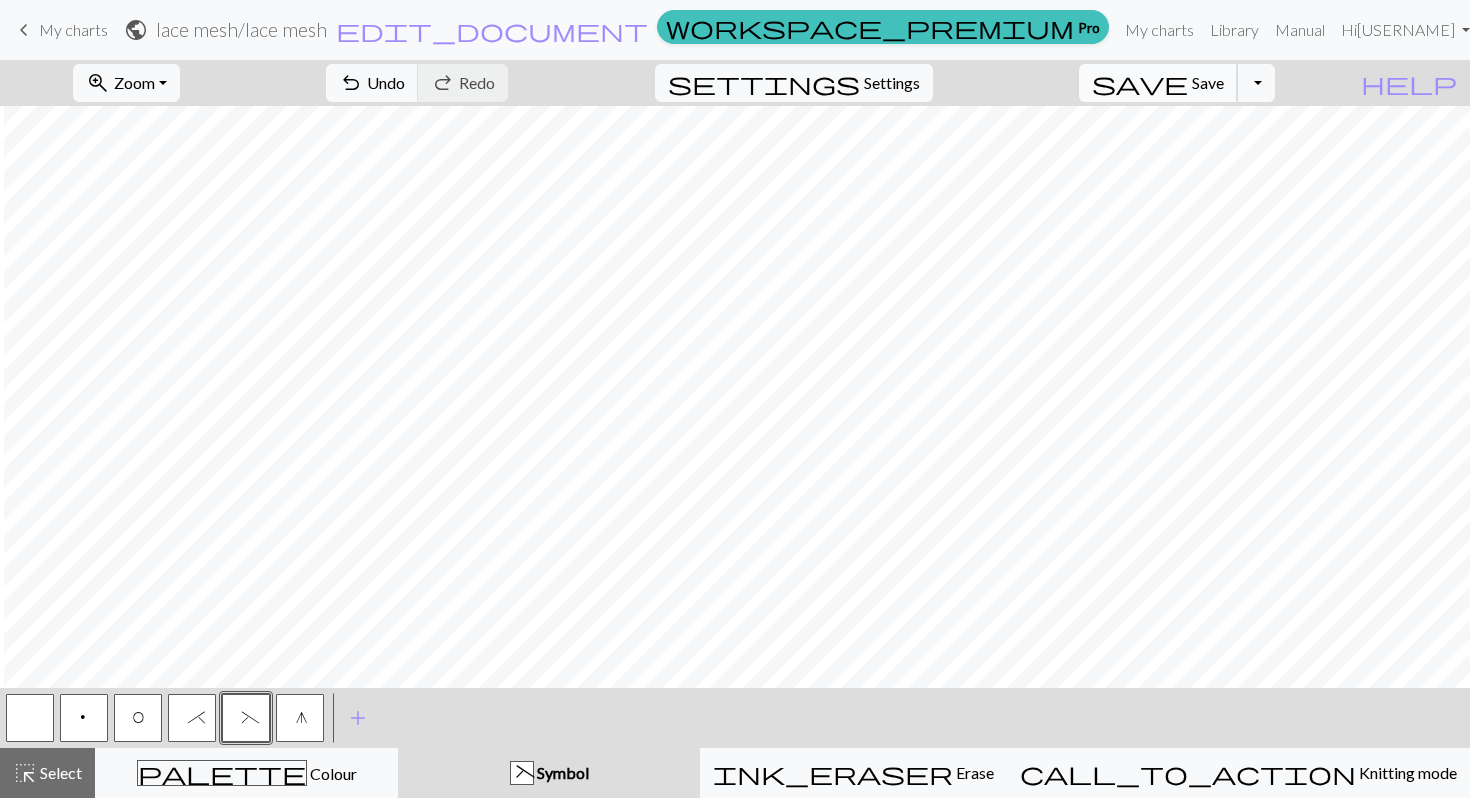 click on "save" at bounding box center [1140, 83] 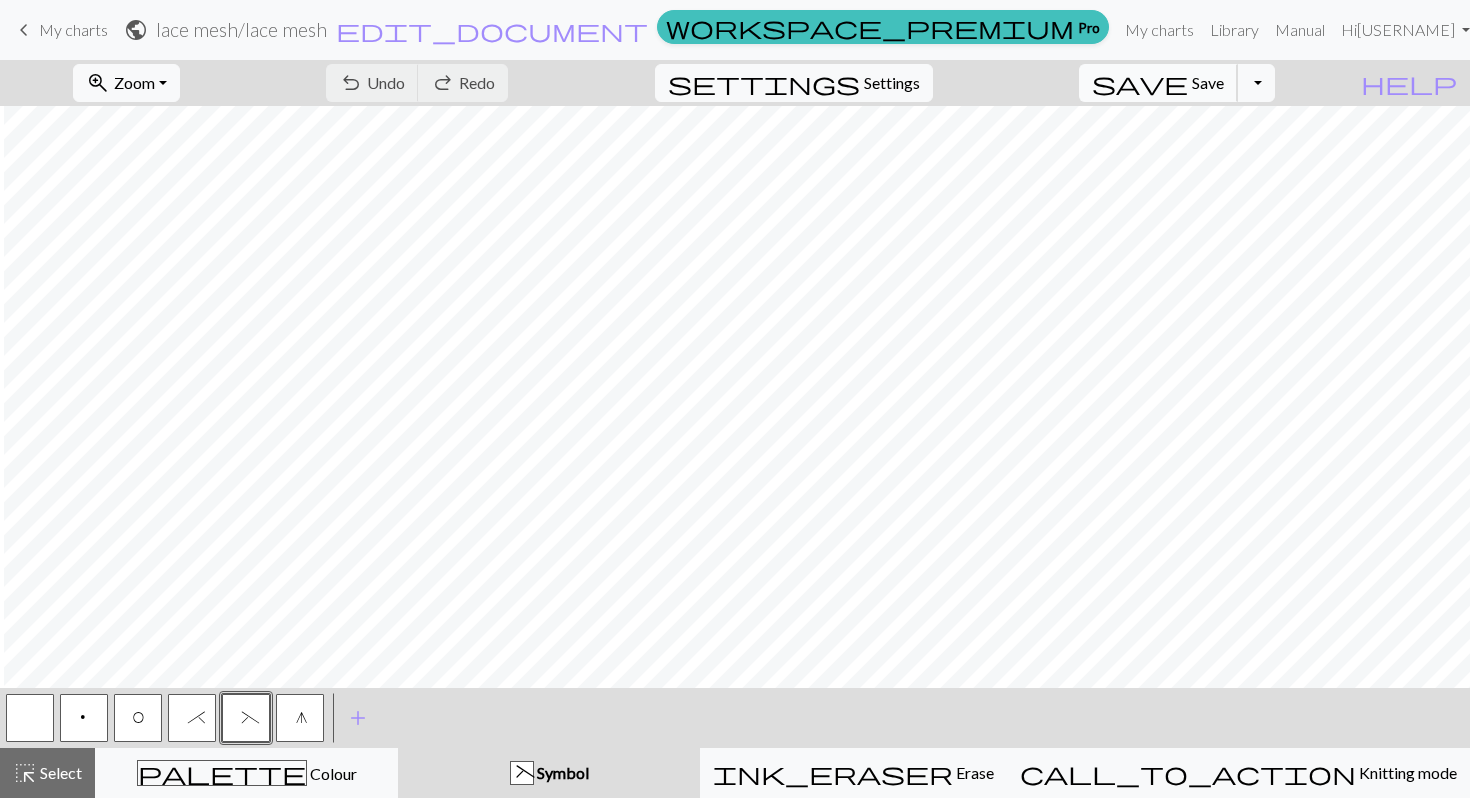 click on "save" at bounding box center (1140, 83) 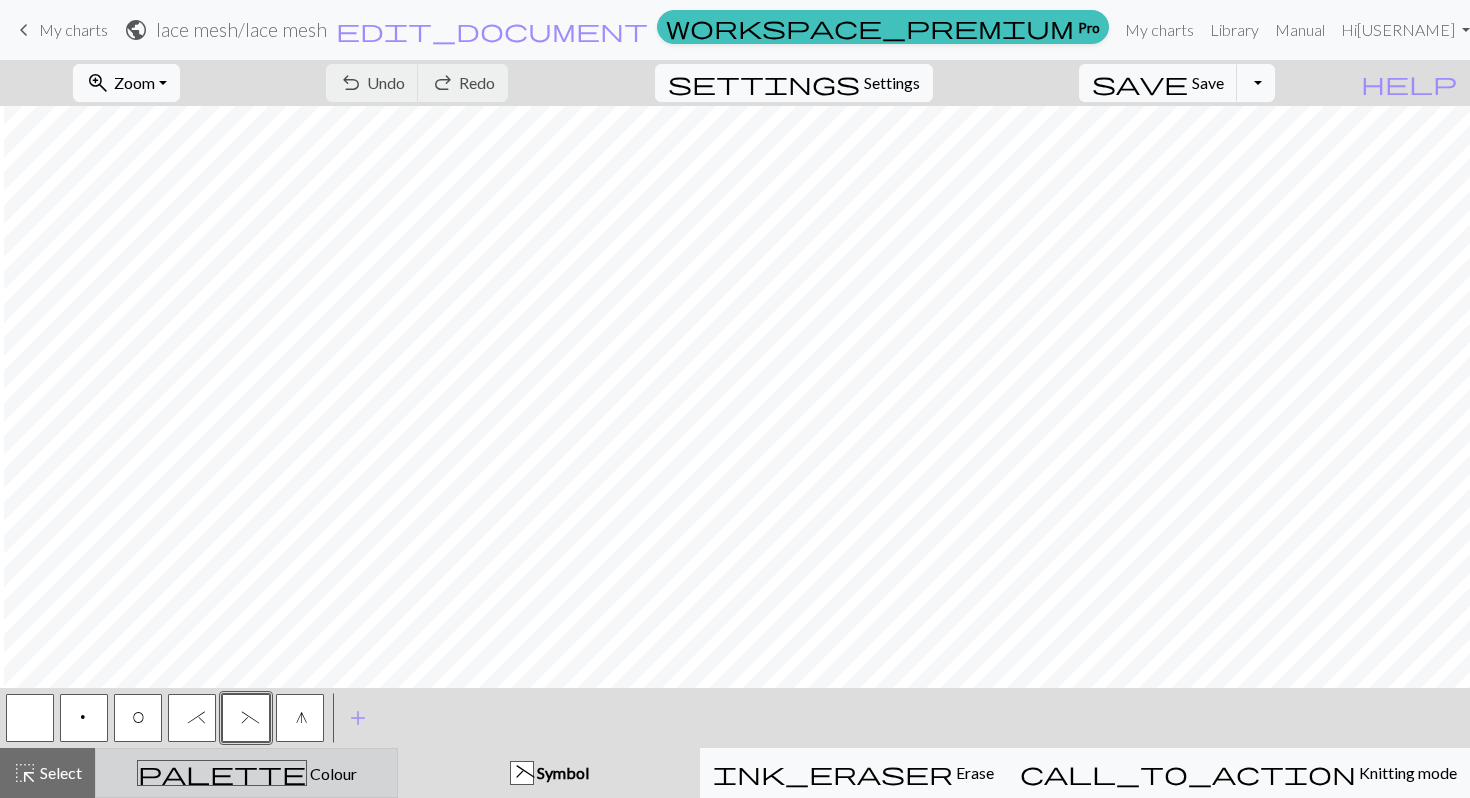 click on "palette   Colour   Colour" at bounding box center (246, 773) 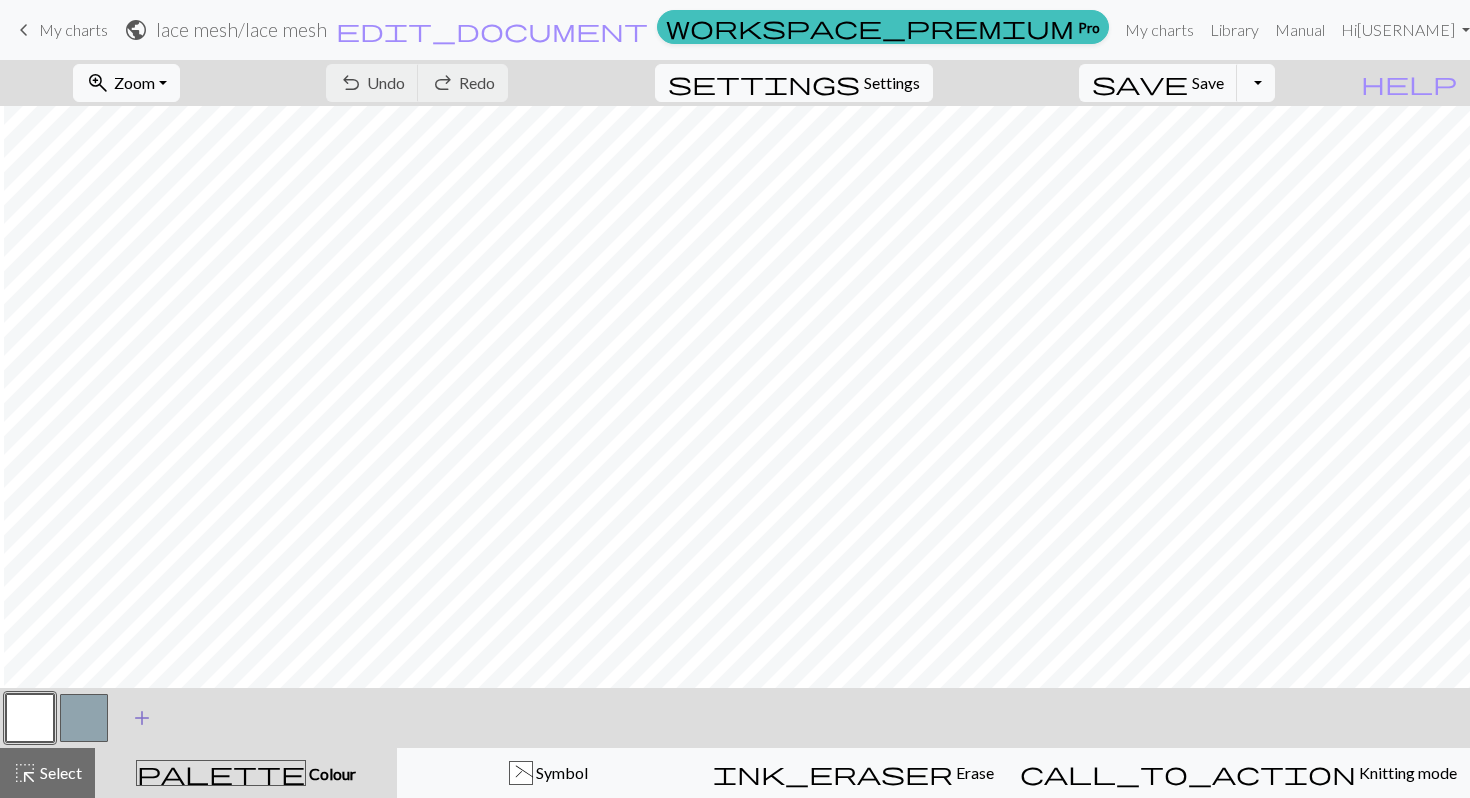 click on "add" at bounding box center (142, 718) 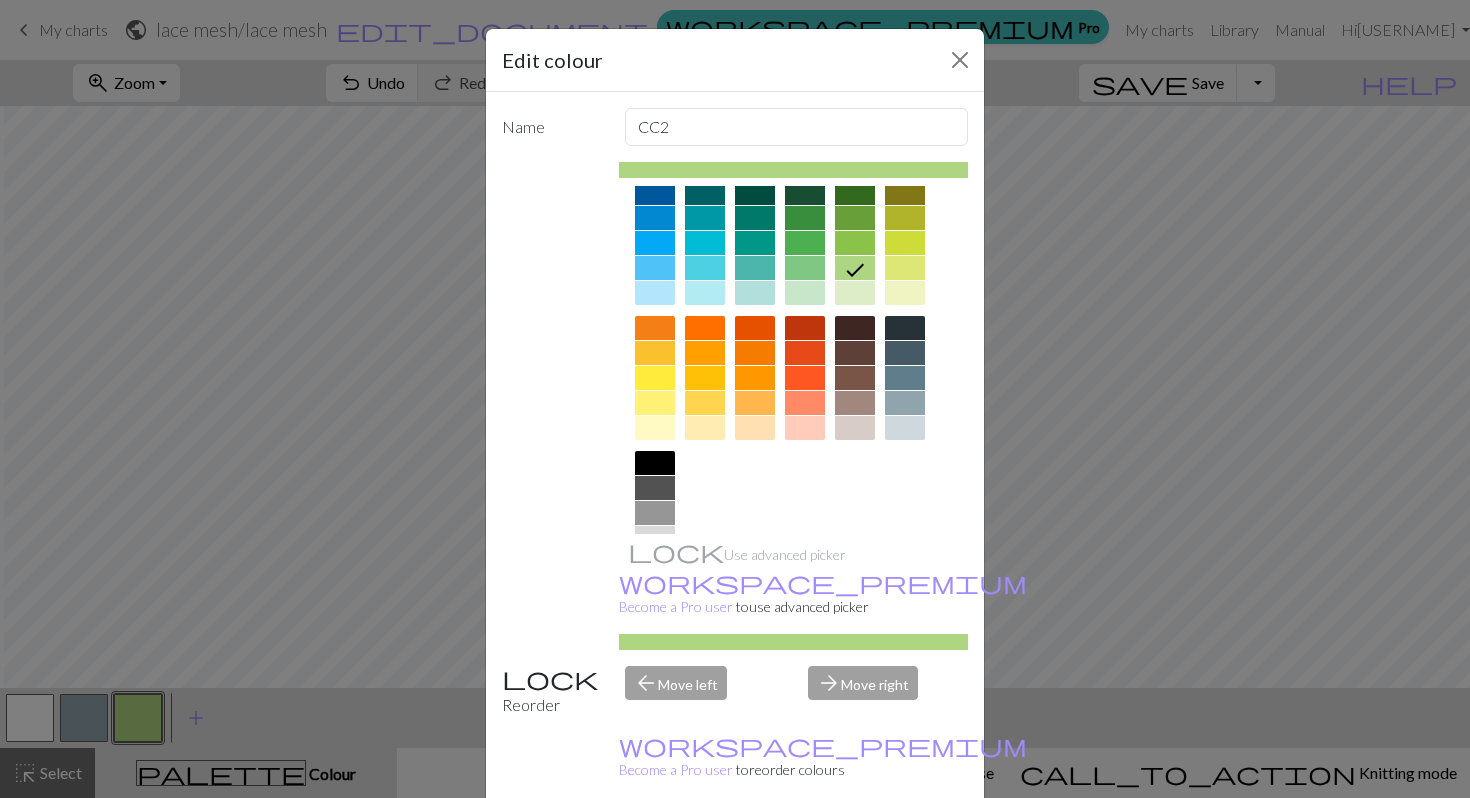 scroll, scrollTop: 155, scrollLeft: 0, axis: vertical 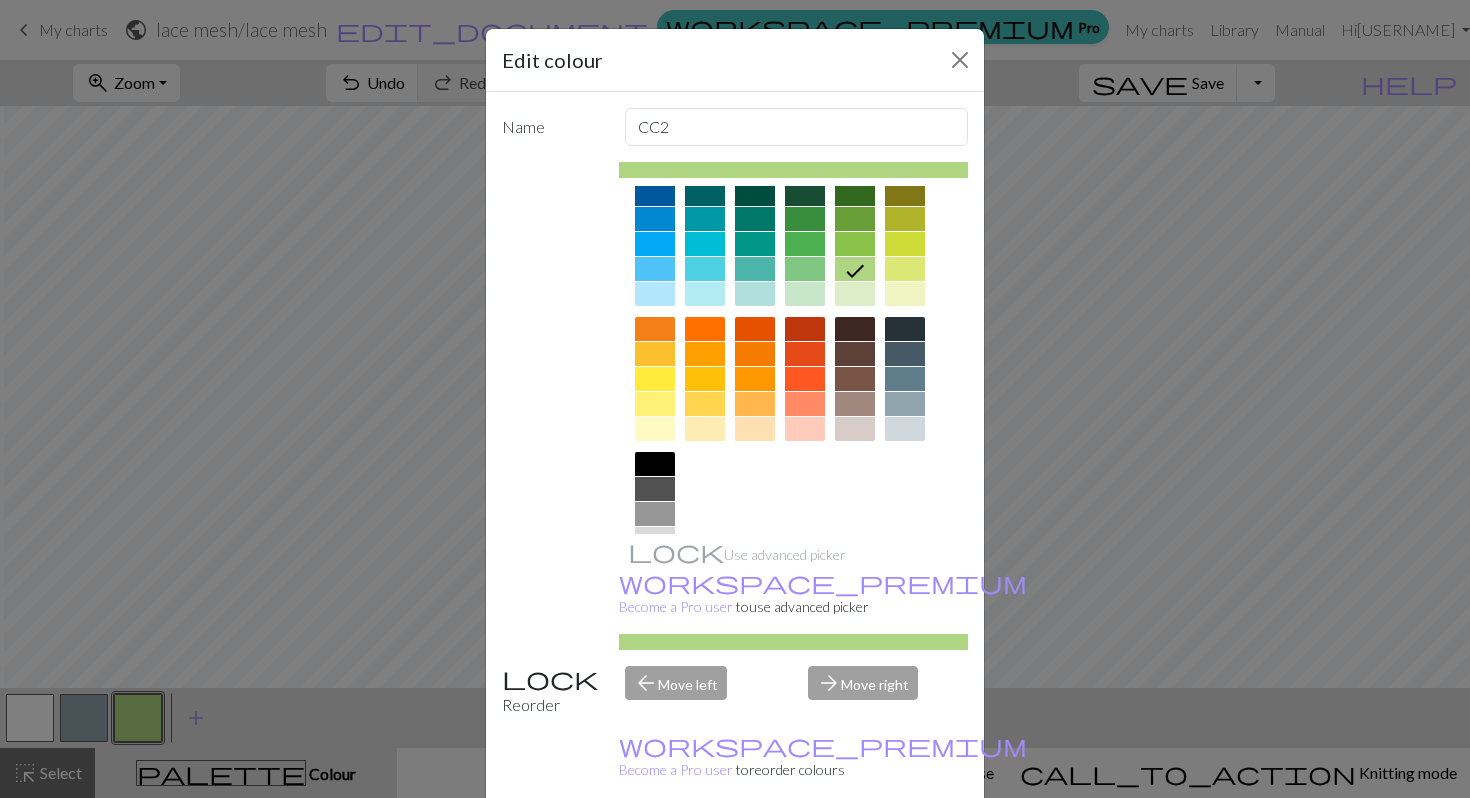 click at bounding box center (905, 429) 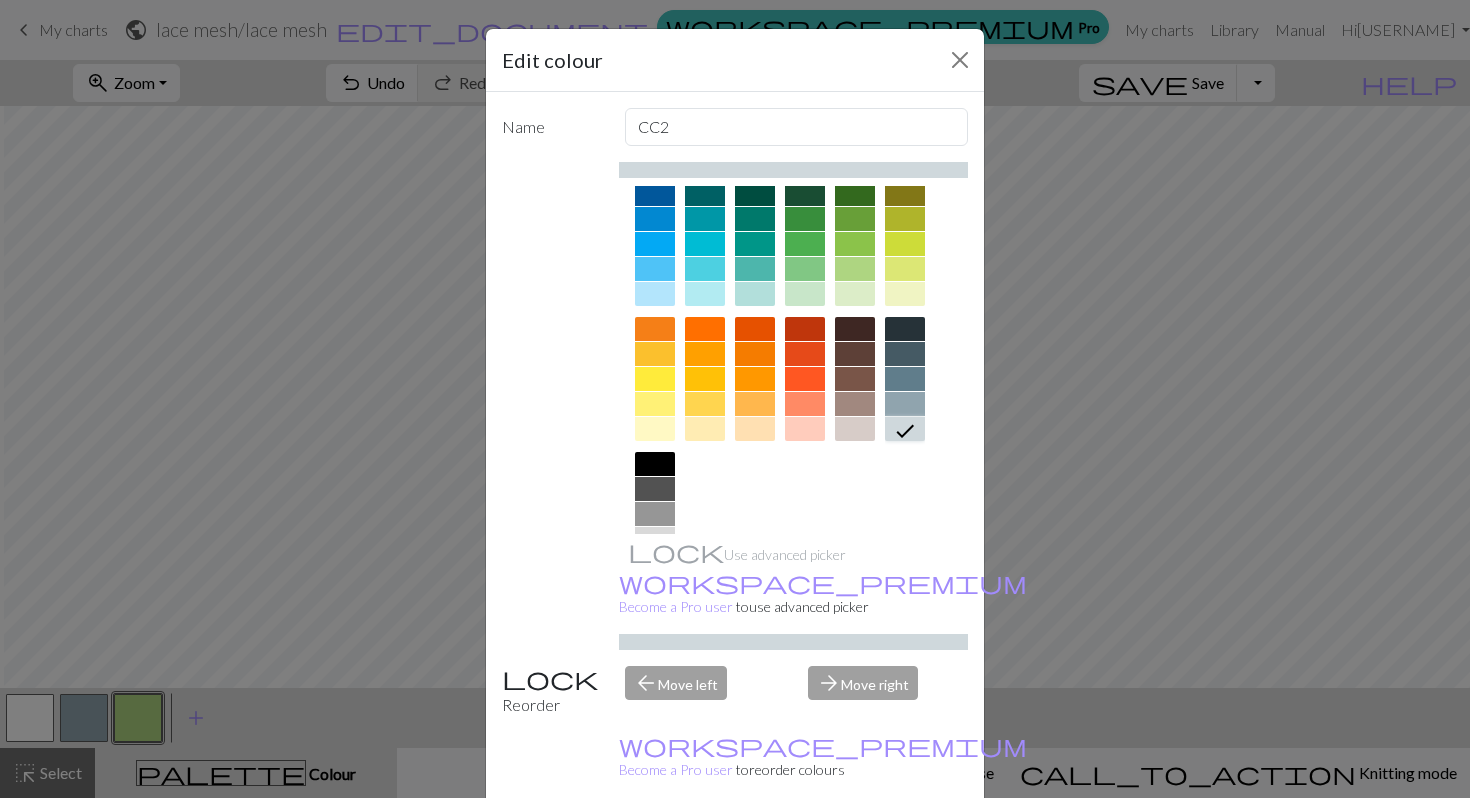 click on "Done" at bounding box center [855, 849] 